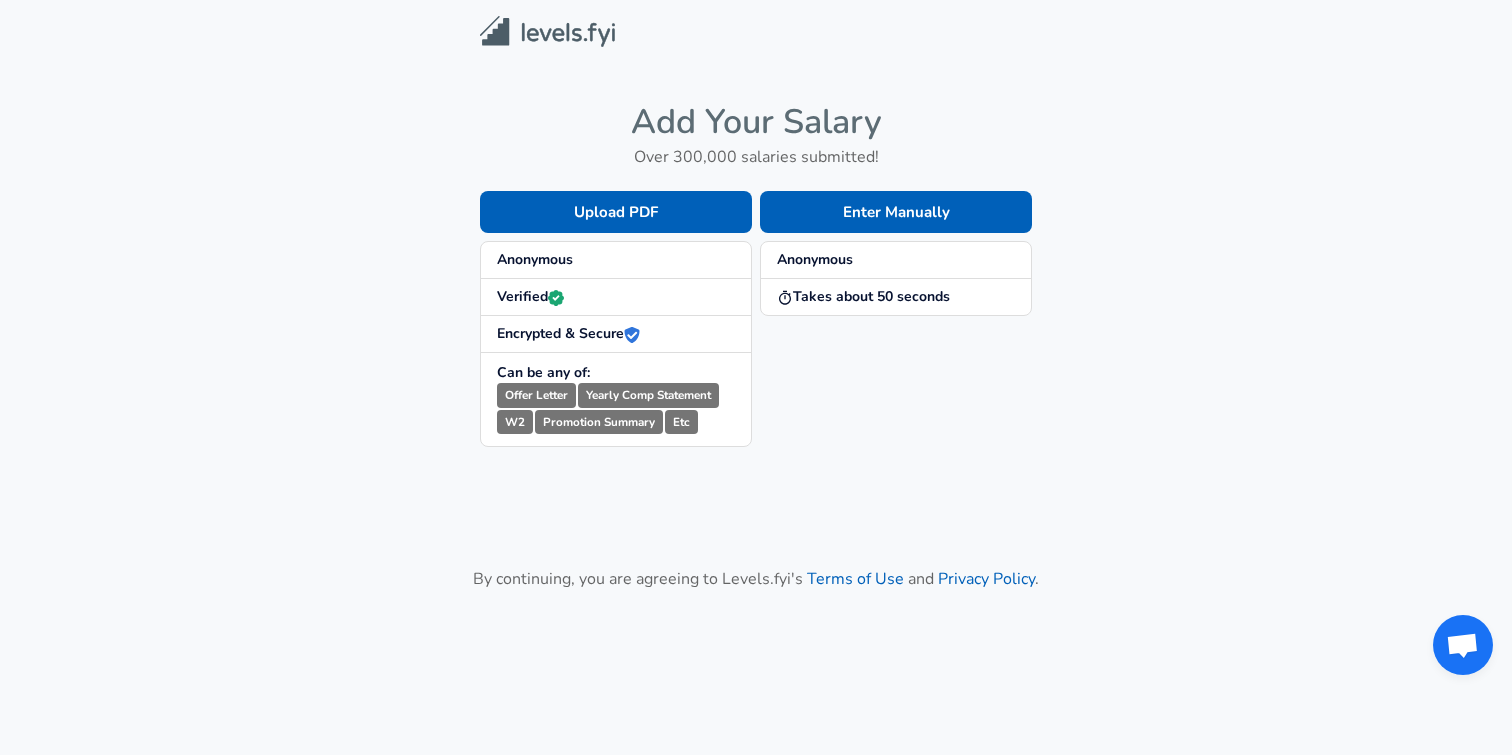 scroll, scrollTop: 0, scrollLeft: 0, axis: both 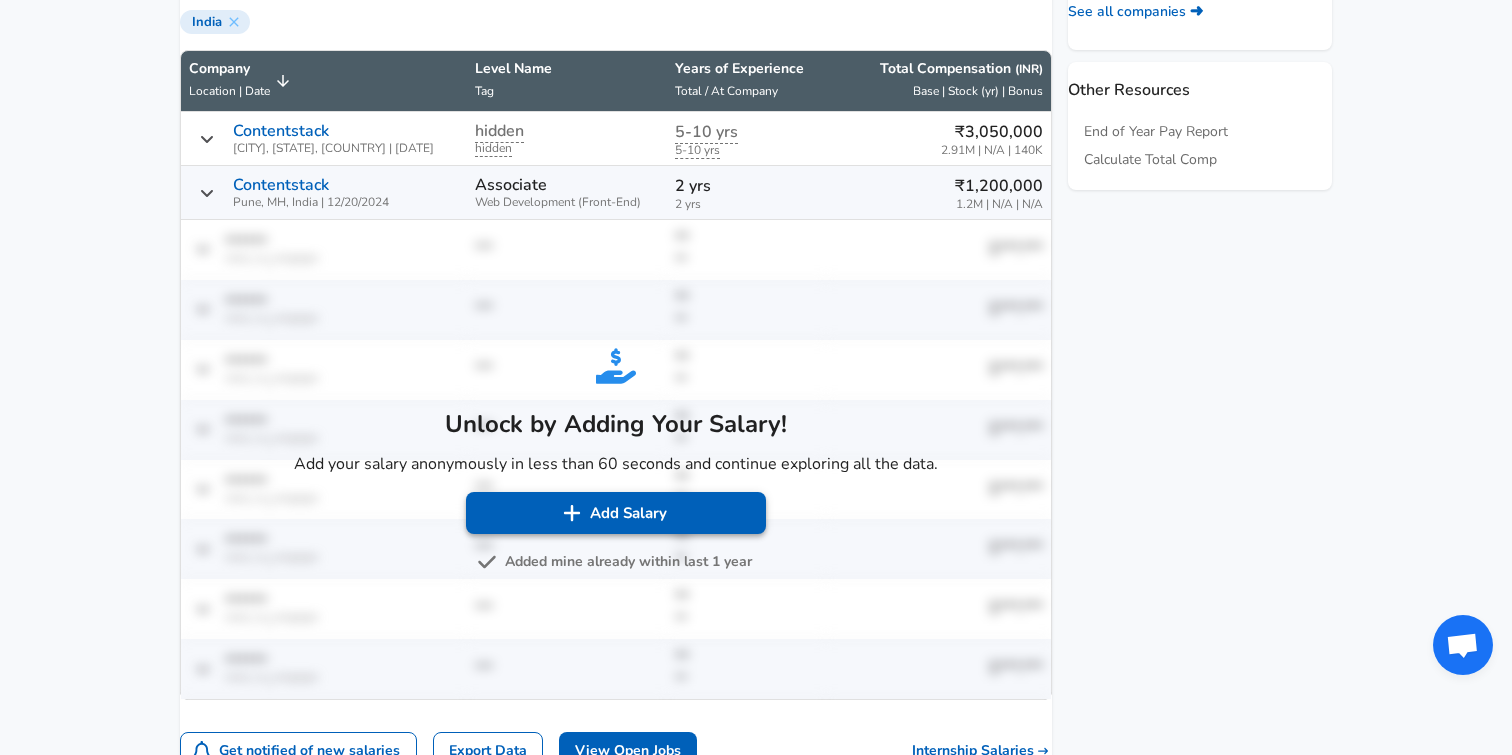 click on "Add Salary" at bounding box center [616, 513] 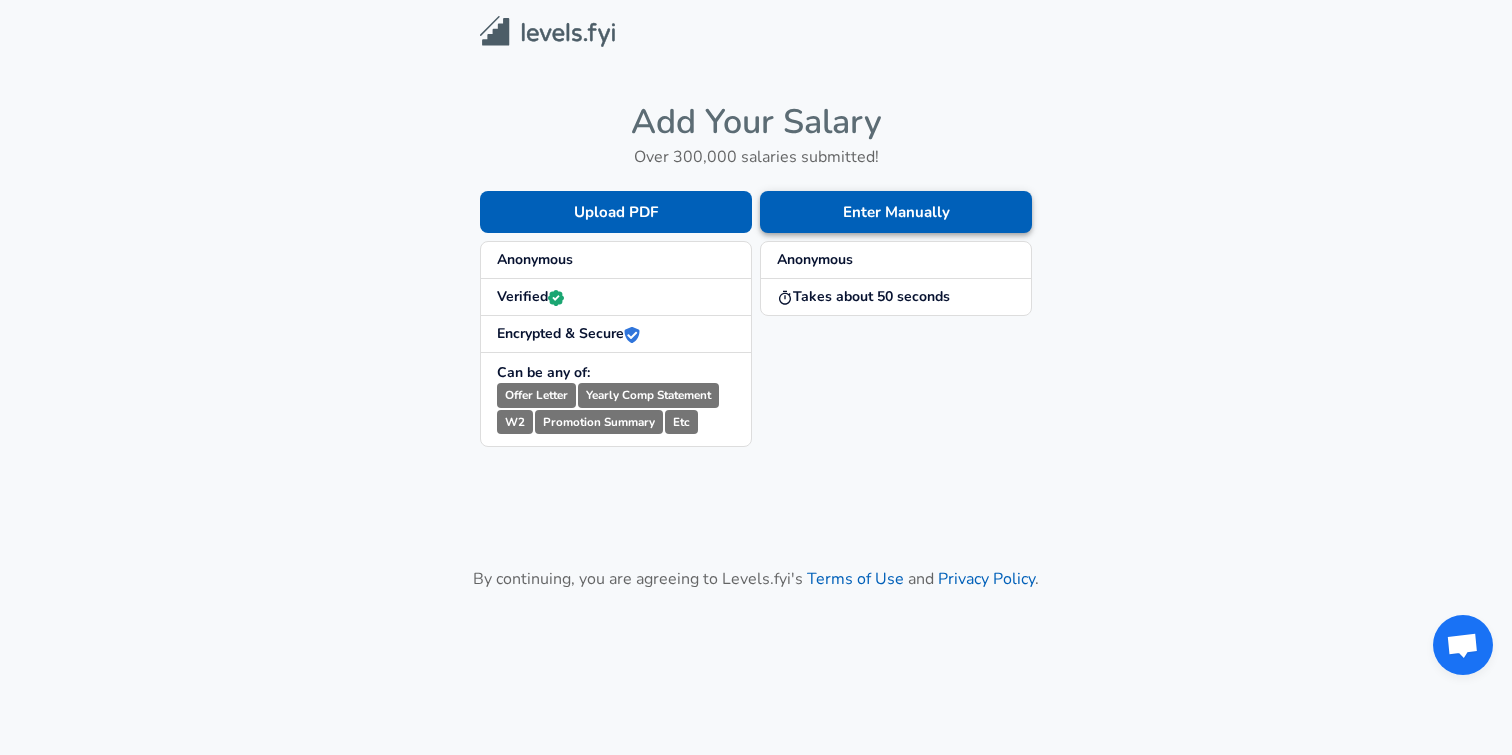 click on "Enter Manually" at bounding box center (896, 212) 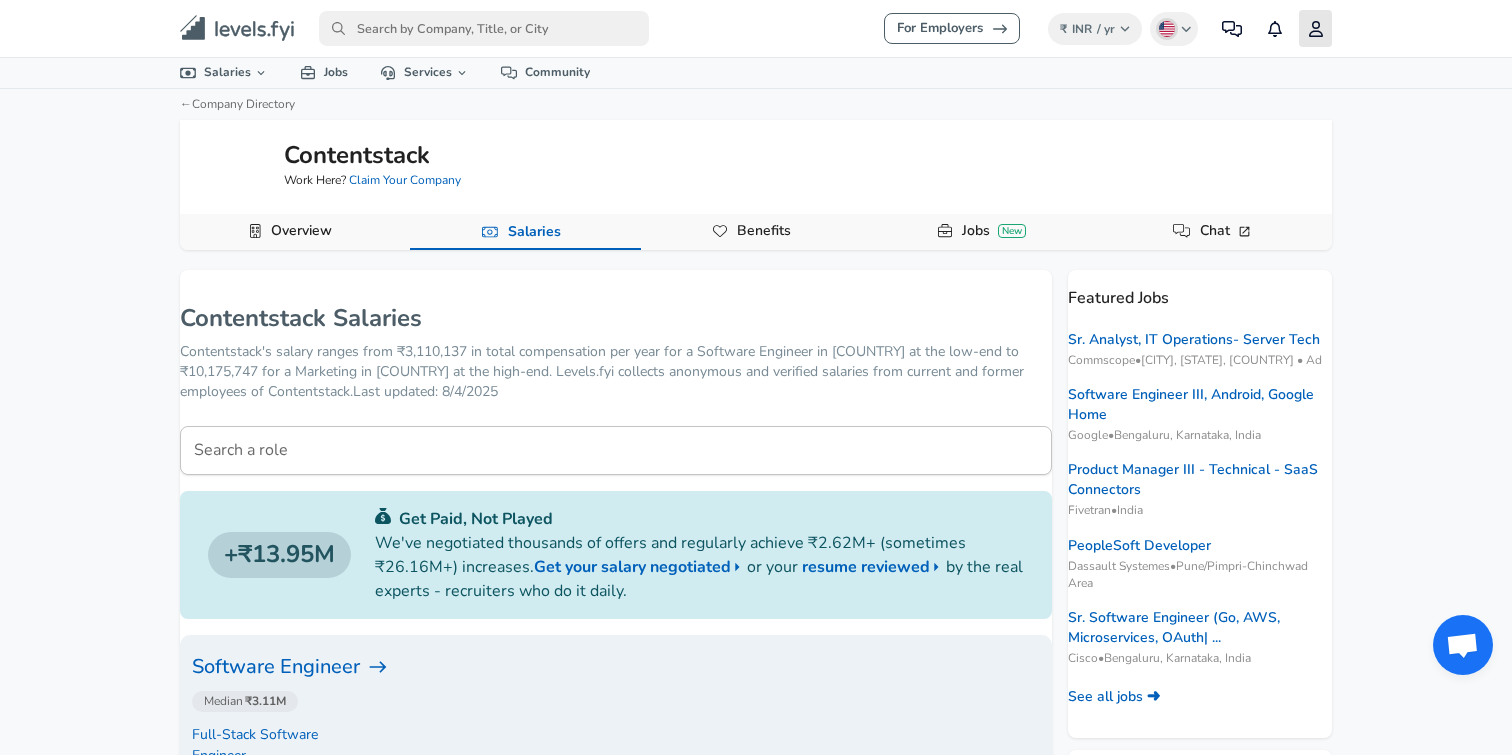 click 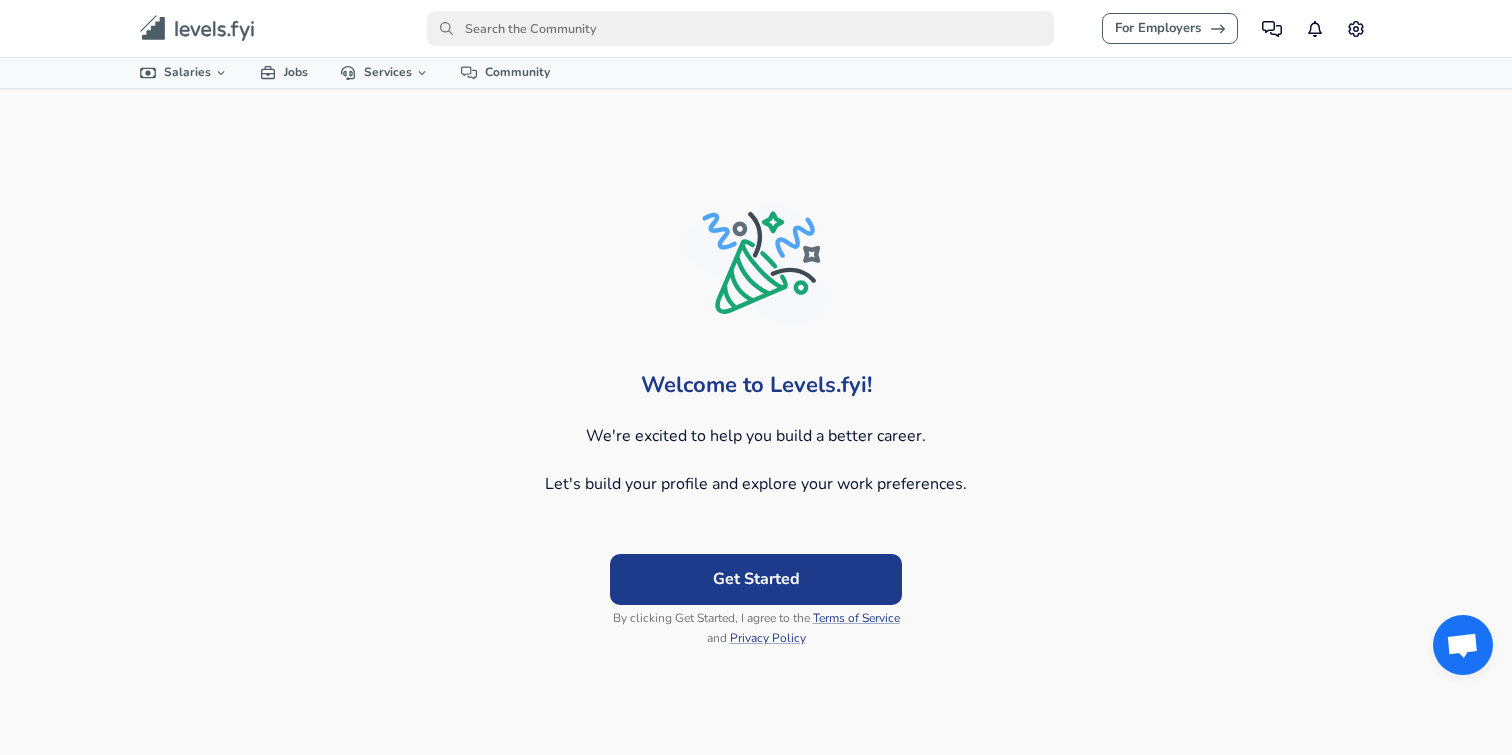 click on "Get Started" at bounding box center [756, 579] 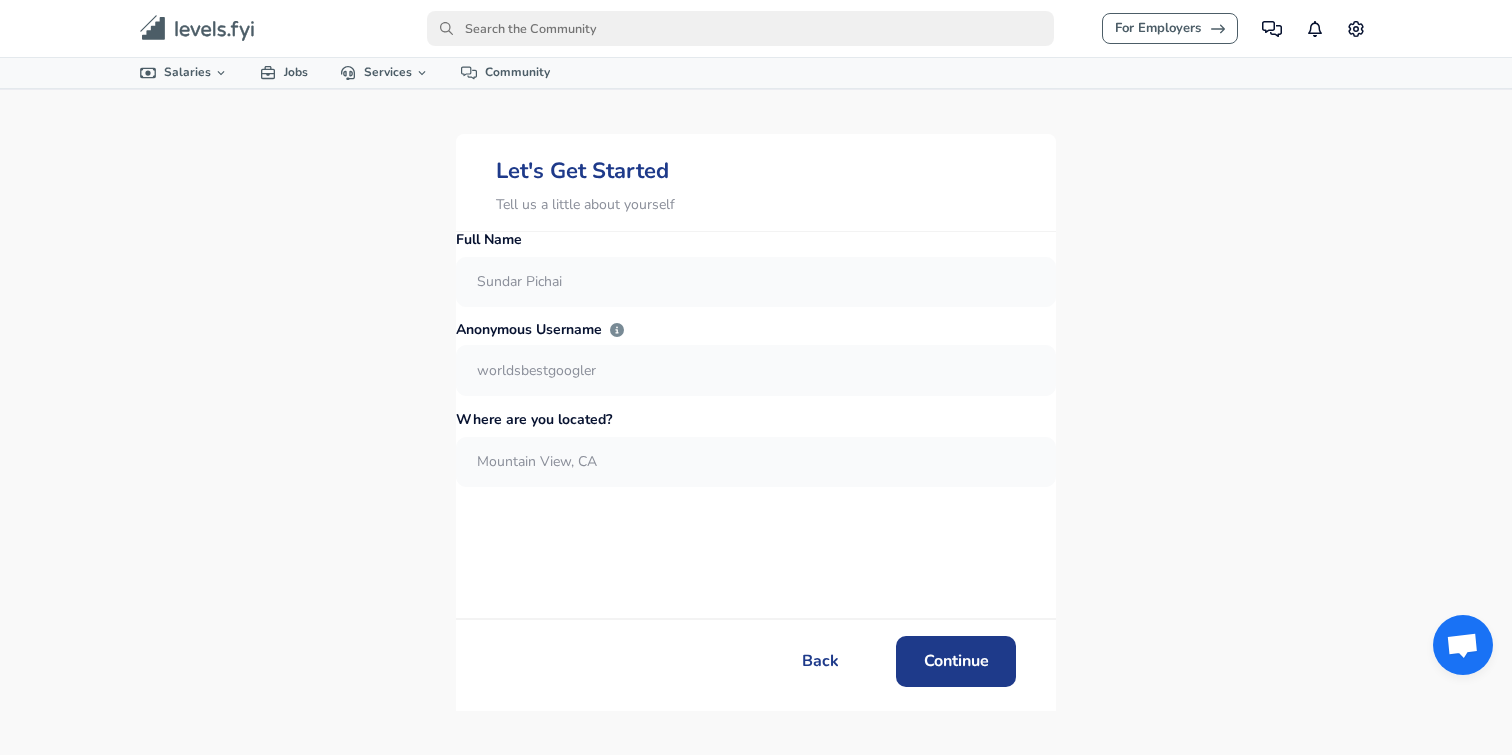 click at bounding box center [756, 281] 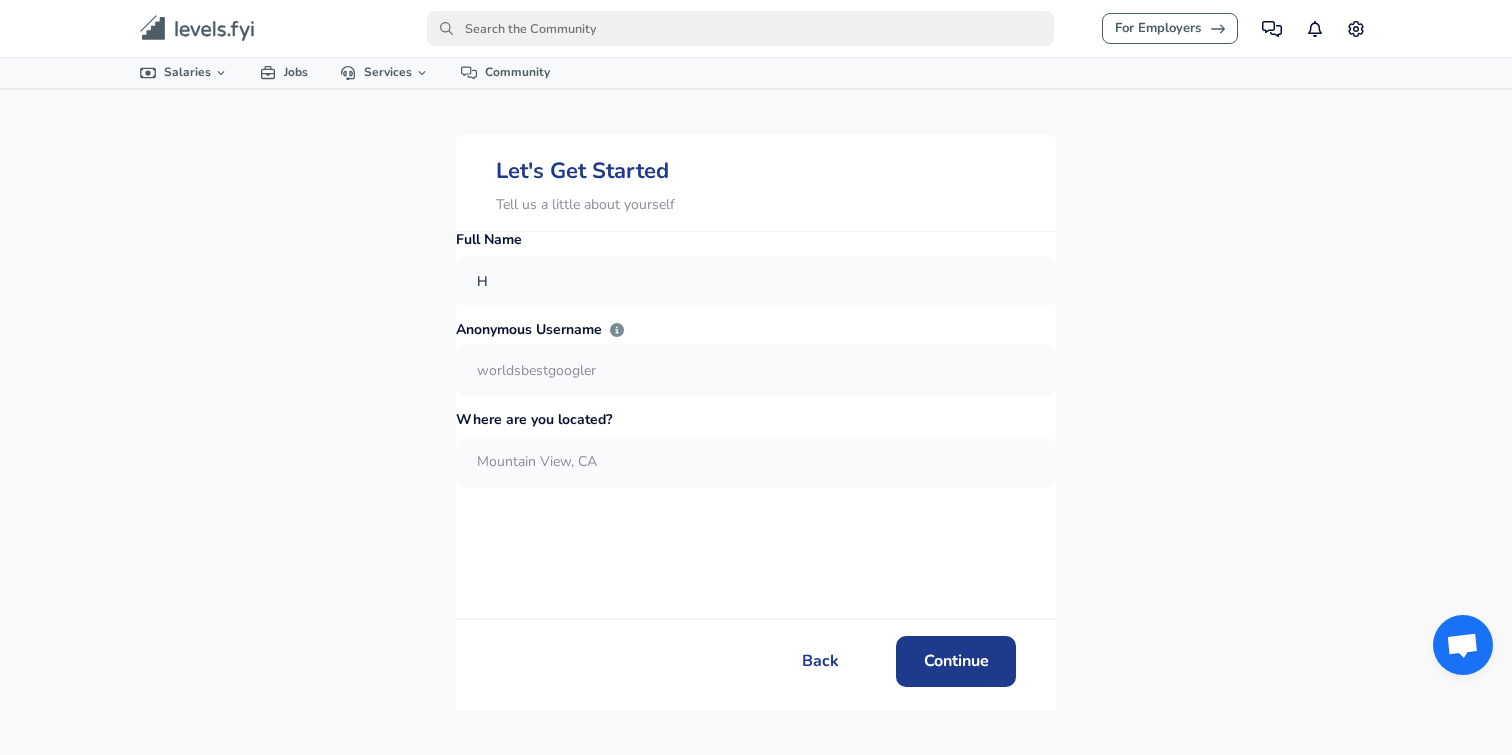 type on "H" 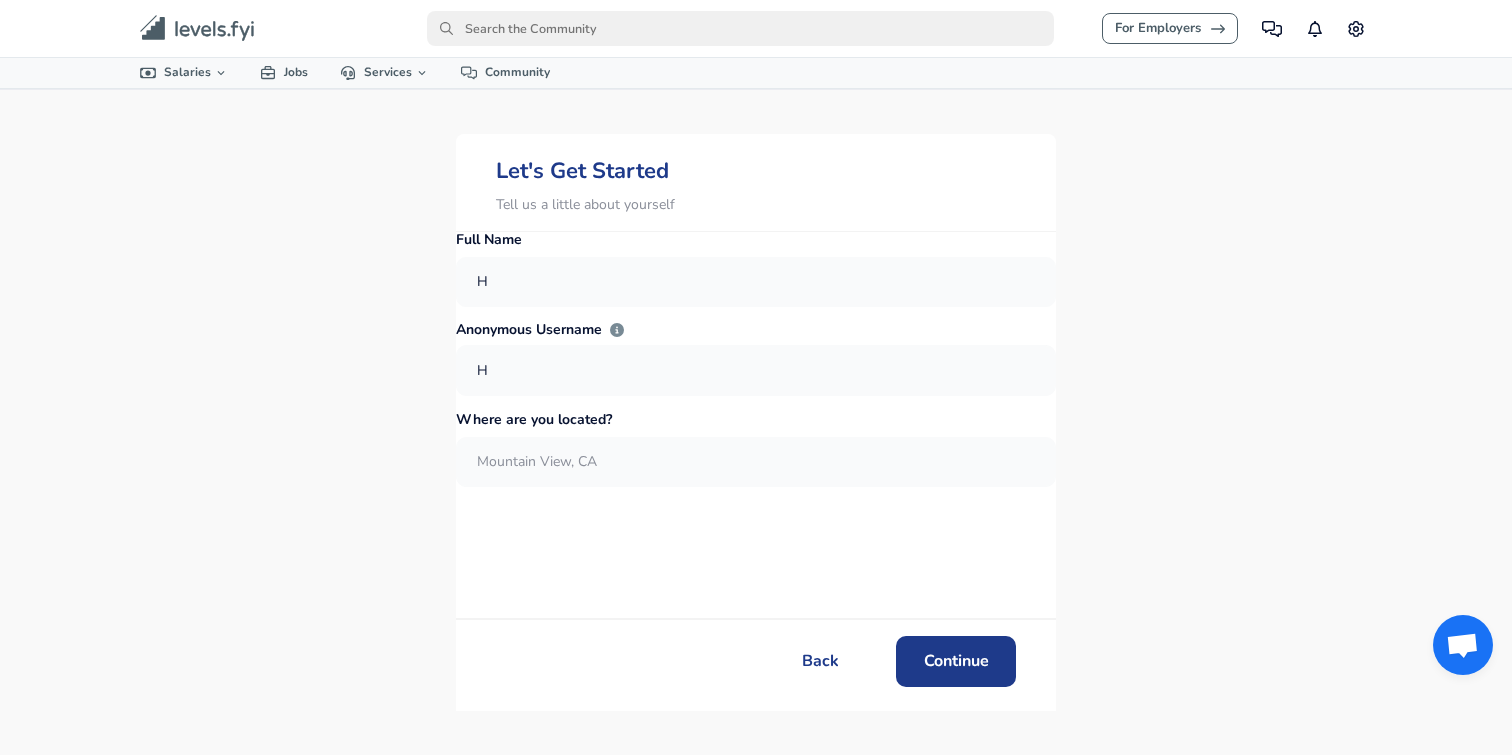 click at bounding box center (756, 461) 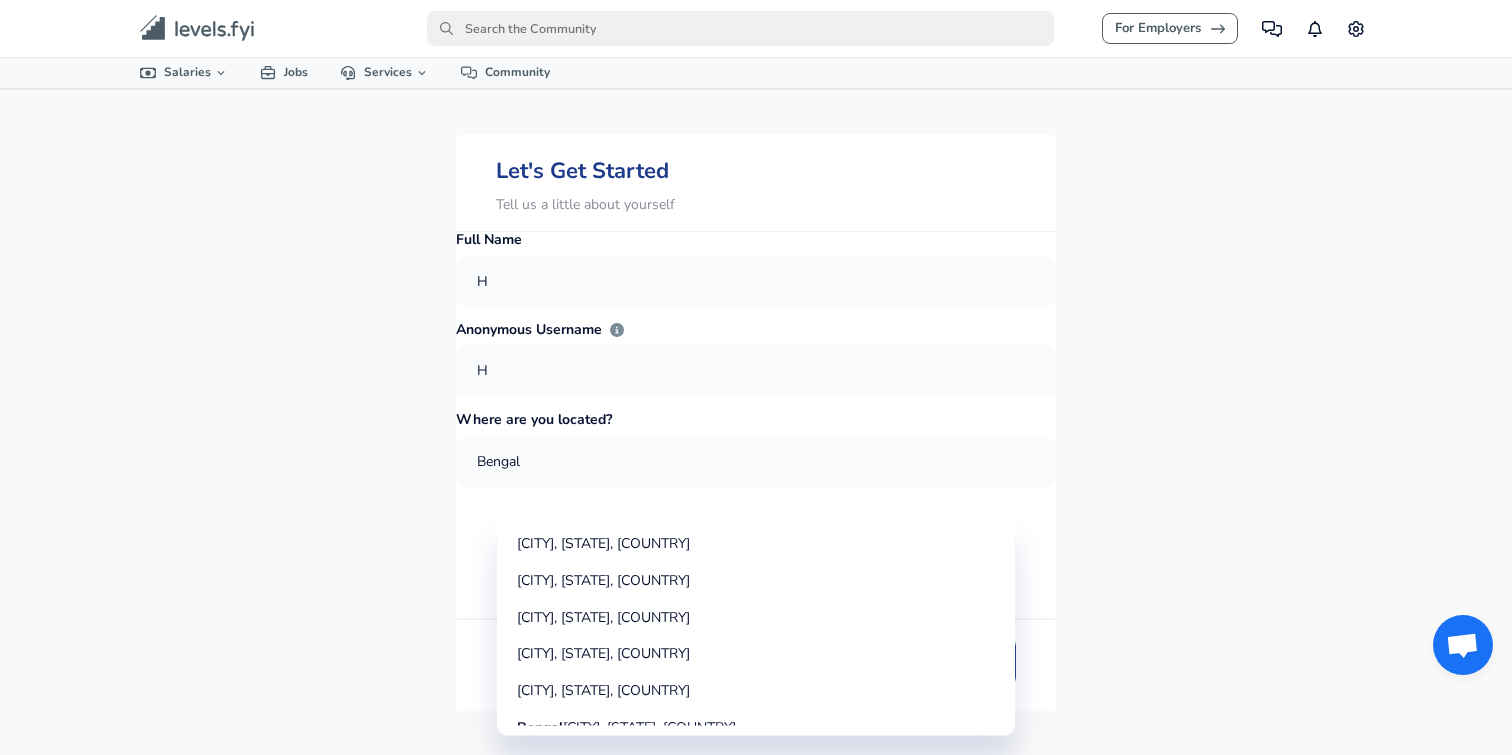 type on "Bengalu" 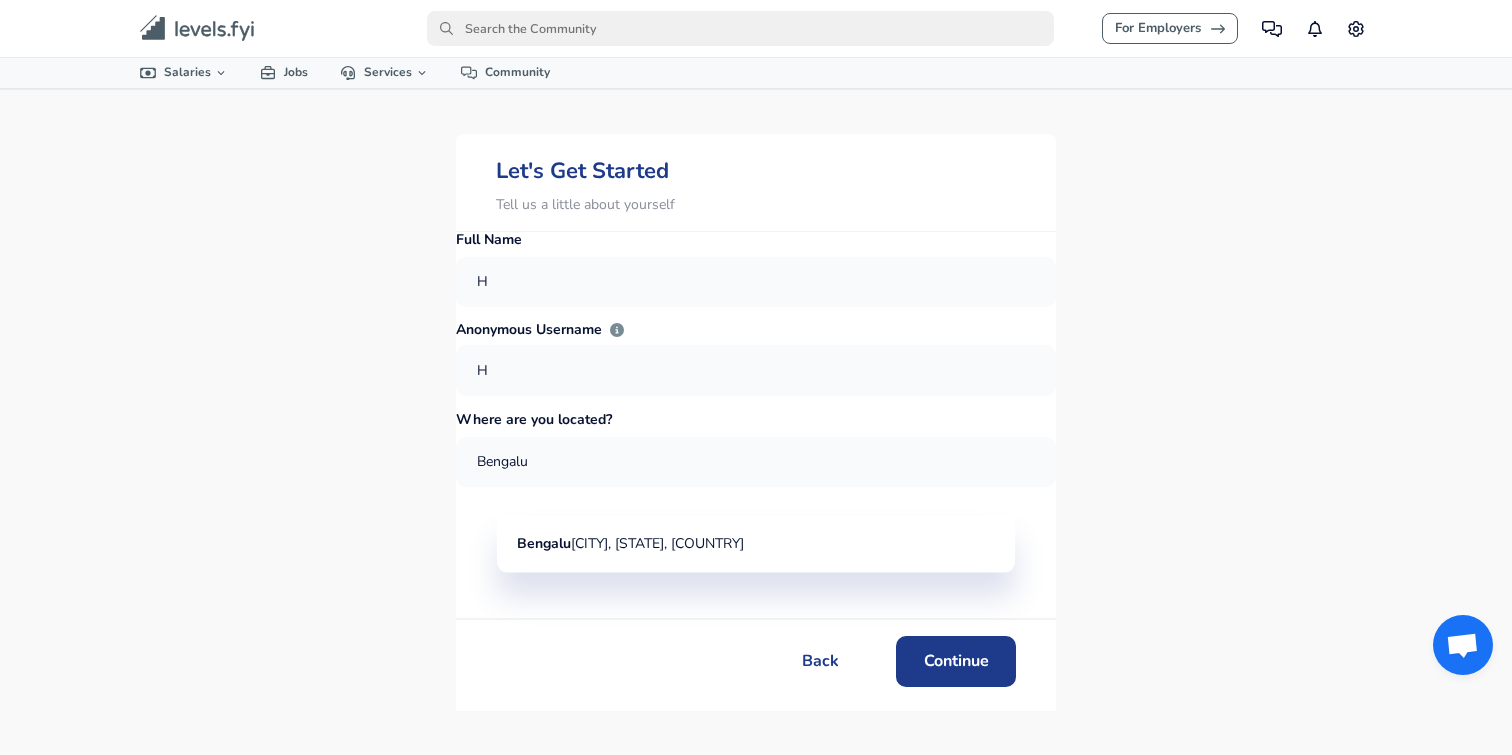 click on "[CITY], [STATE], [COUNTRY]" at bounding box center [756, 544] 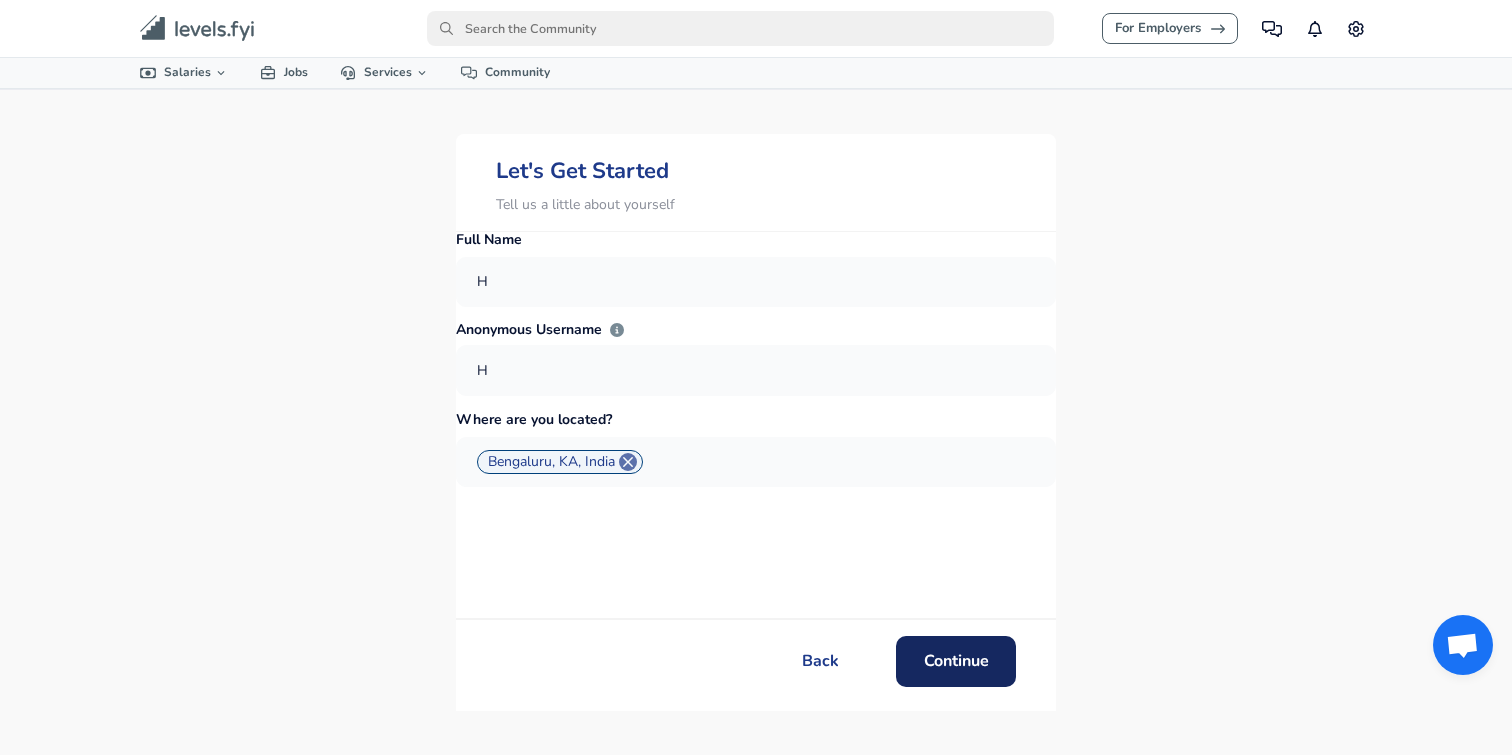 click on "Continue" at bounding box center [956, 661] 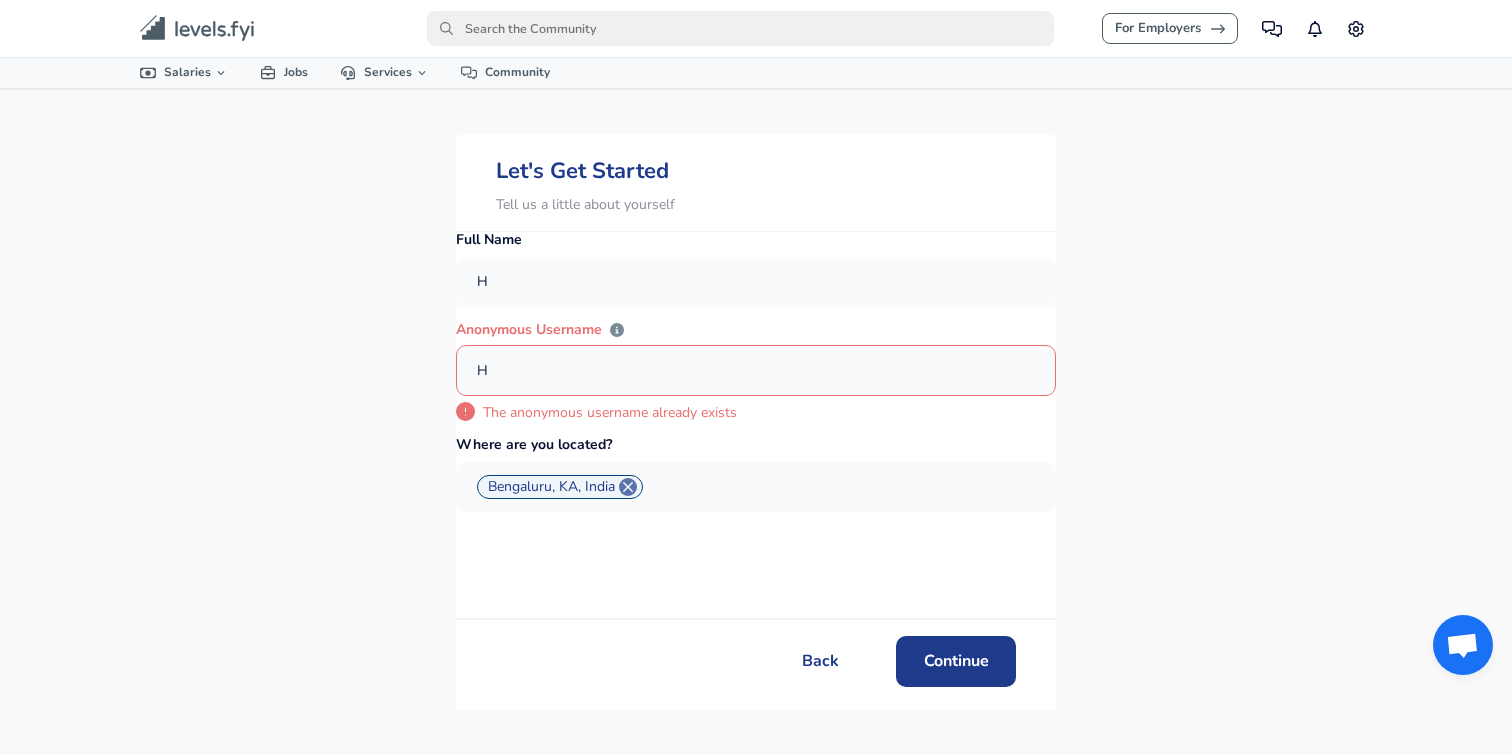 click on "H" at bounding box center (756, 370) 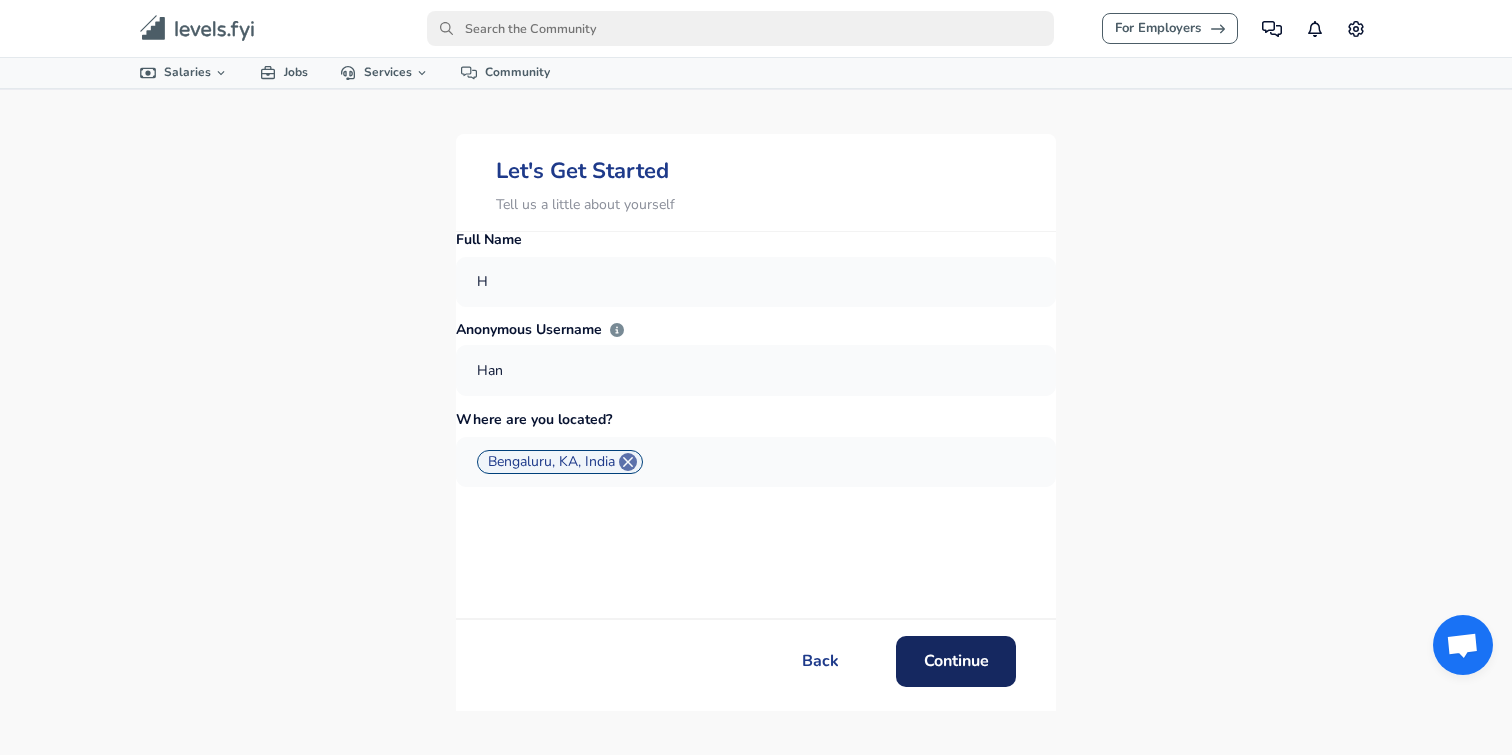 click on "Continue" at bounding box center (956, 661) 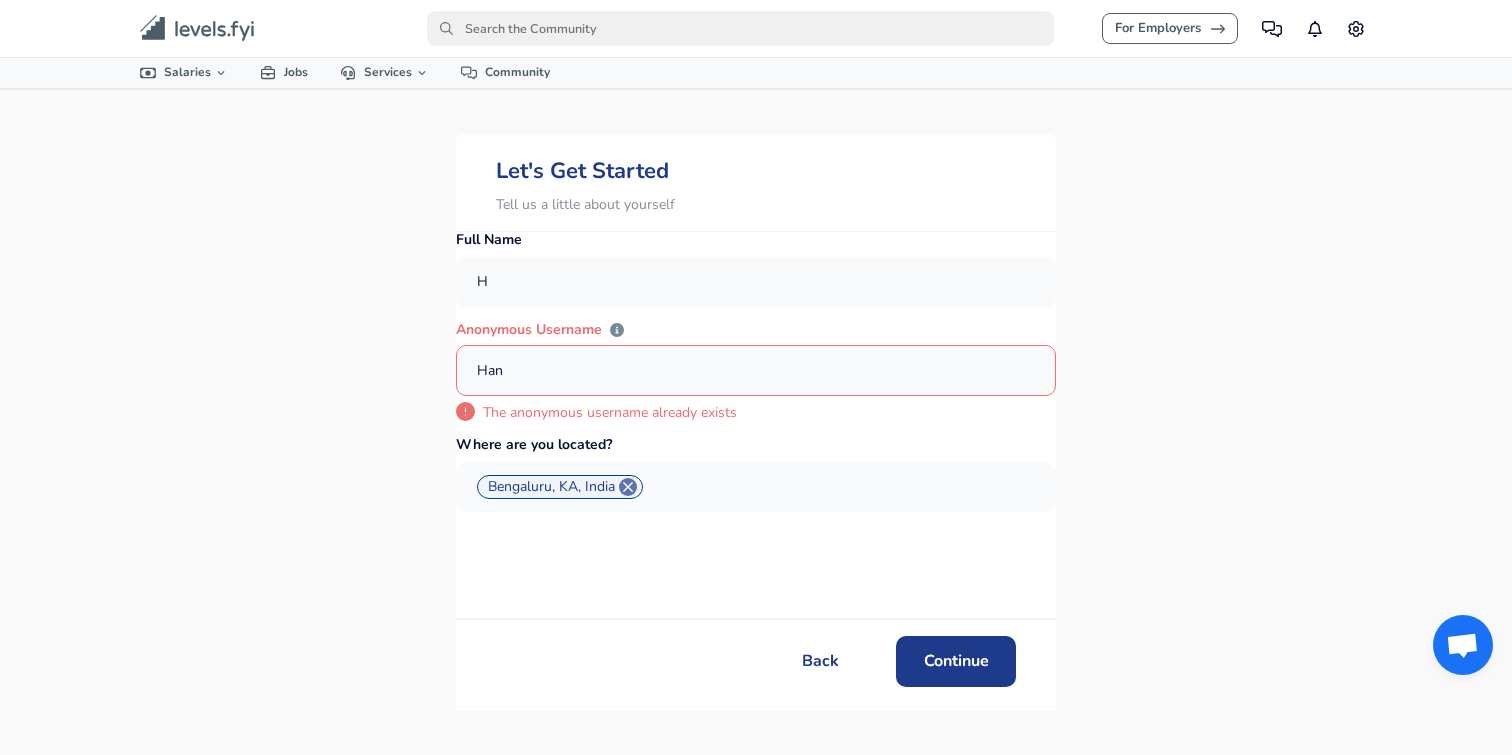 click on "Han" at bounding box center (756, 370) 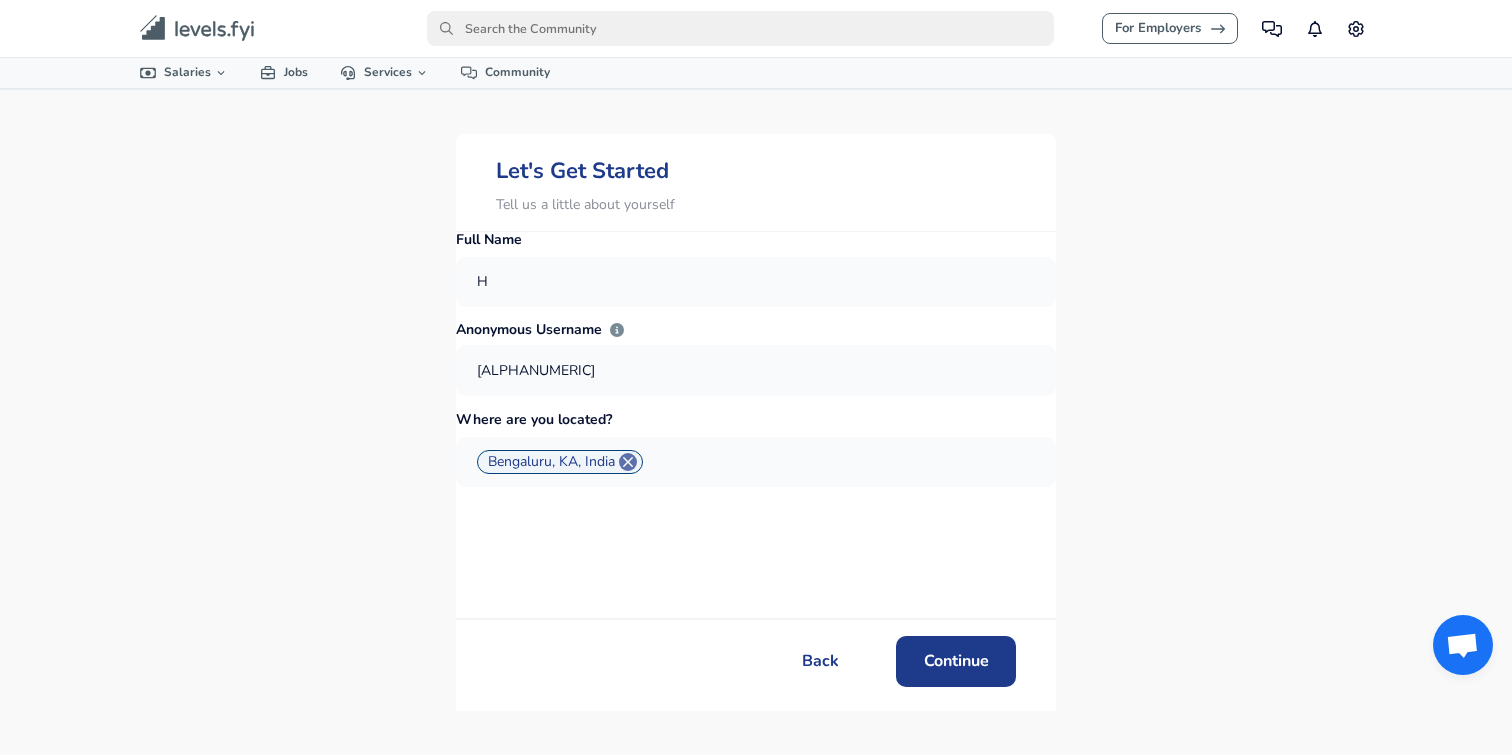 type on "[ALPHANUMERIC]" 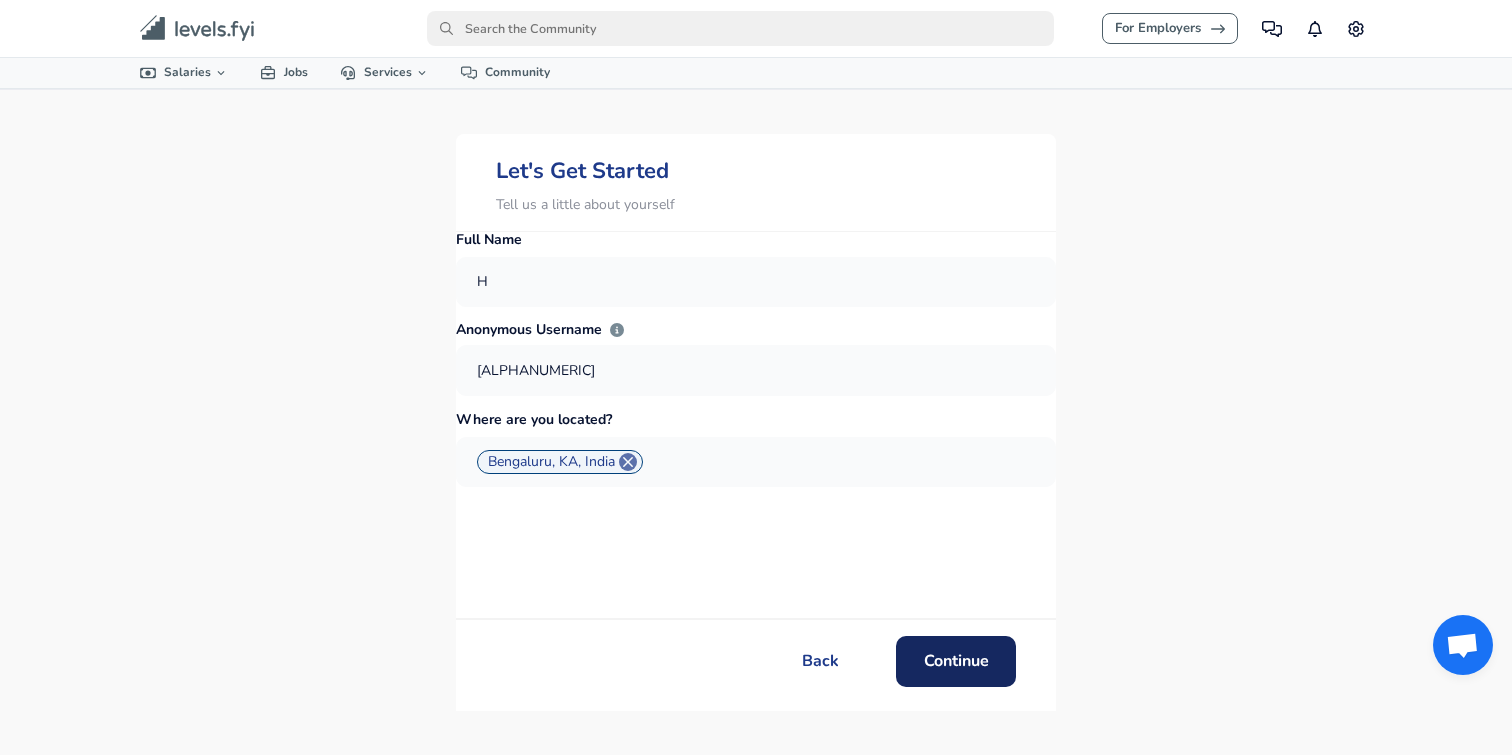 click on "Continue" at bounding box center (956, 661) 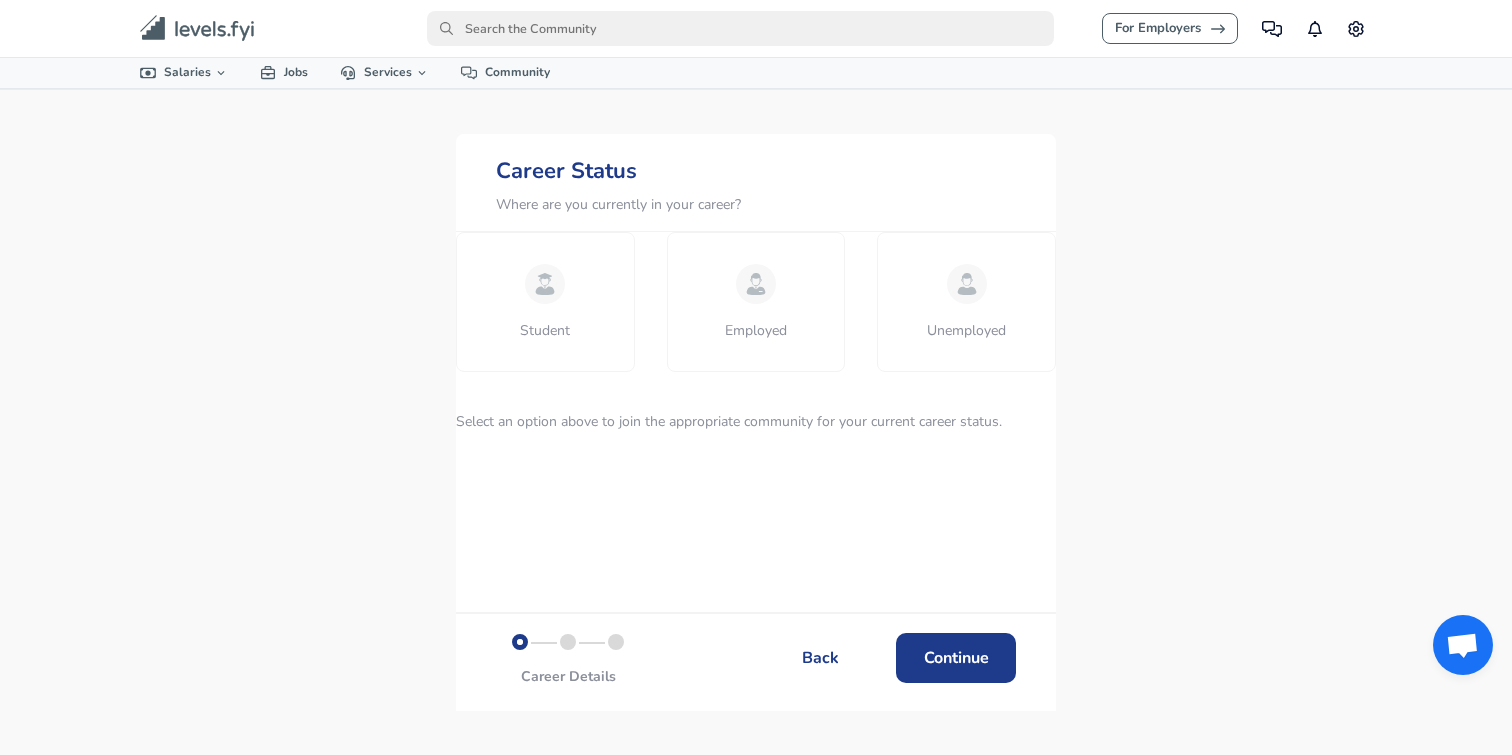 click on "Employed" at bounding box center (756, 329) 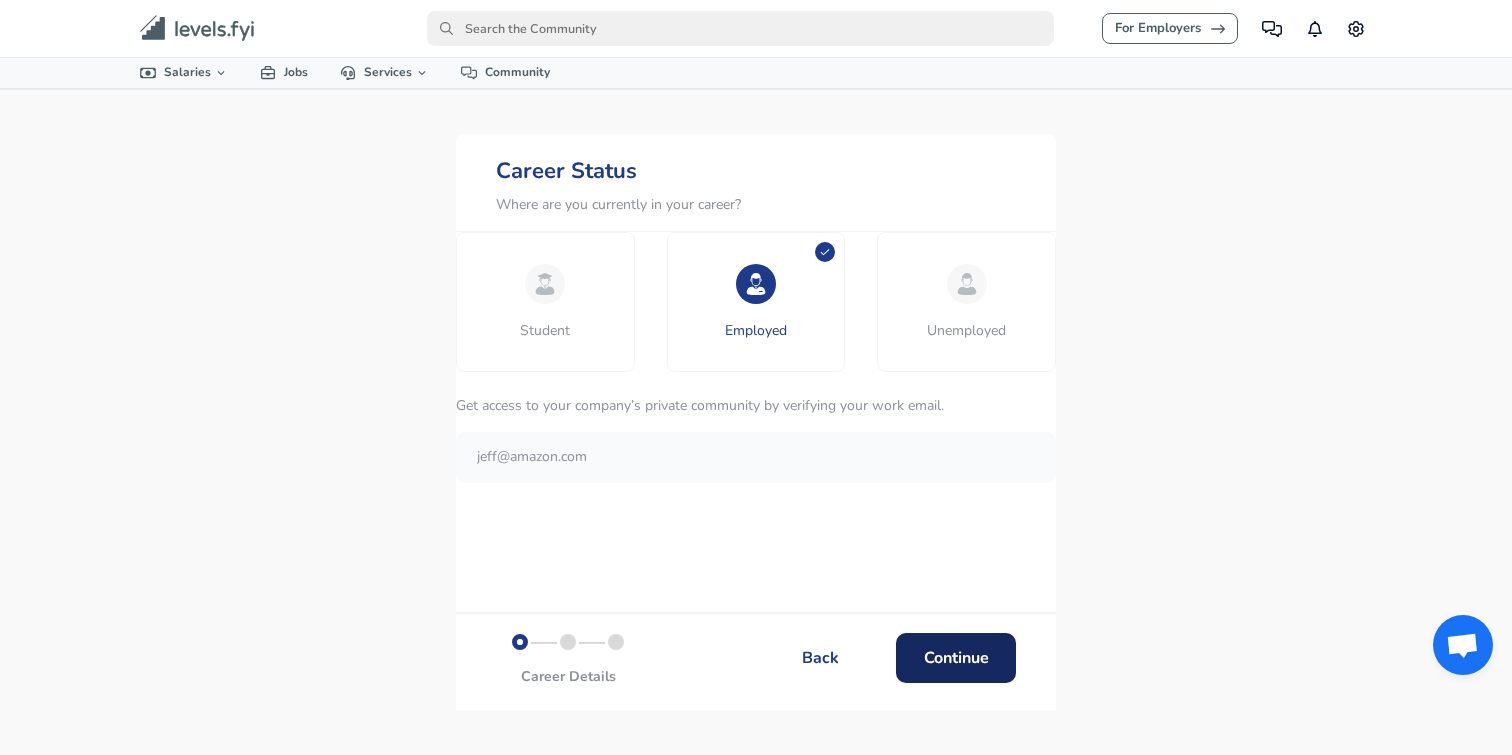 click on "Continue" at bounding box center [956, 658] 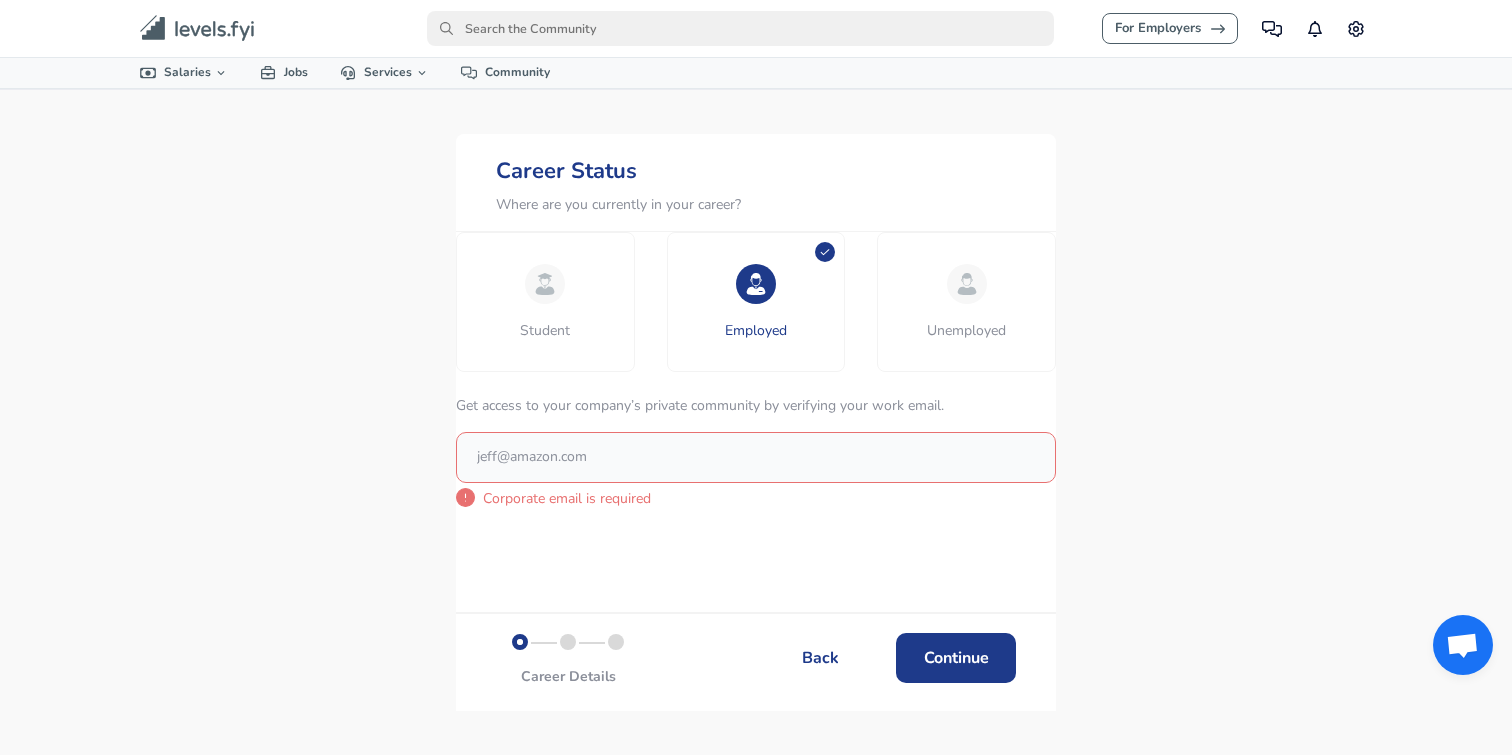 click at bounding box center [756, 457] 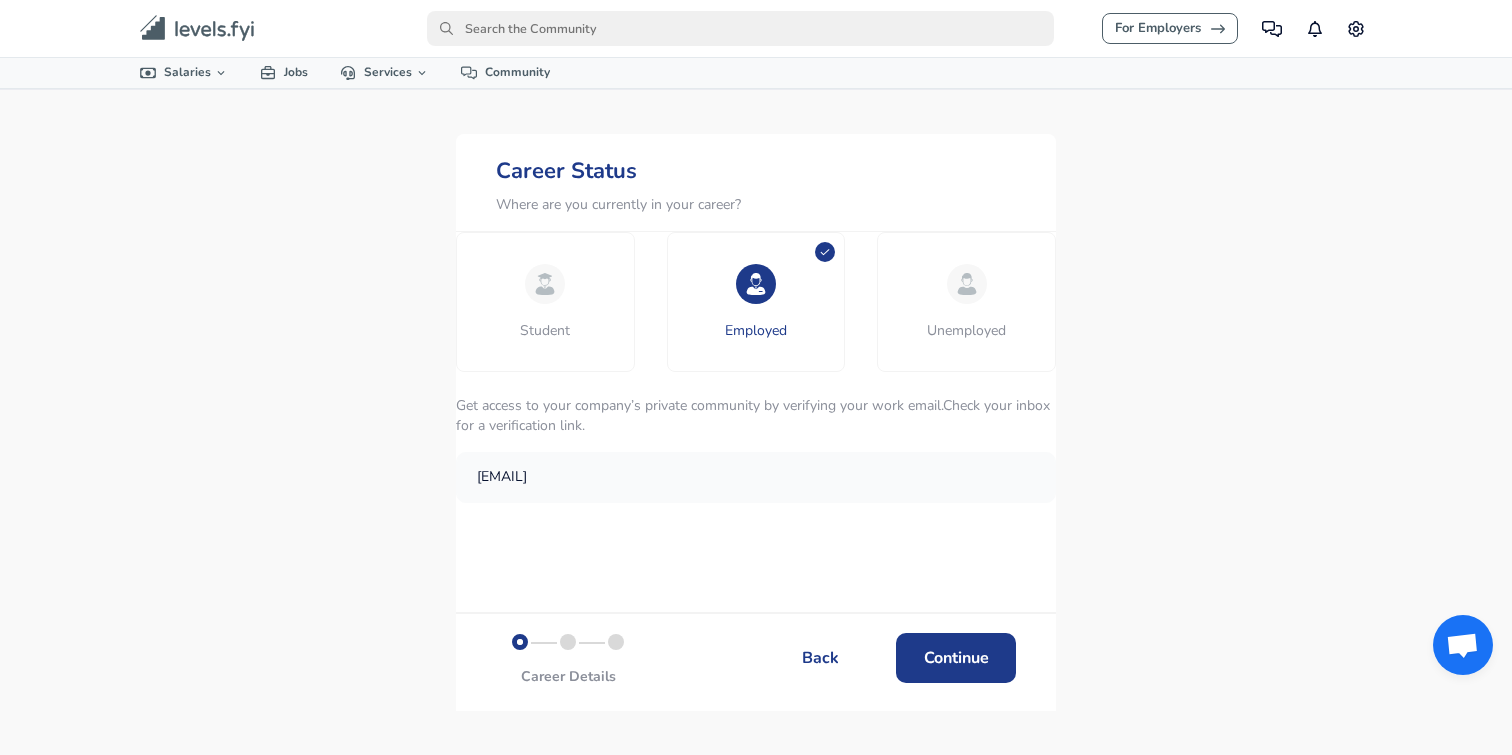 type on "[EMAIL]" 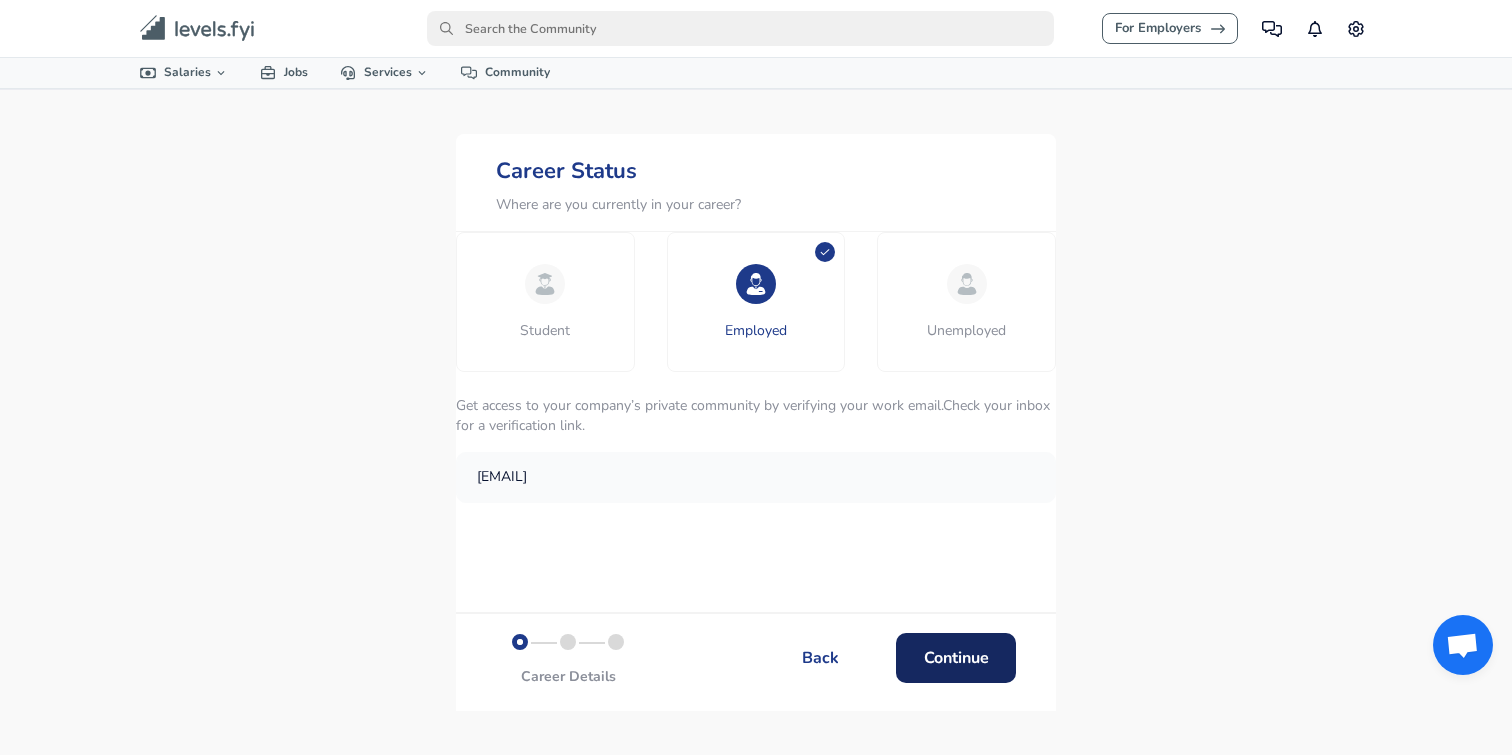 click on "Continue" at bounding box center [956, 658] 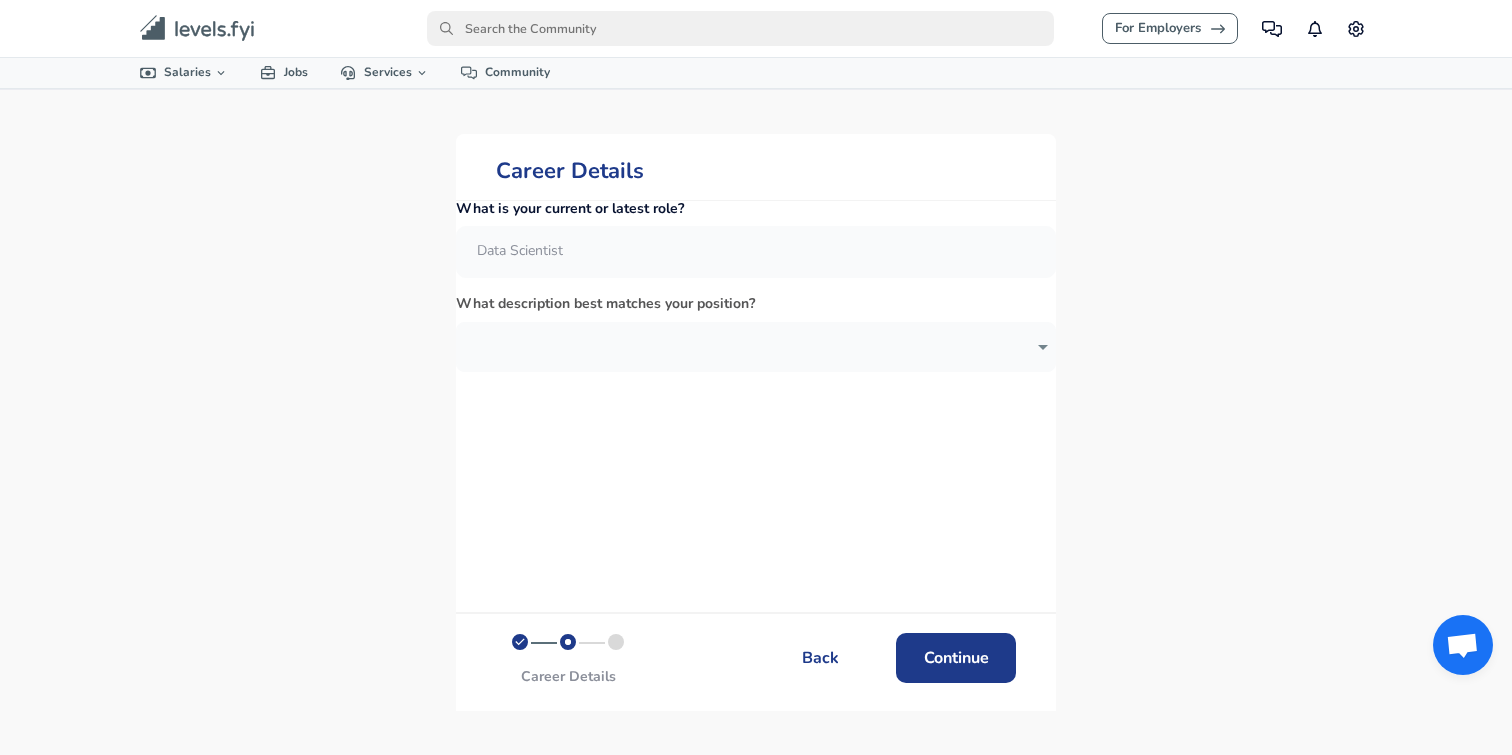 click on "What is your current or latest role?" at bounding box center (756, 250) 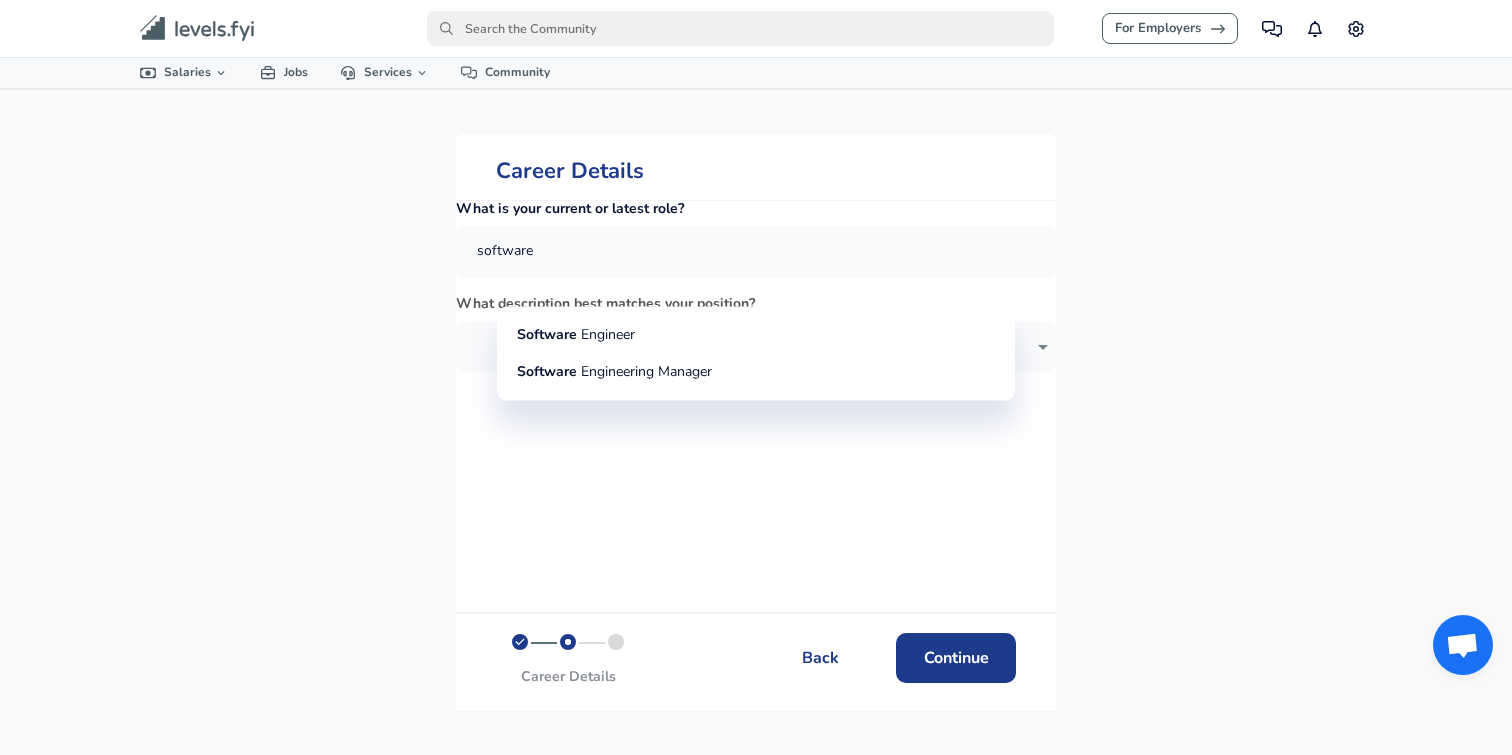 click on "Engineer" at bounding box center [608, 334] 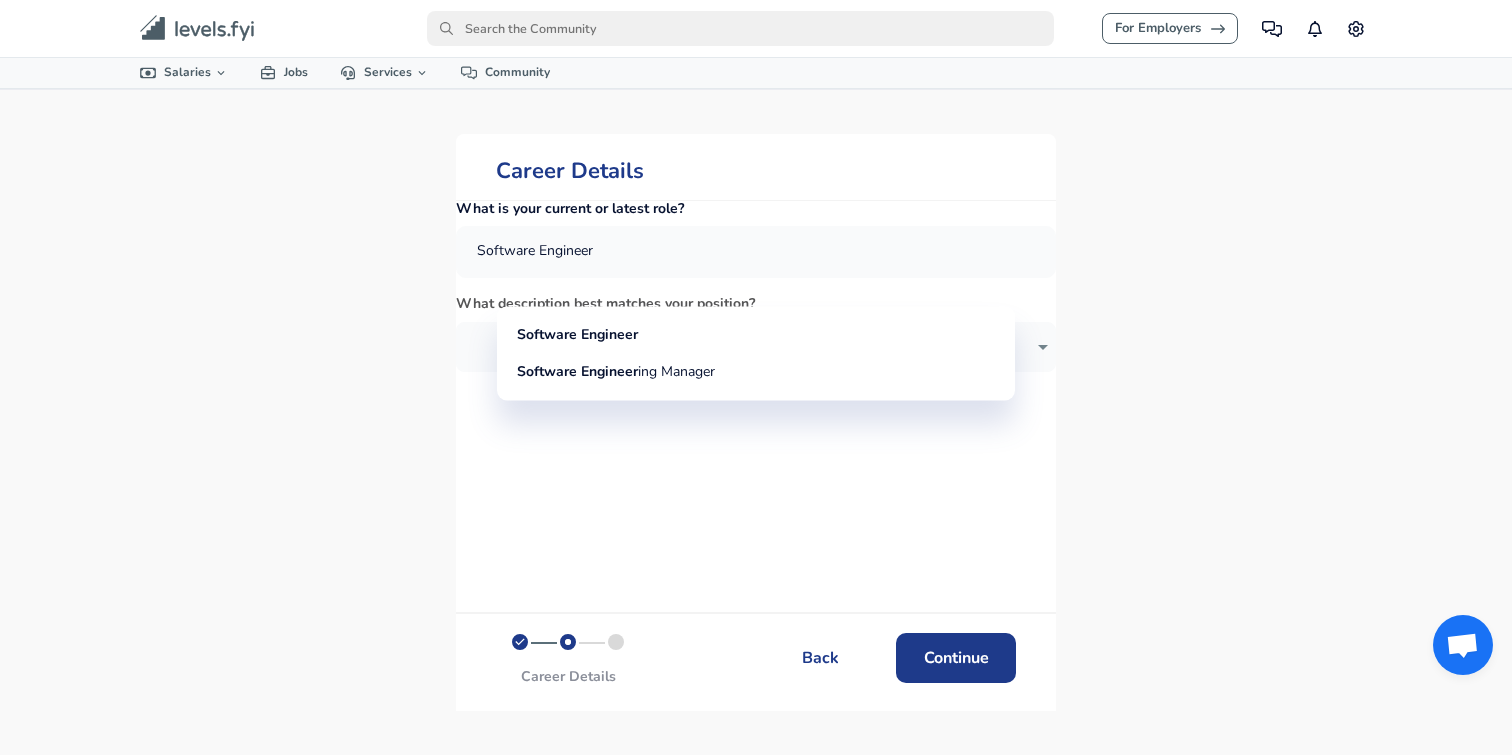 drag, startPoint x: 673, startPoint y: 282, endPoint x: 414, endPoint y: 282, distance: 259 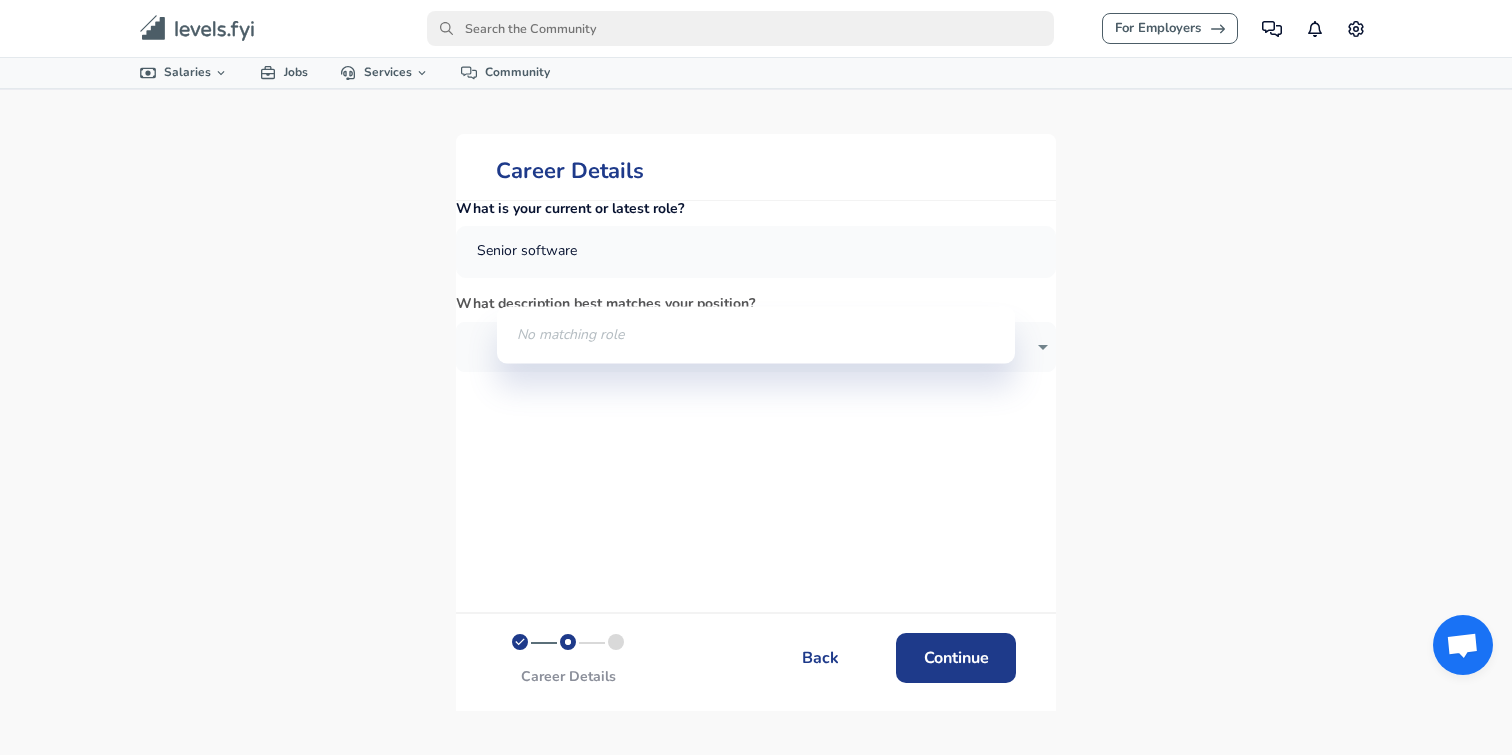 type on "Senior software" 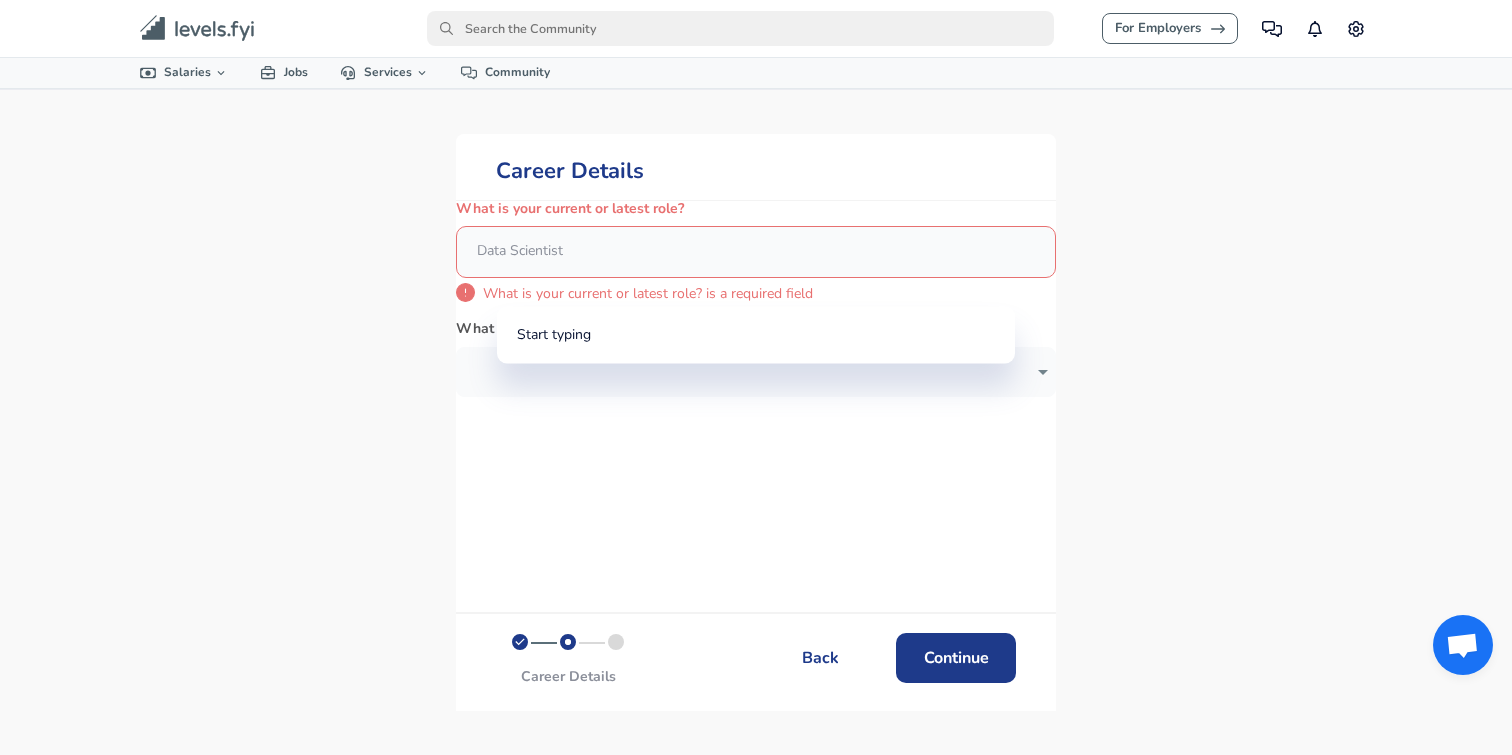 type on "d" 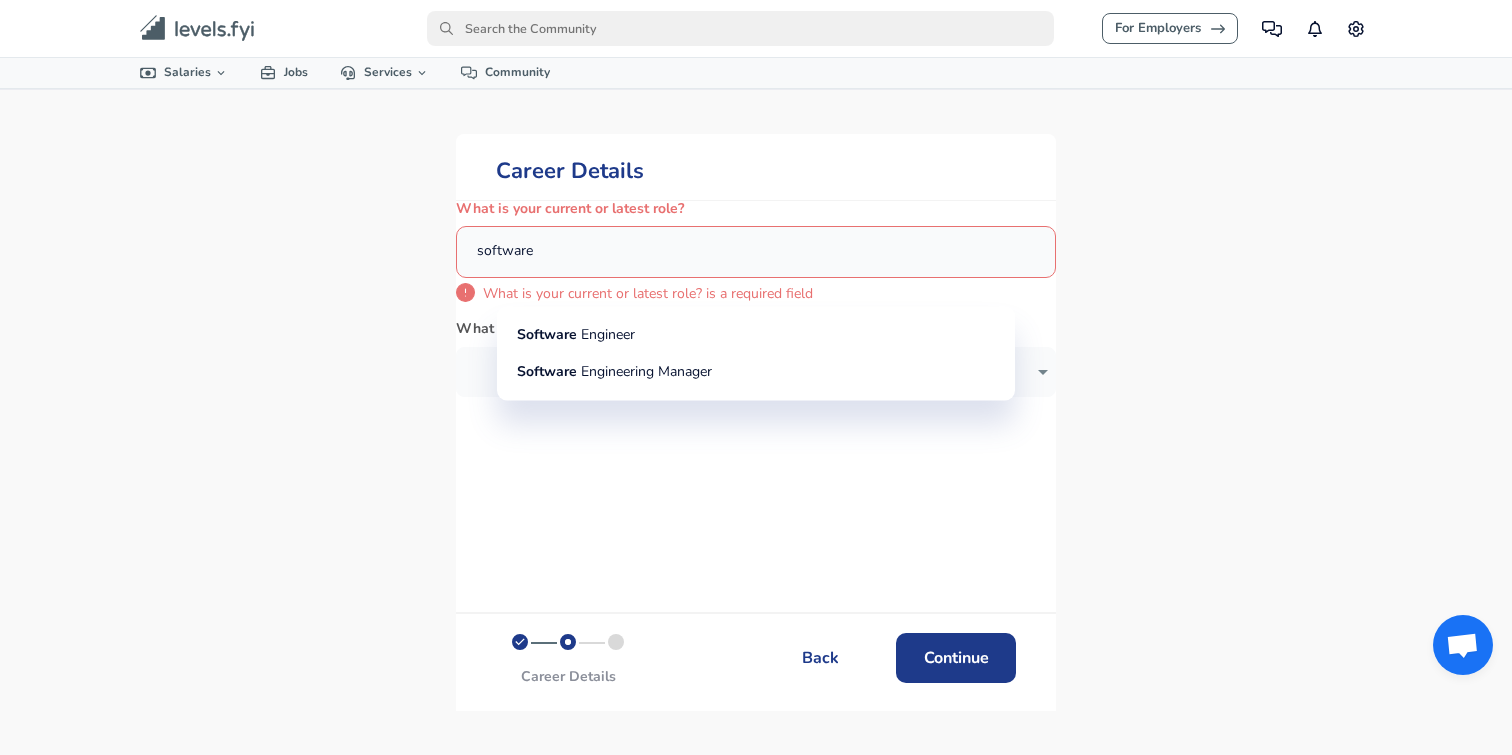 click on "Engineer" at bounding box center (608, 334) 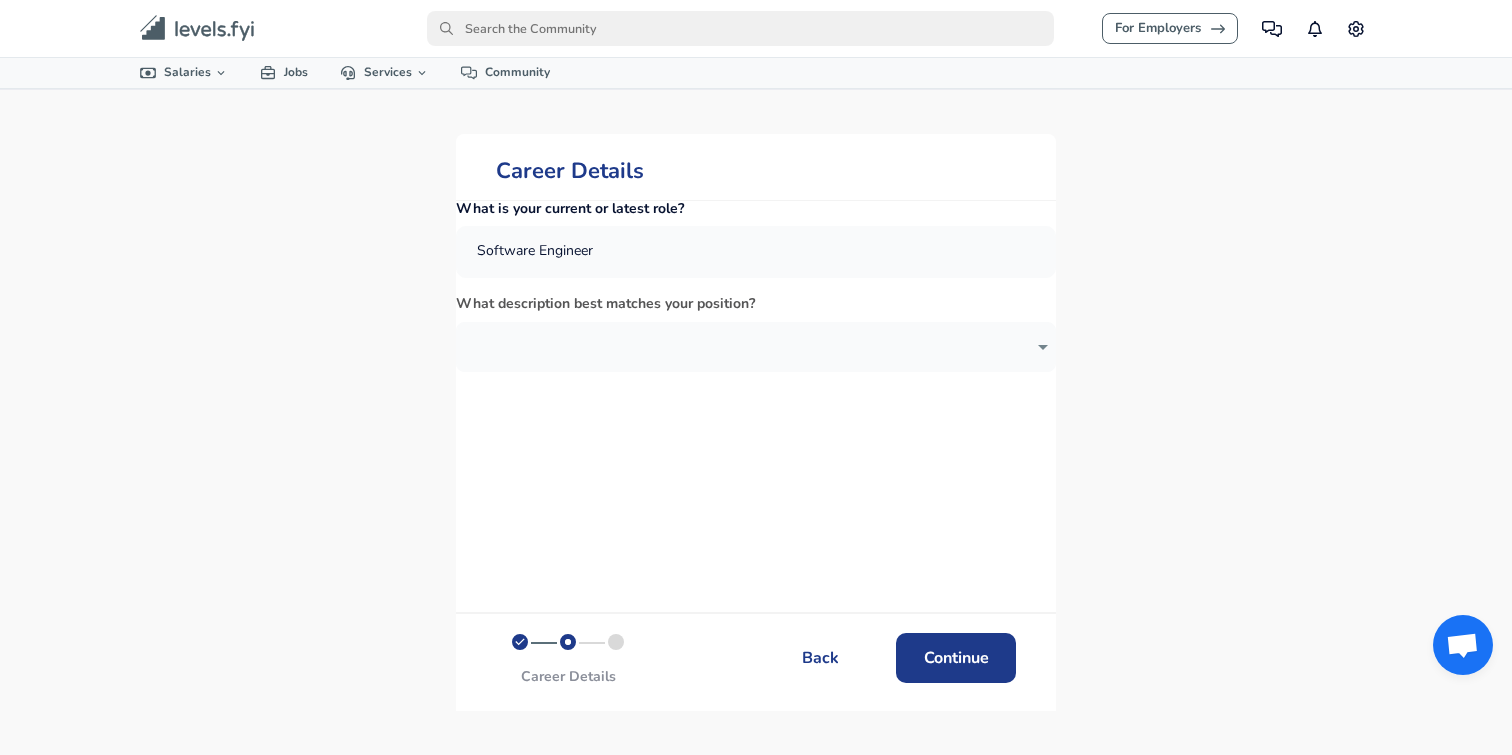 type on "Software Engineer" 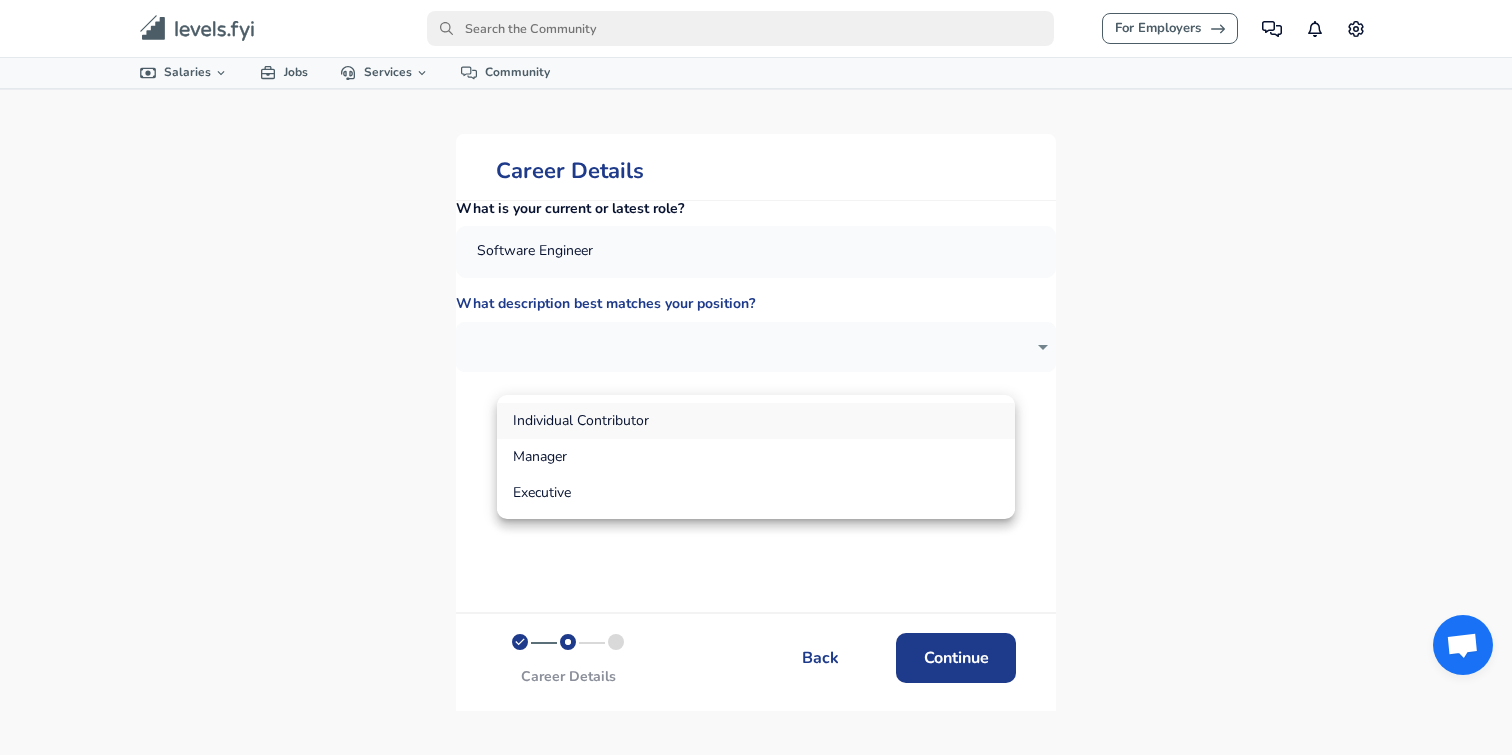 click on "Individual Contributor" at bounding box center (756, 421) 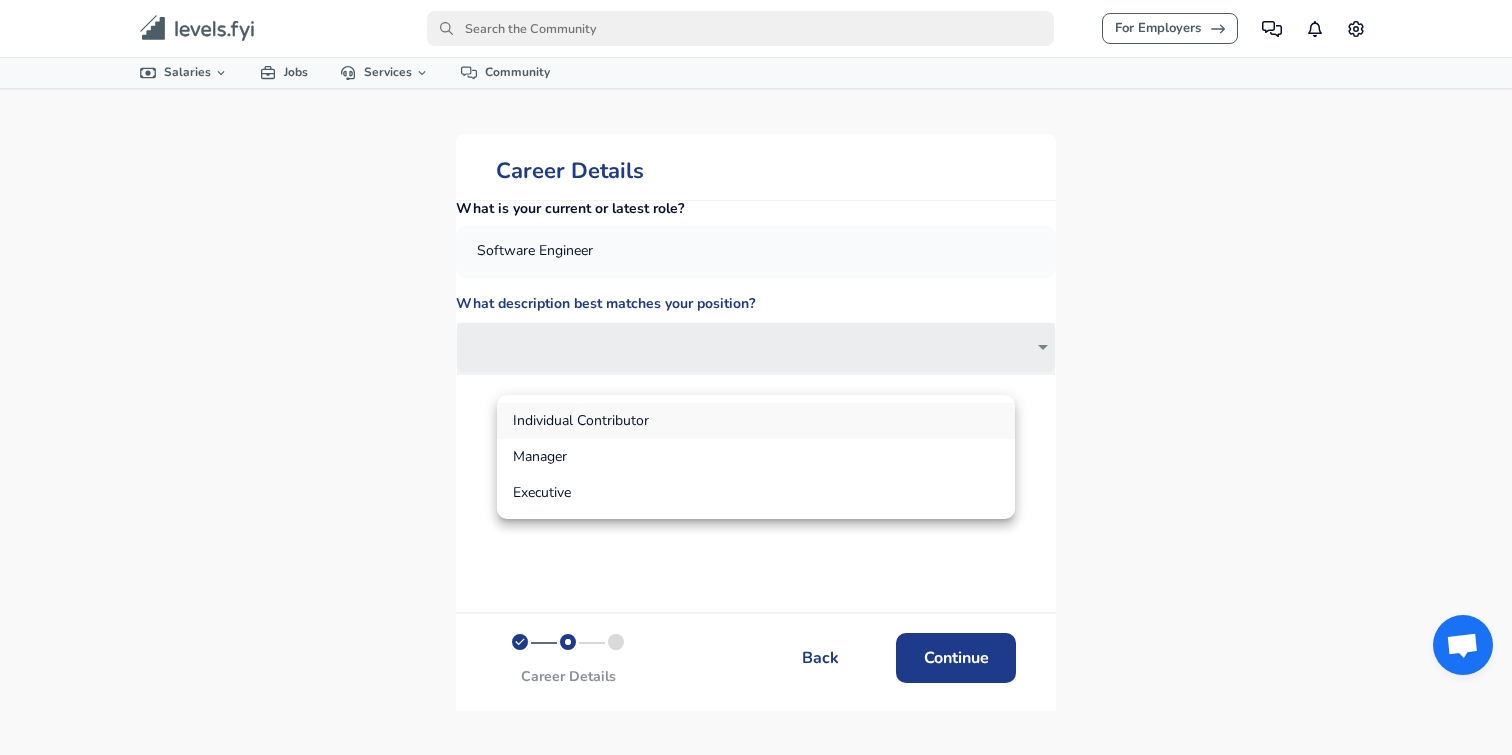 type on "individual_contributor" 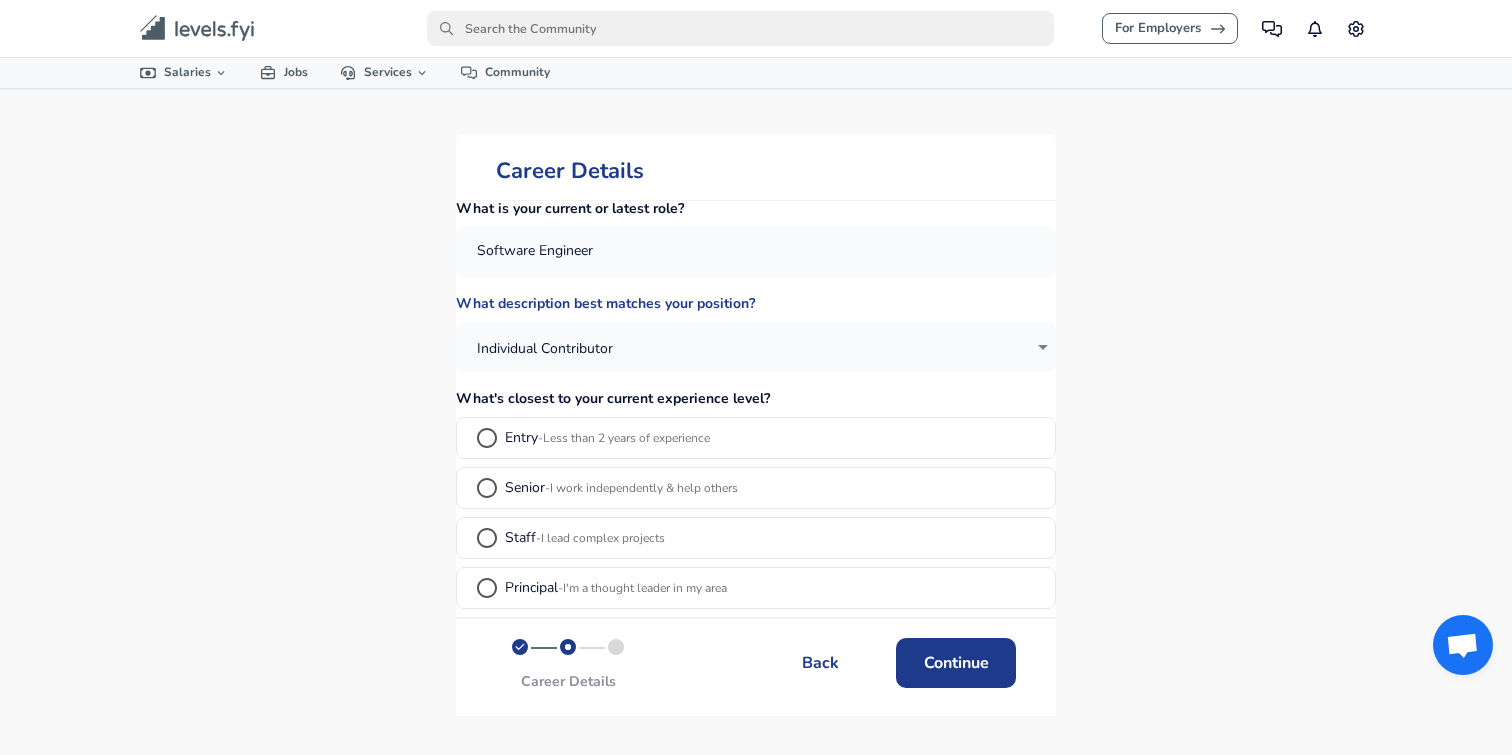 click on "Senior  -  I work independently & help others" at bounding box center (603, 487) 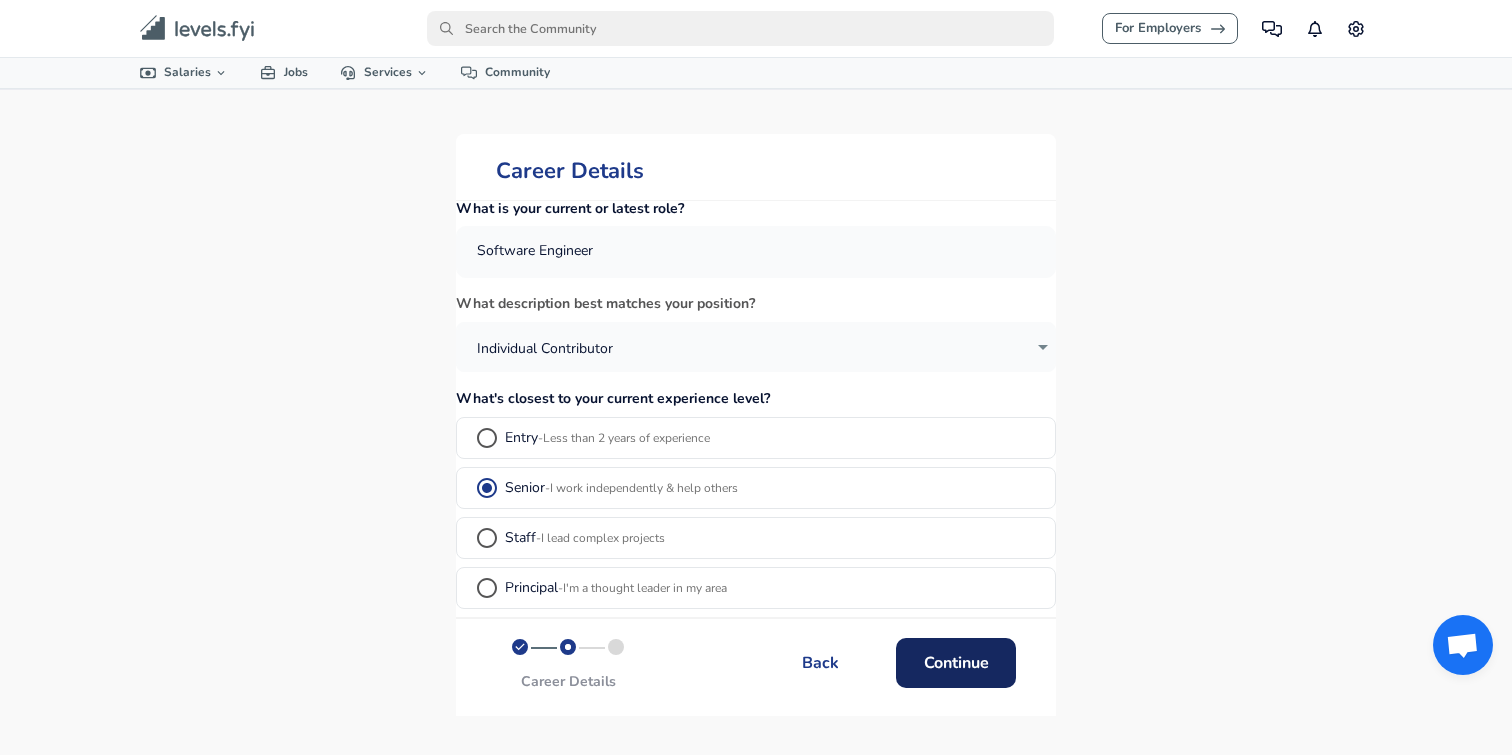 click on "Continue" at bounding box center [956, 663] 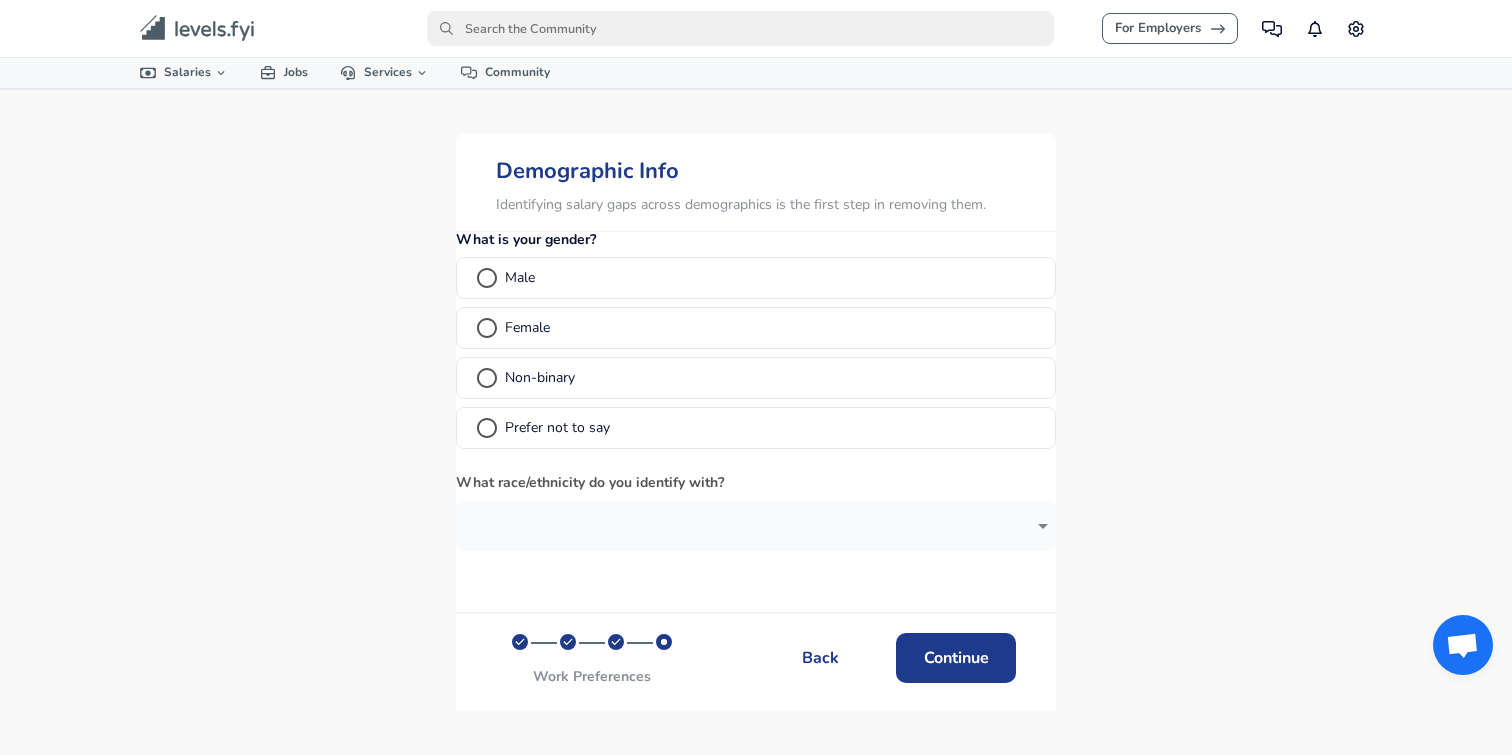 click on "Male" at bounding box center (756, 277) 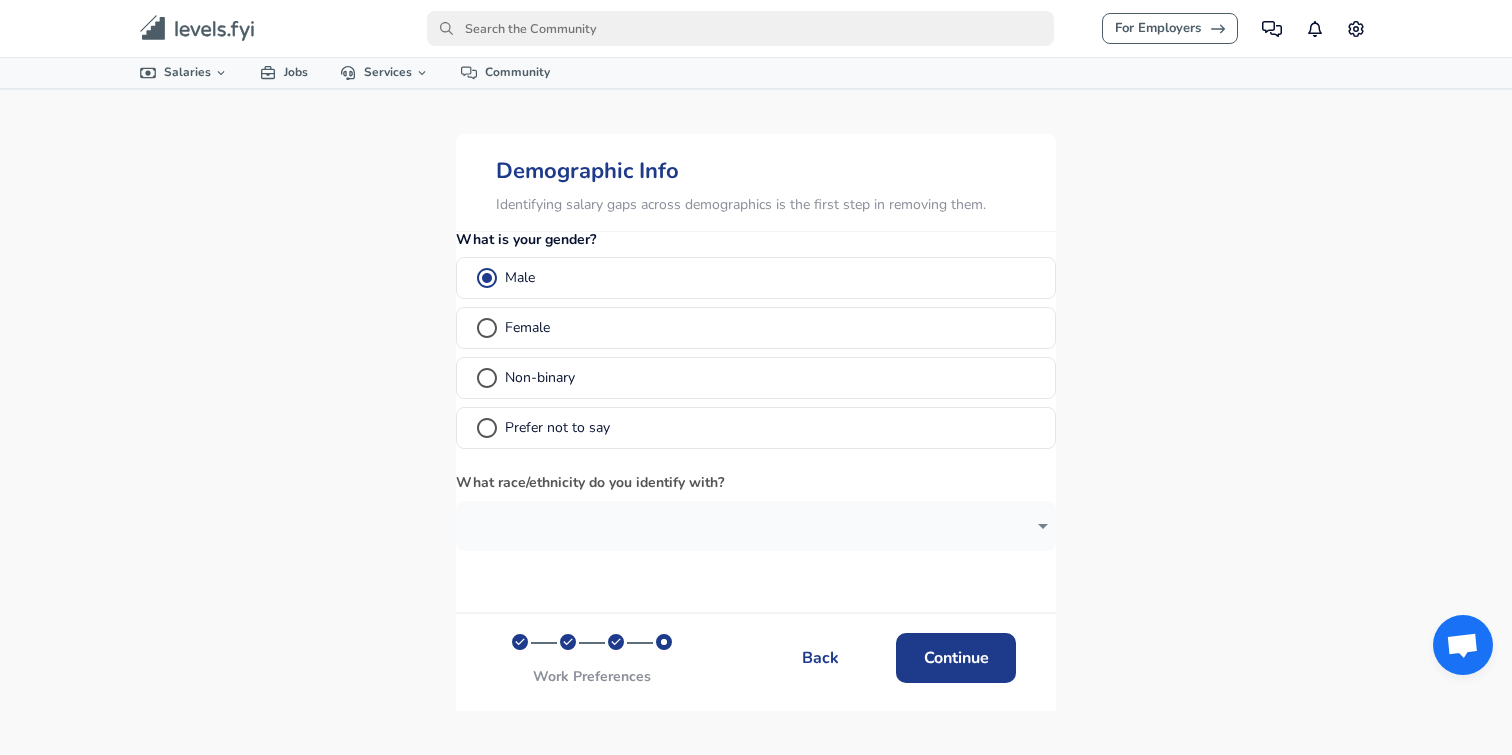 click on "For Employers Community Notifications Settings All Data By Location By Company By Title Salary Calculator Chart Visualizations Verified Salaries Internships Negotiation Support Compare Benefits Who's Hiring 2024 Pay Report Top Paying Companies Integrate Blog Press Levels FYI Logo Salaries 📂   All Data 🌎   By Location 🏢   By Company 🖋    By Title 🏭️    By Industry 📍   Salary Heatmap 📈   Chart Visualizations 🔥   Real-time Percentiles 🎓   Internships ❣️   Compare Benefits 🎬   2024 Pay Report 🏆   Top Paying Companies 💸   Calculate Meeting Cost #️⃣   Salary Calculator Contribute Add Salary Add Company Benefits Add Level Mapping Jobs Services Candidate Services 💵  Negotiation Coaching 📄  Resume Review 🎁  Gift a Resume Review For Employers Interactive Offers Real-time Percentiles  🔥 Compensation Benchmarking For Academic Research Compensation Dataset Community Welcome to Levels.fyi! We're excited to help you build a better career. Get Started     and   H [NUMBER]" at bounding box center (756, 377) 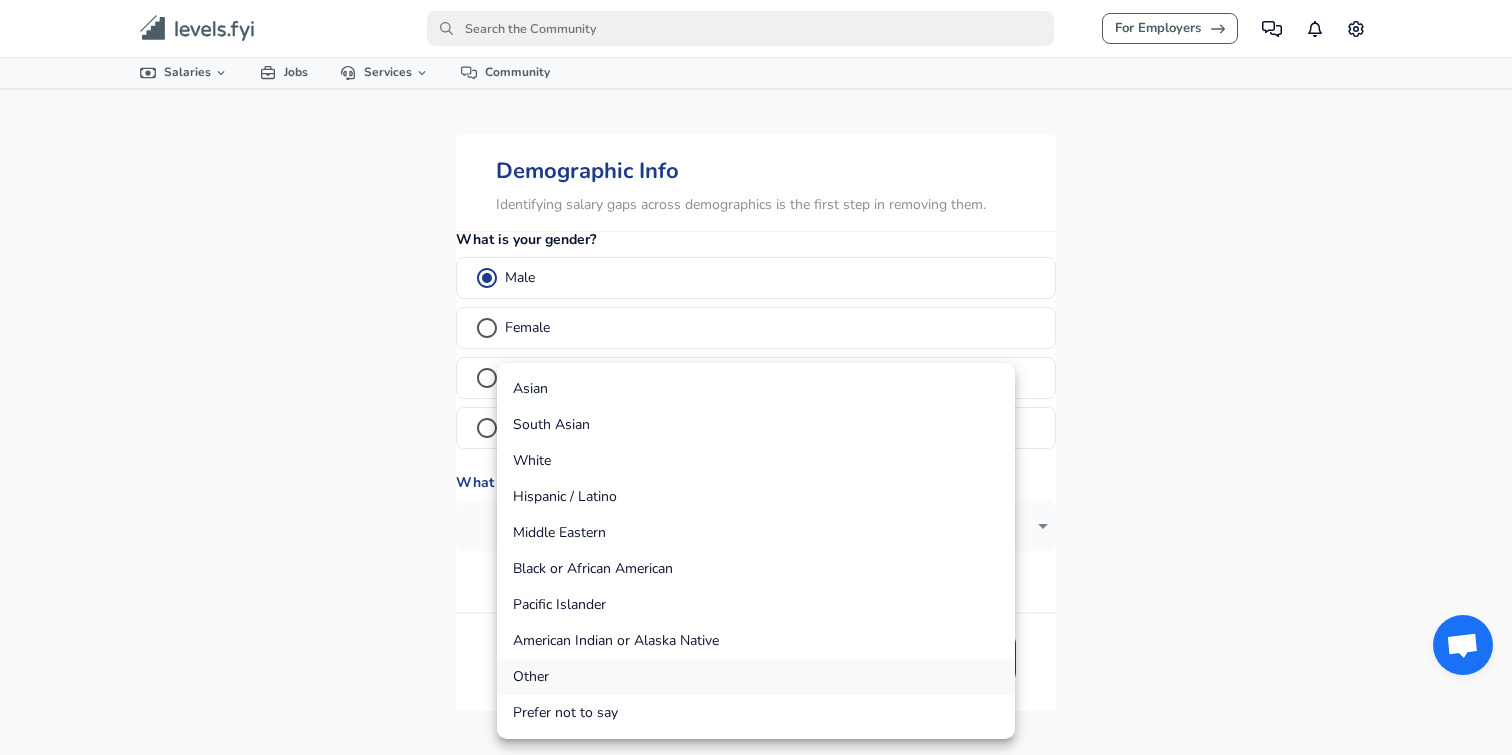 click on "Other" at bounding box center [756, 677] 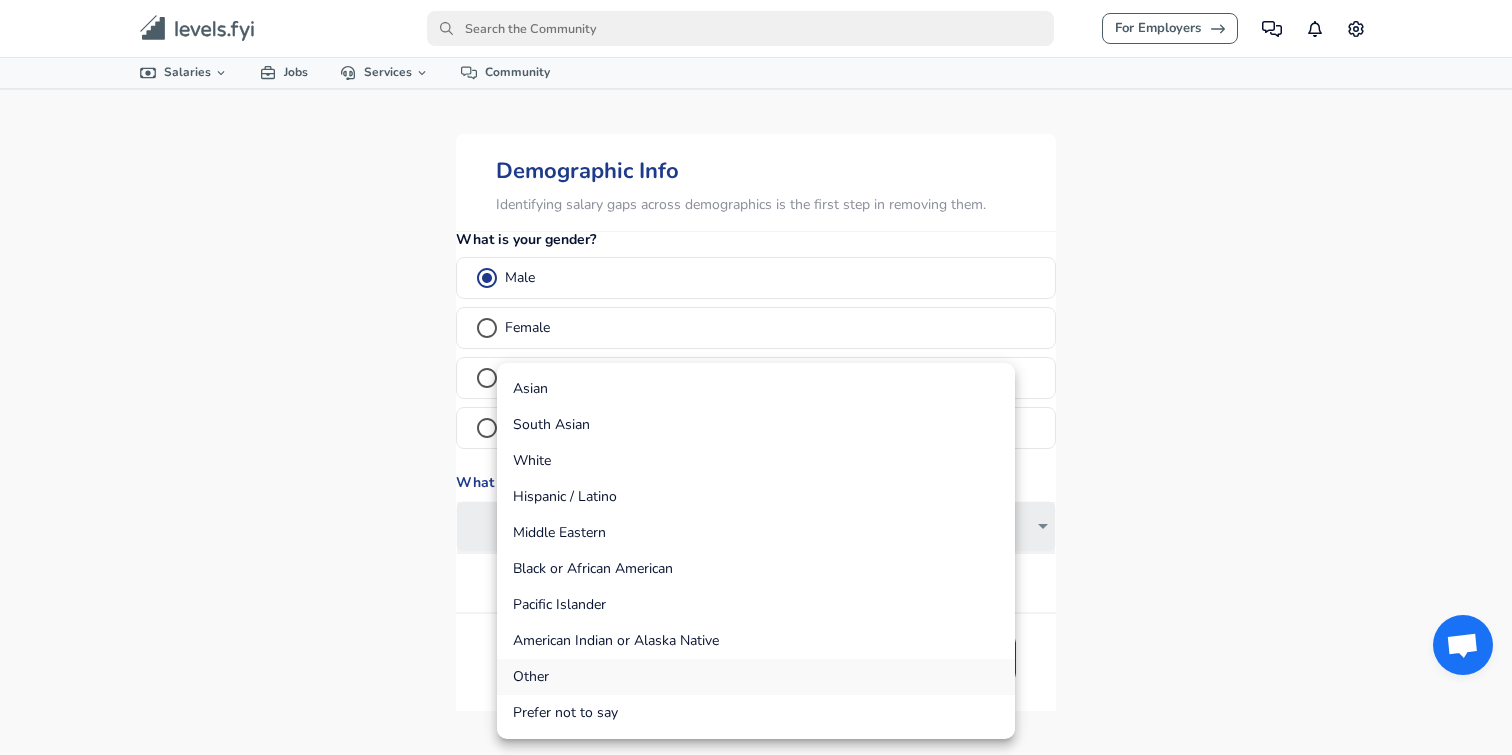 type on "other" 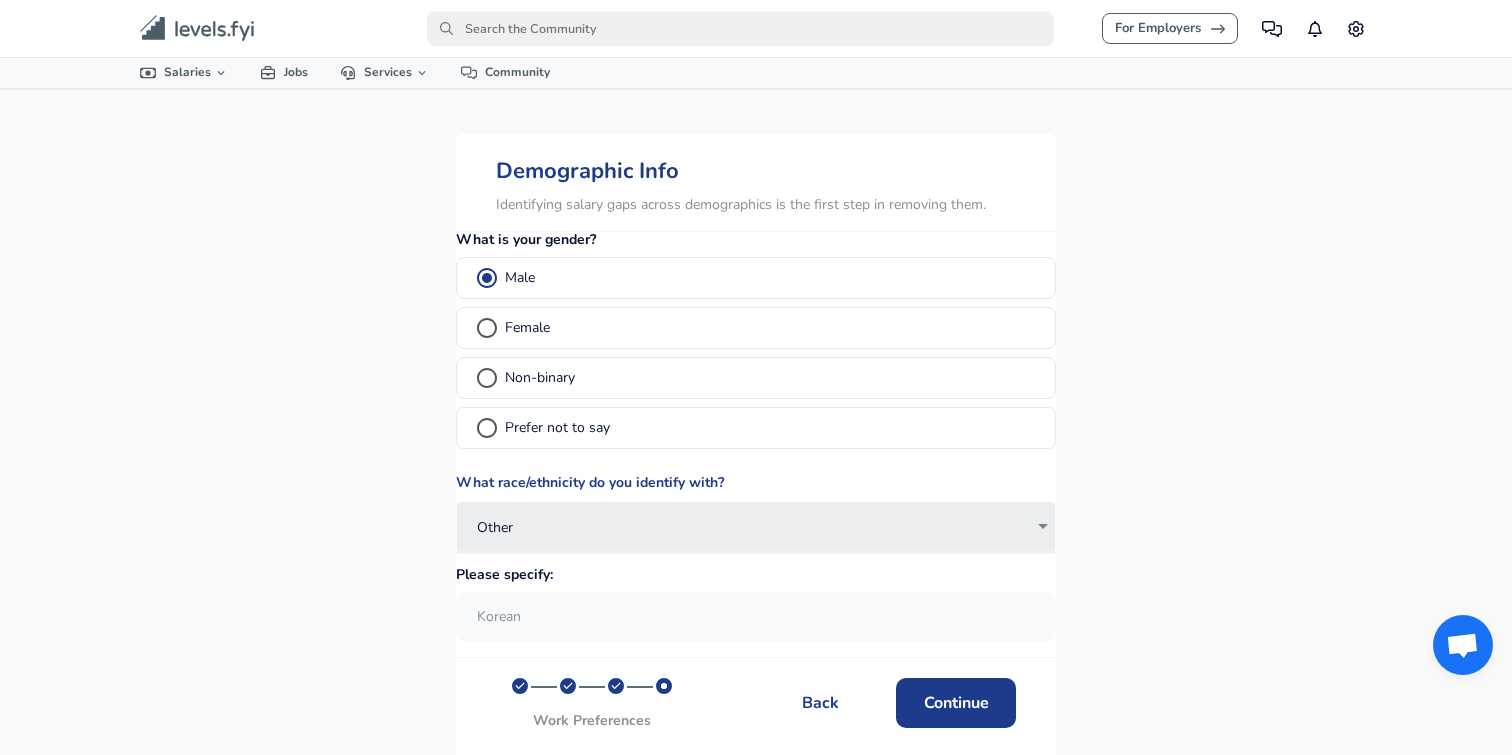 scroll, scrollTop: 26, scrollLeft: 0, axis: vertical 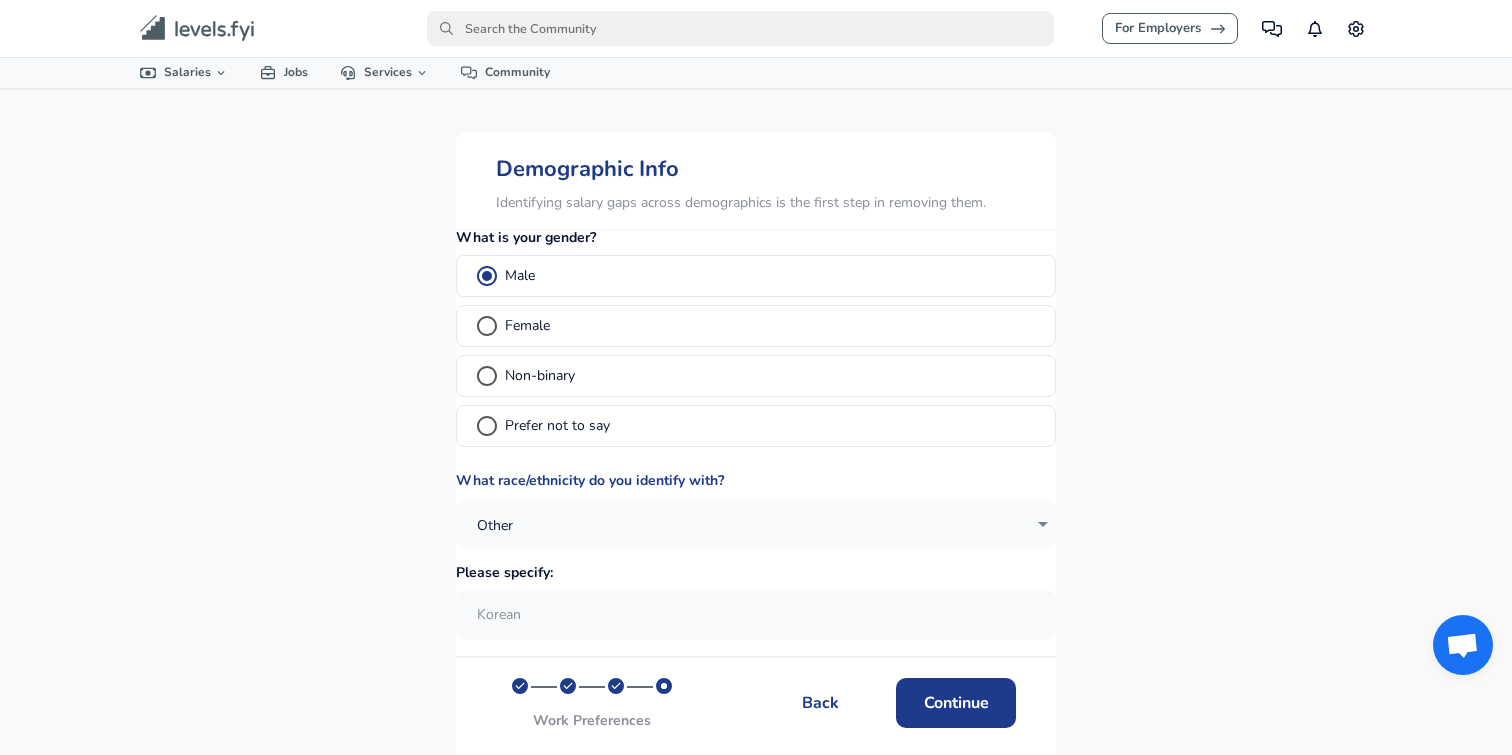 click at bounding box center (756, 614) 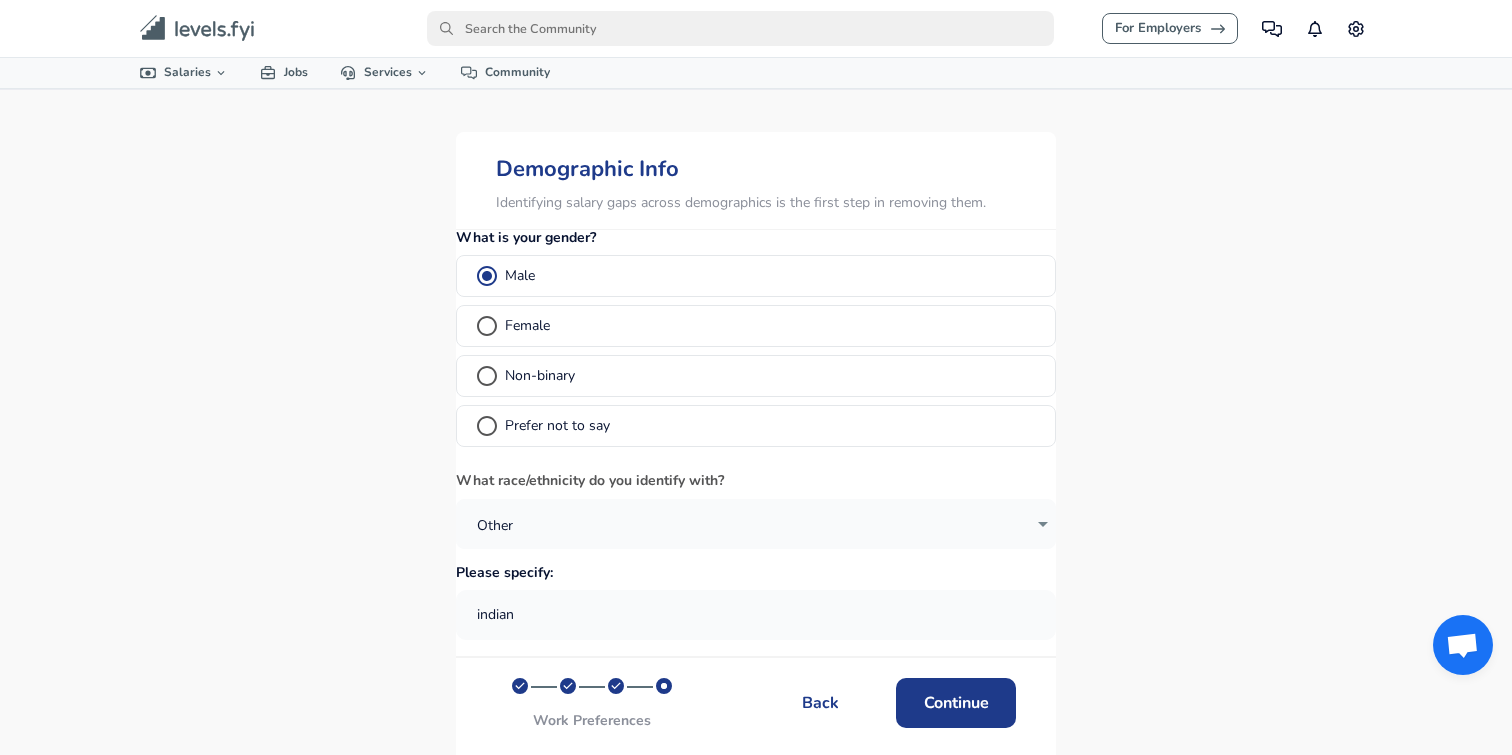 drag, startPoint x: 616, startPoint y: 608, endPoint x: 342, endPoint y: 608, distance: 274 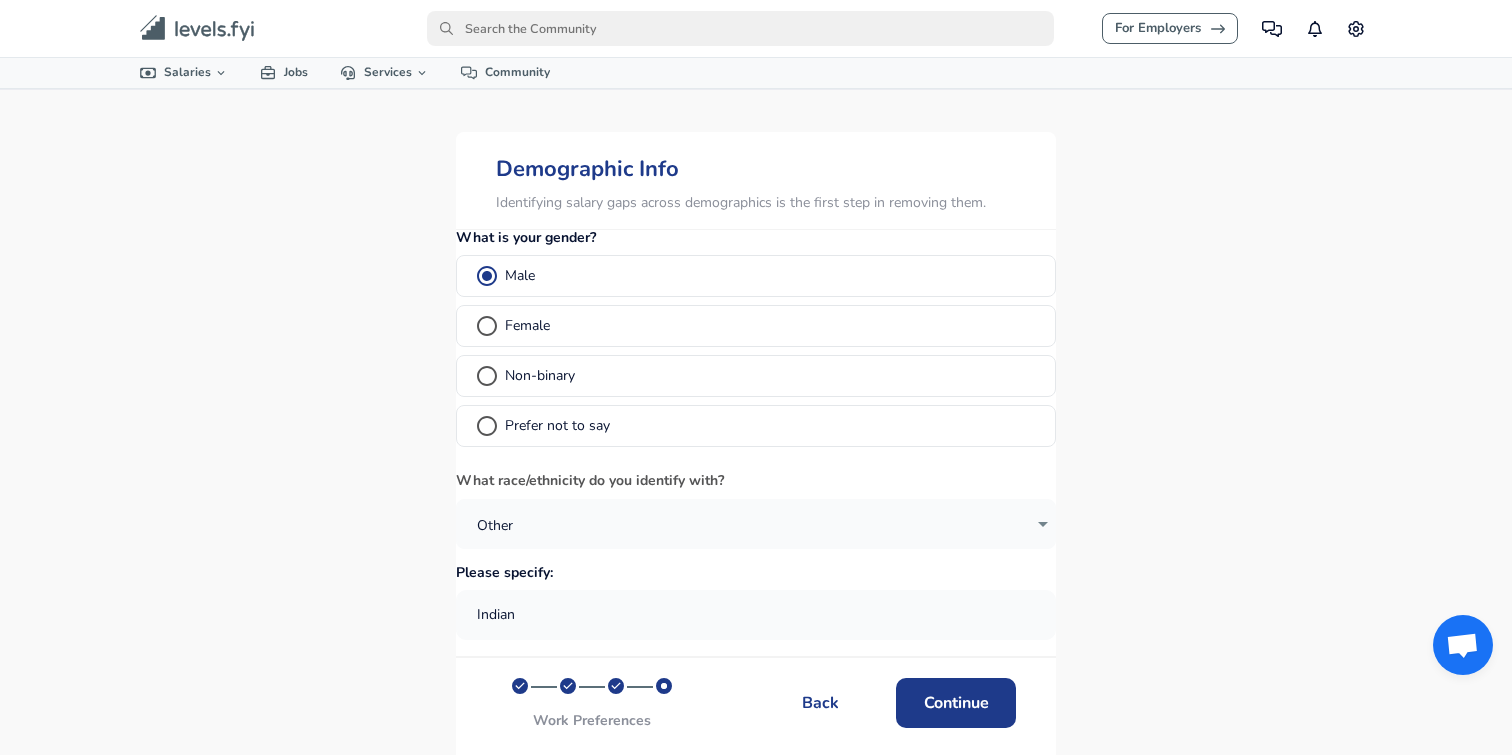 type on "Indian" 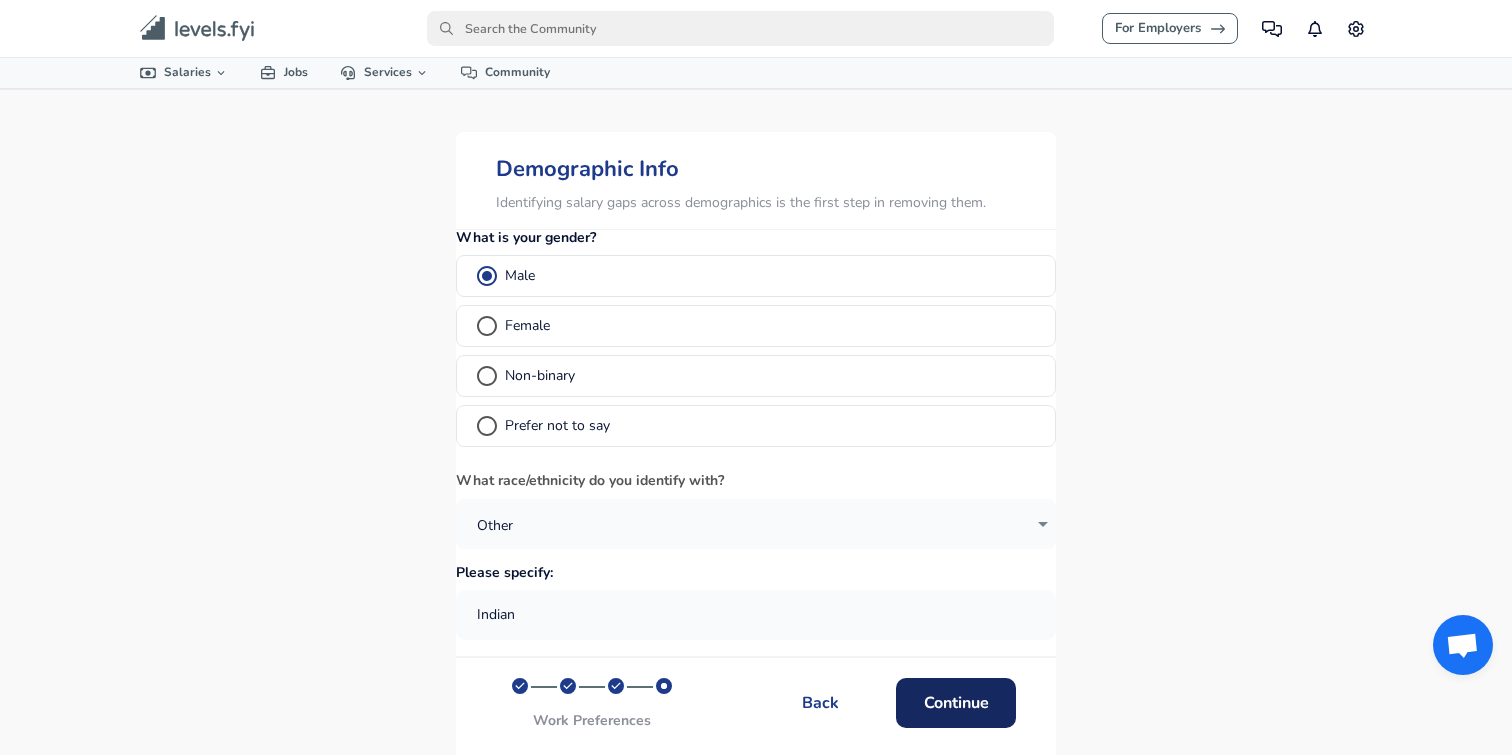 click on "Continue" at bounding box center [956, 702] 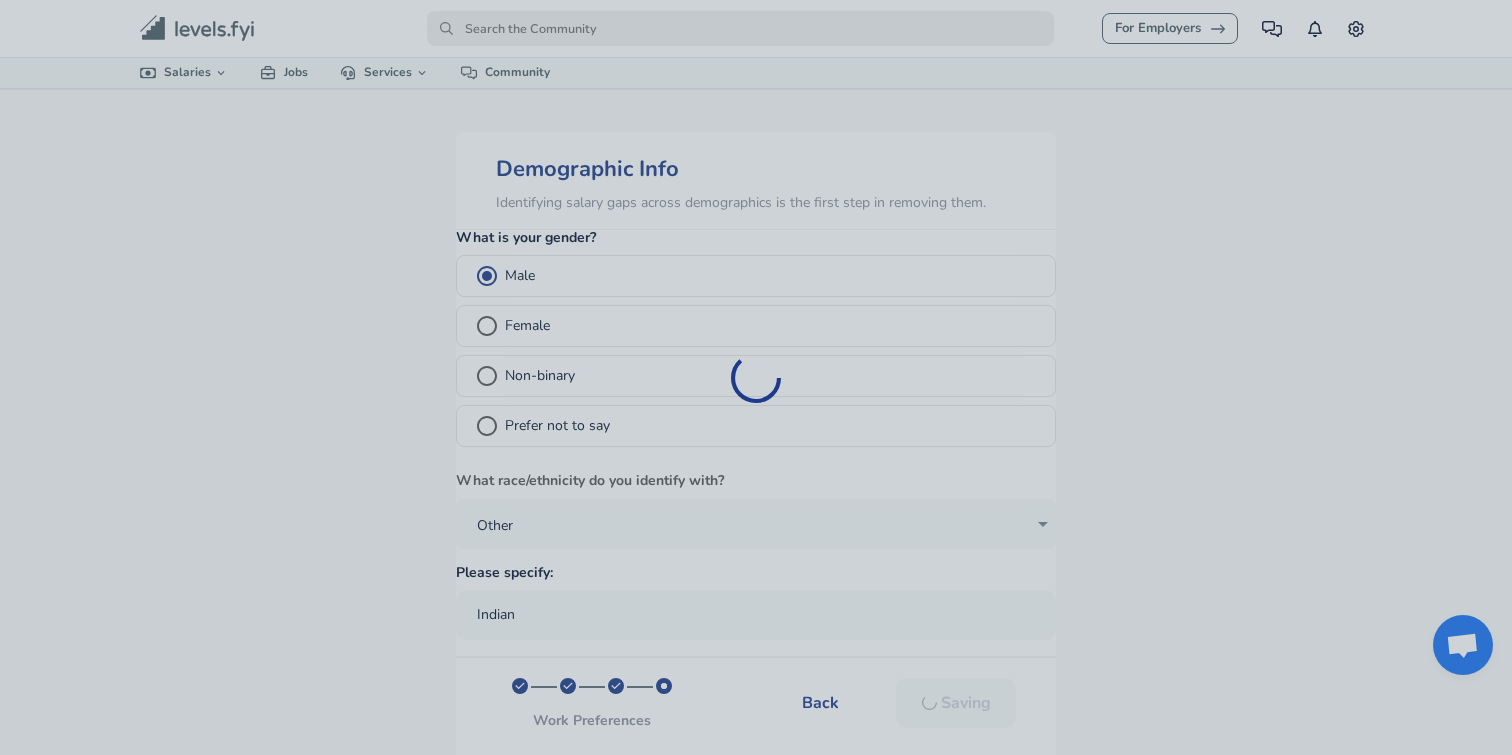 scroll, scrollTop: 0, scrollLeft: 0, axis: both 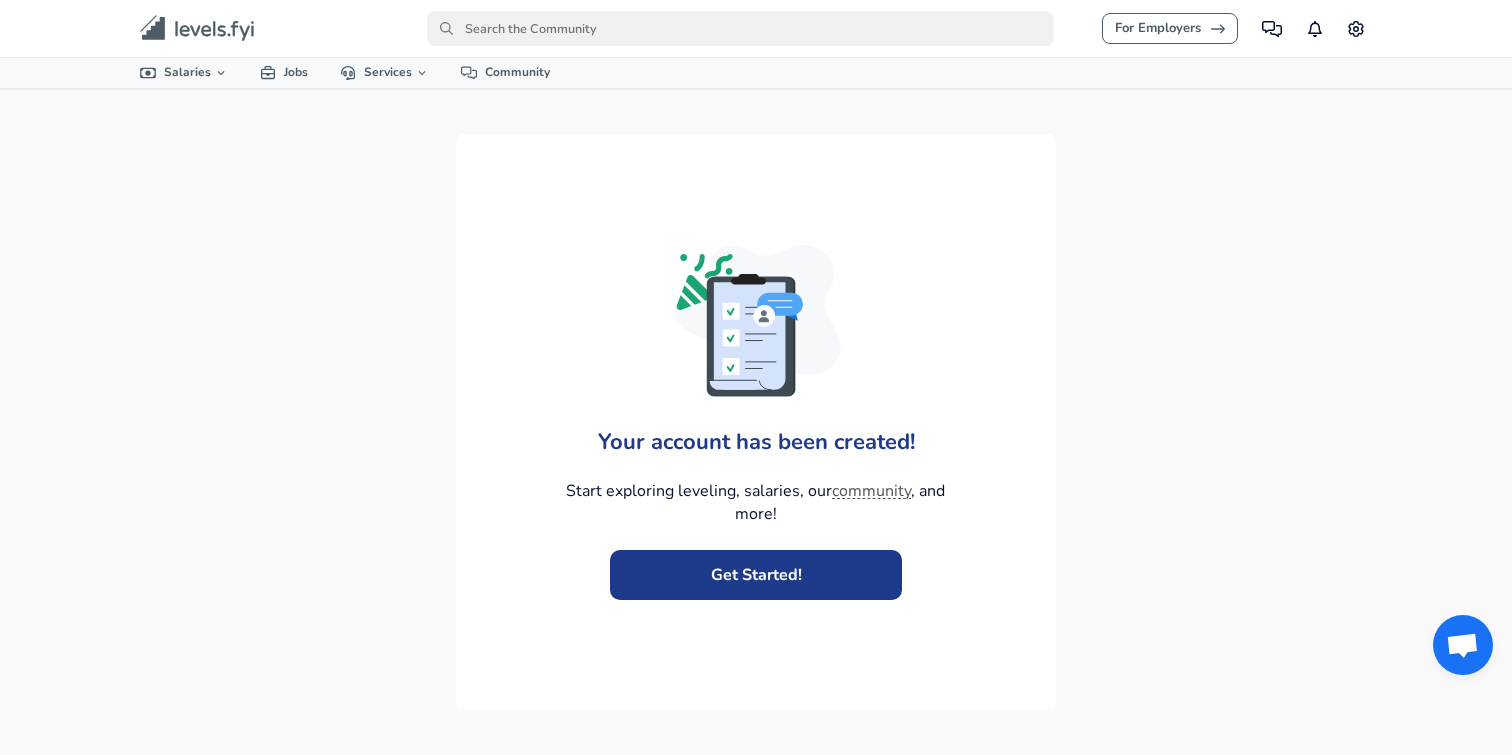 click on "Get Started!" at bounding box center (756, 574) 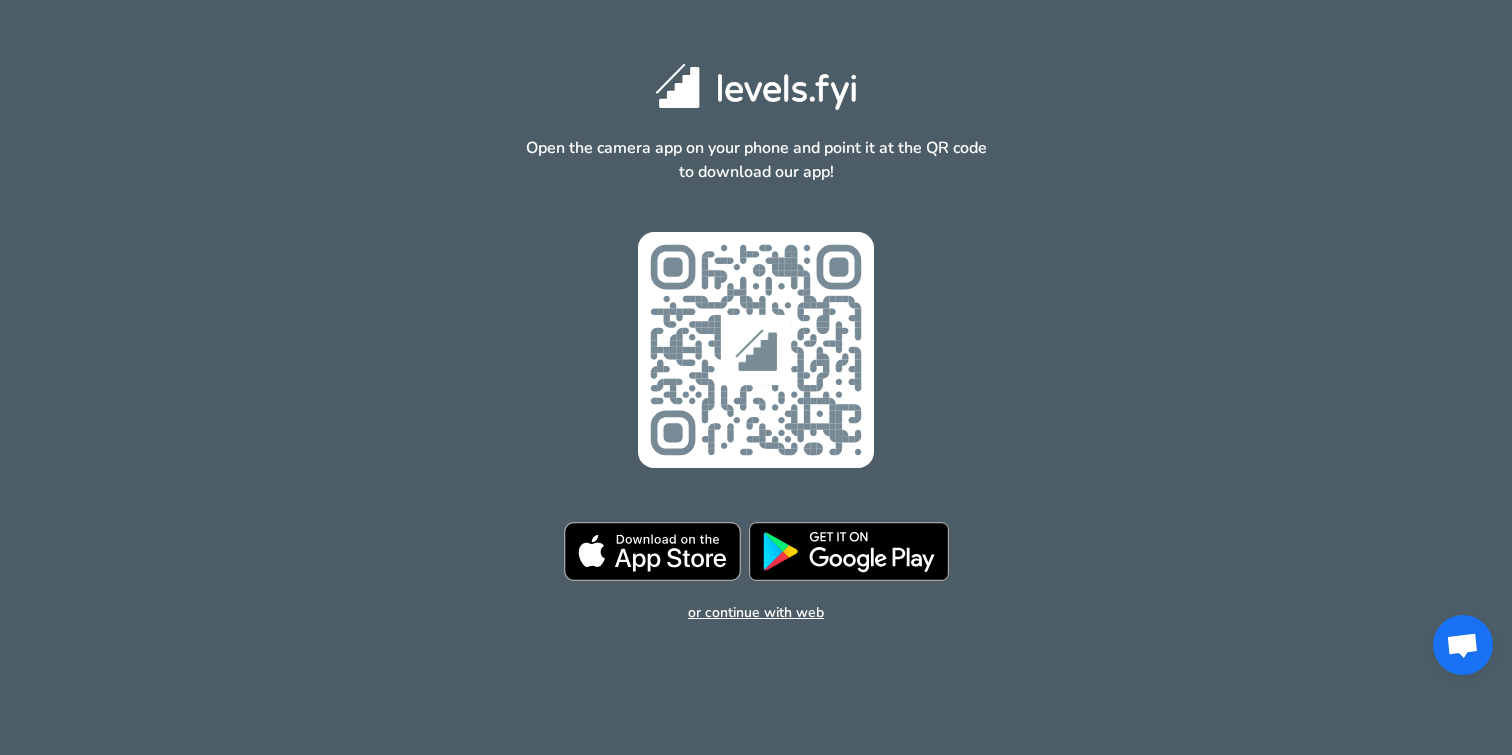 click on "or continue with web" at bounding box center (756, 612) 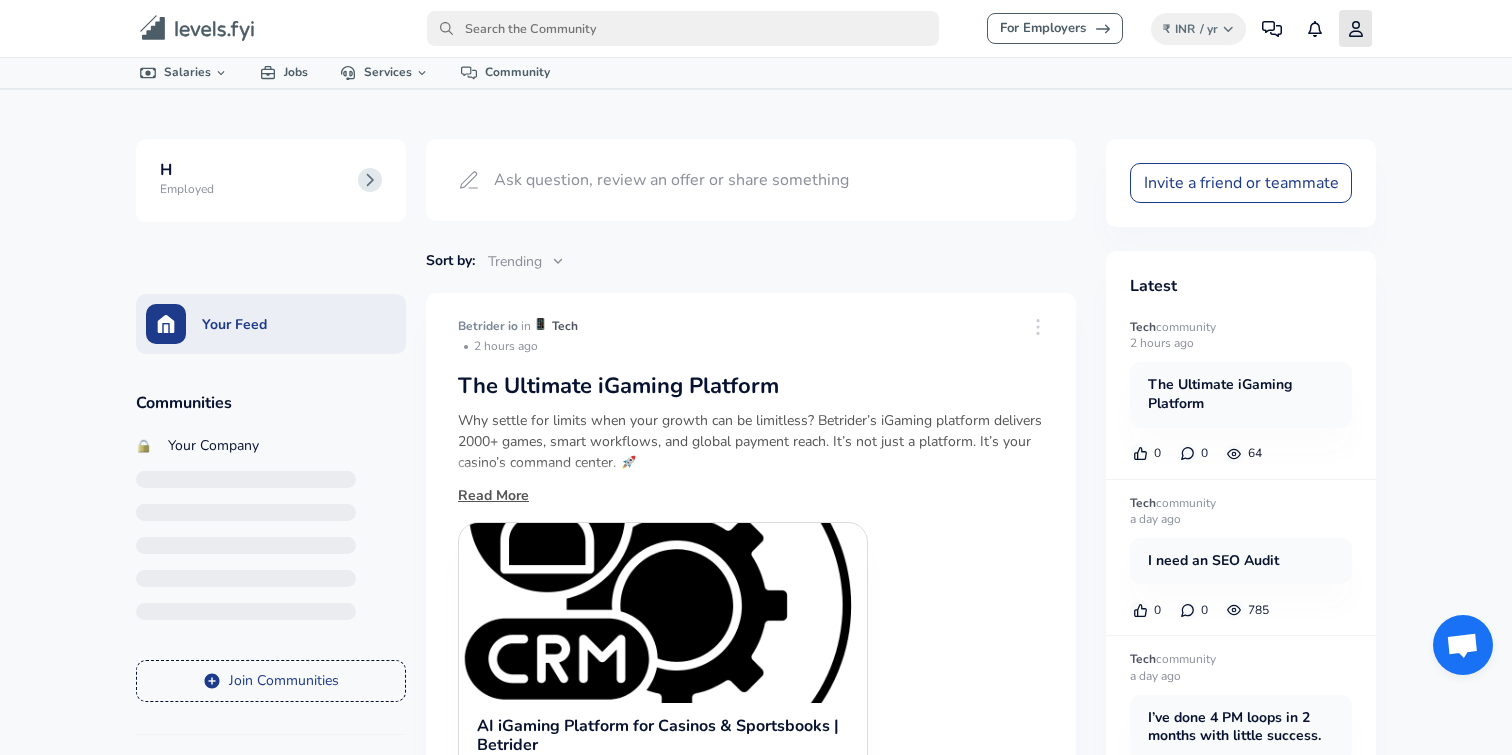 click 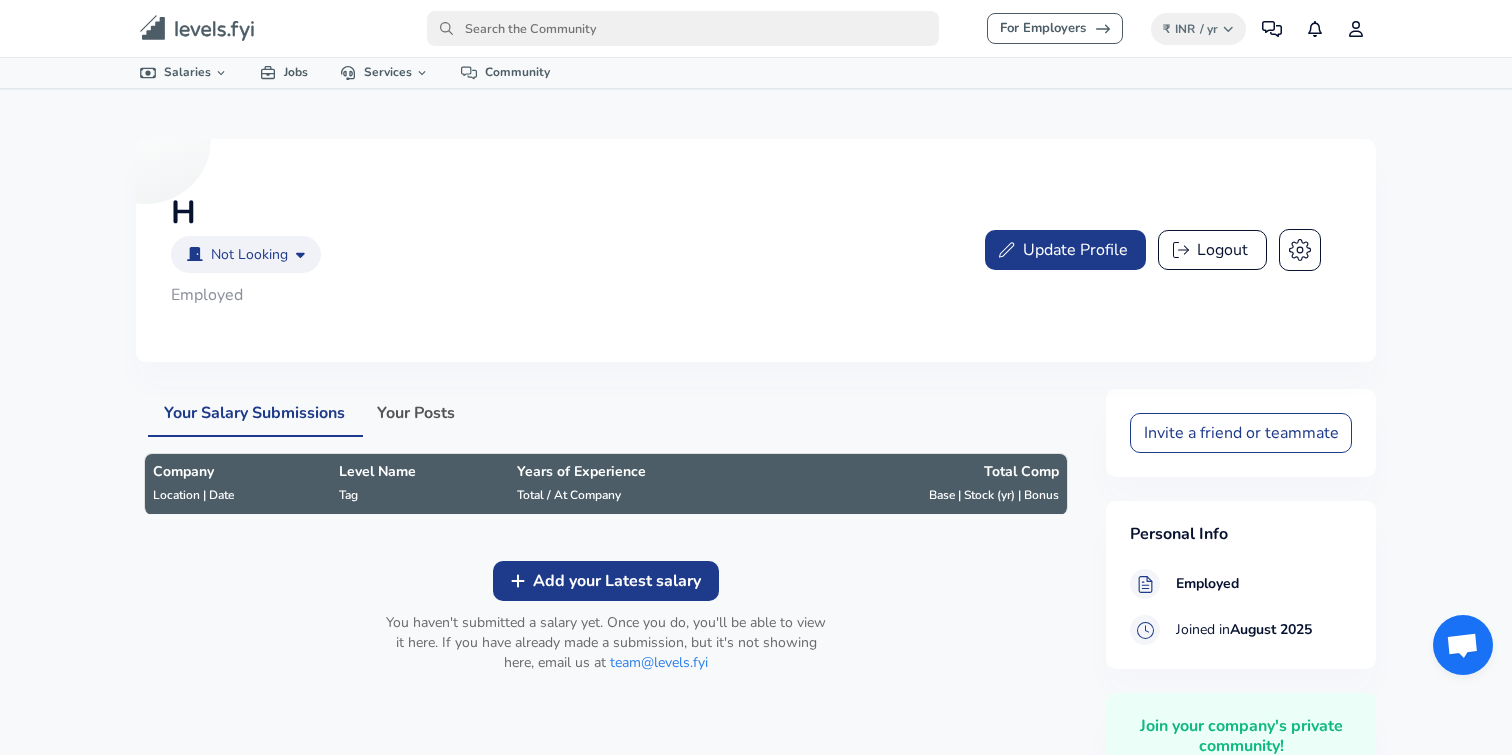 click on "For Employers ₹ INR / yr Change Community Notifications Profile All Data By Location By Company By Title Salary Calculator Chart Visualizations Verified Salaries Internships Negotiation Support Compare Benefits Who's Hiring 2024 Pay Report Top Paying Companies Integrate Blog Press Levels FYI Logo Salaries 📂   All Data 🌎   By Location 🏢   By Company 🖋    By Title 🏭️    By Industry 📍   Salary Heatmap 📈   Chart Visualizations 🔥   Real-time Percentiles 🎓   Internships ❣️   Compare Benefits 🎬   2024 Pay Report 🏆   Top Paying Companies 💸   Calculate Meeting Cost #️⃣   Salary Calculator Contribute Add Salary Add Company Benefits Add Level Mapping Jobs Services Candidate Services 💵  Negotiation Coaching 📄  Resume Review 🎁  Gift a Resume Review For Employers Interactive Offers Real-time Percentiles  🔥 Compensation Benchmarking For Academic Research Compensation Dataset Community H Not Looking no ​ Employed   Update Profile Logout Your Salary Submissions" at bounding box center [756, 377] 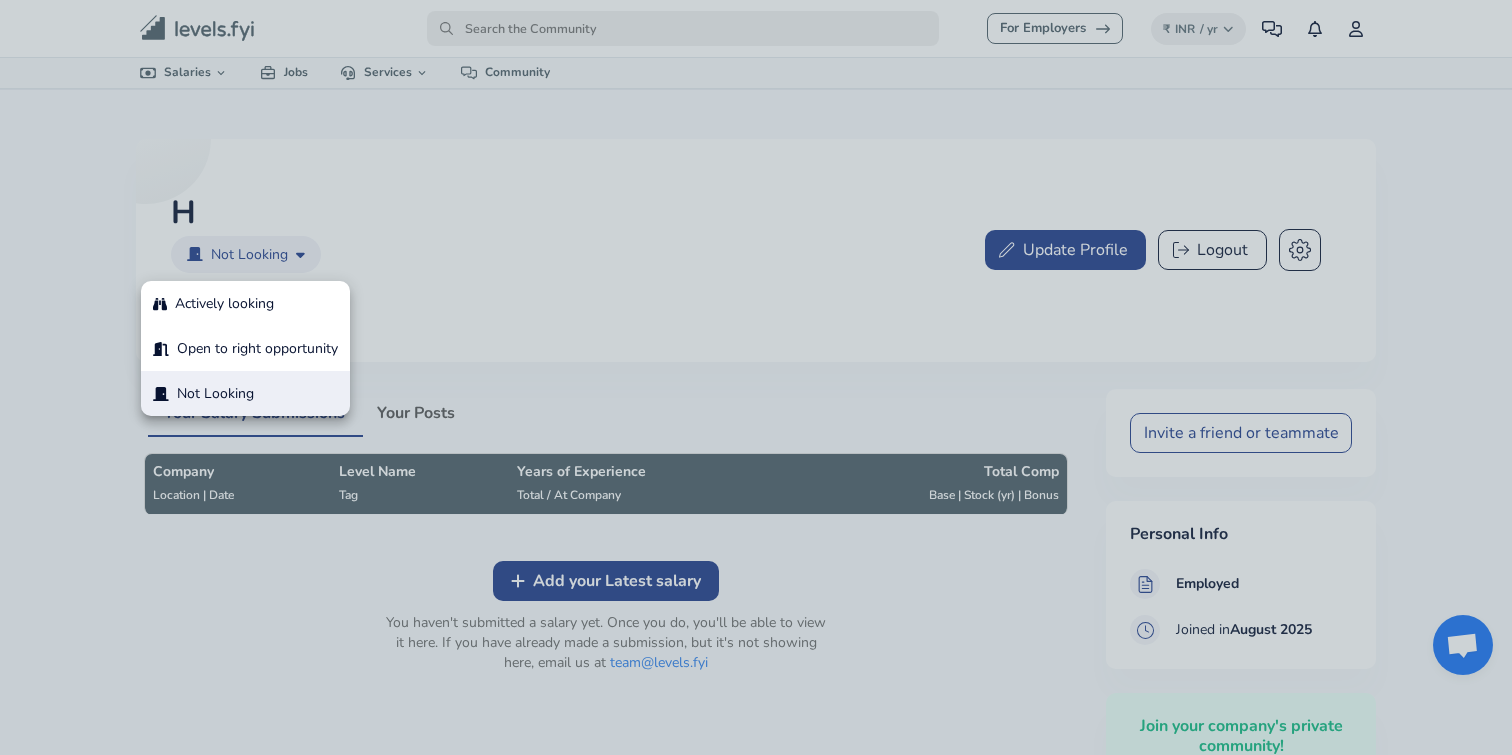 click at bounding box center [756, 377] 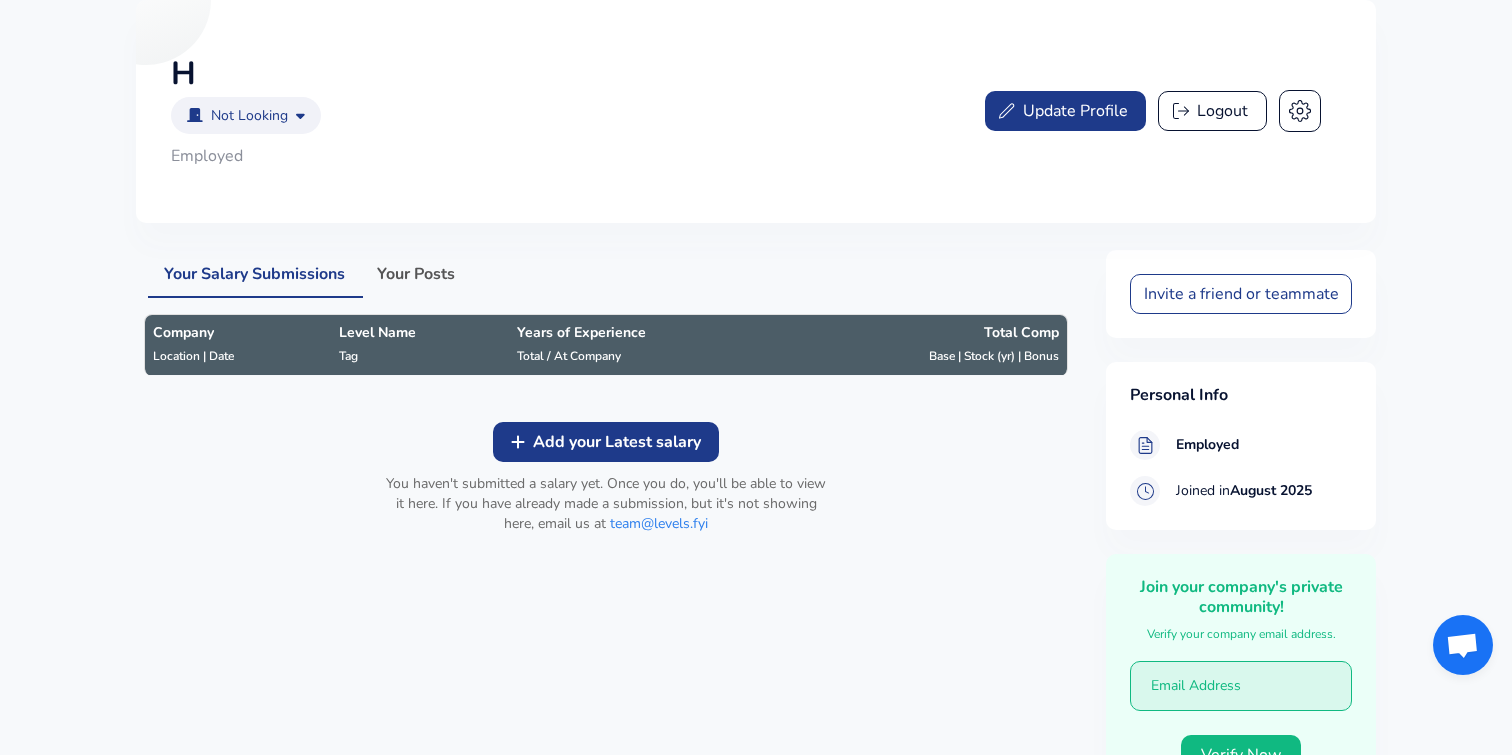 scroll, scrollTop: 140, scrollLeft: 0, axis: vertical 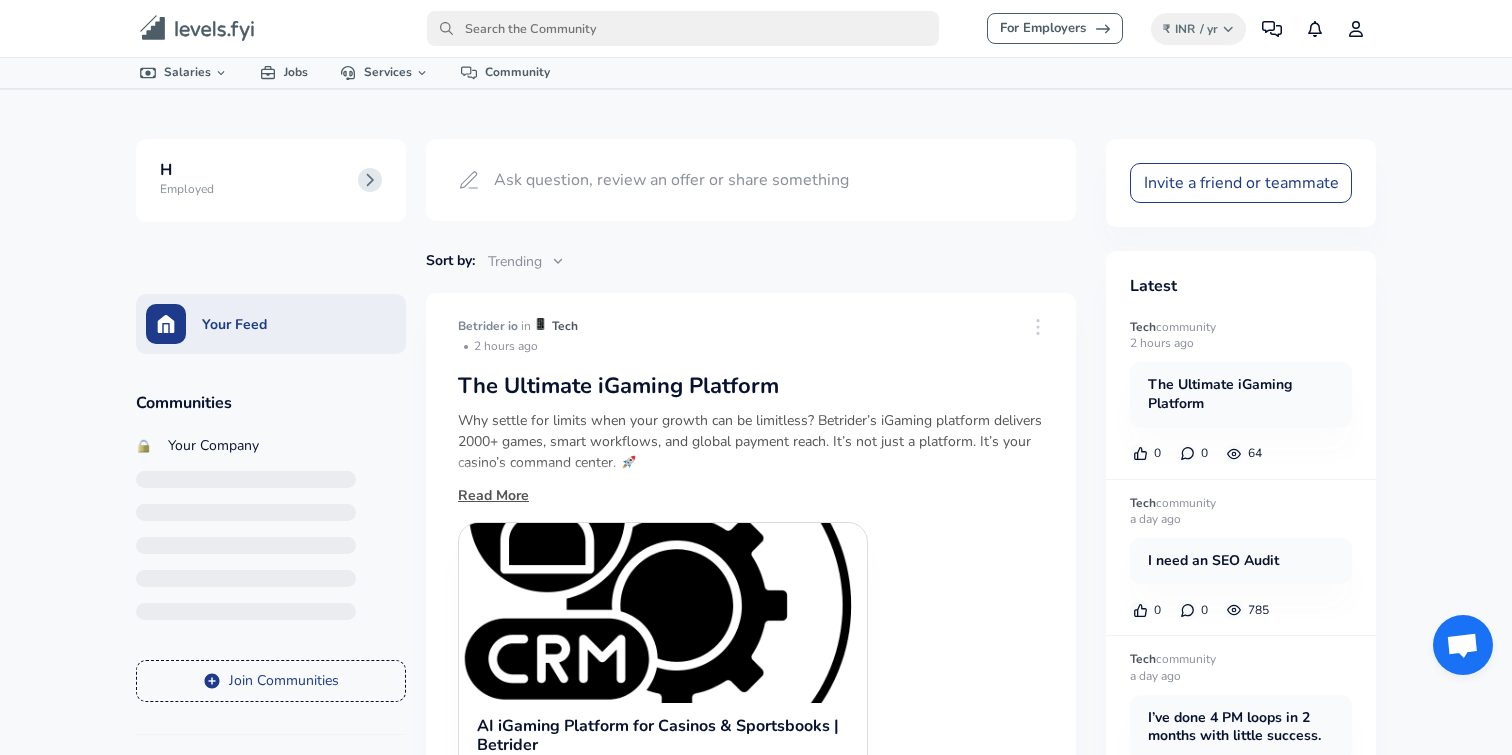 click on "Your Company" at bounding box center (213, 446) 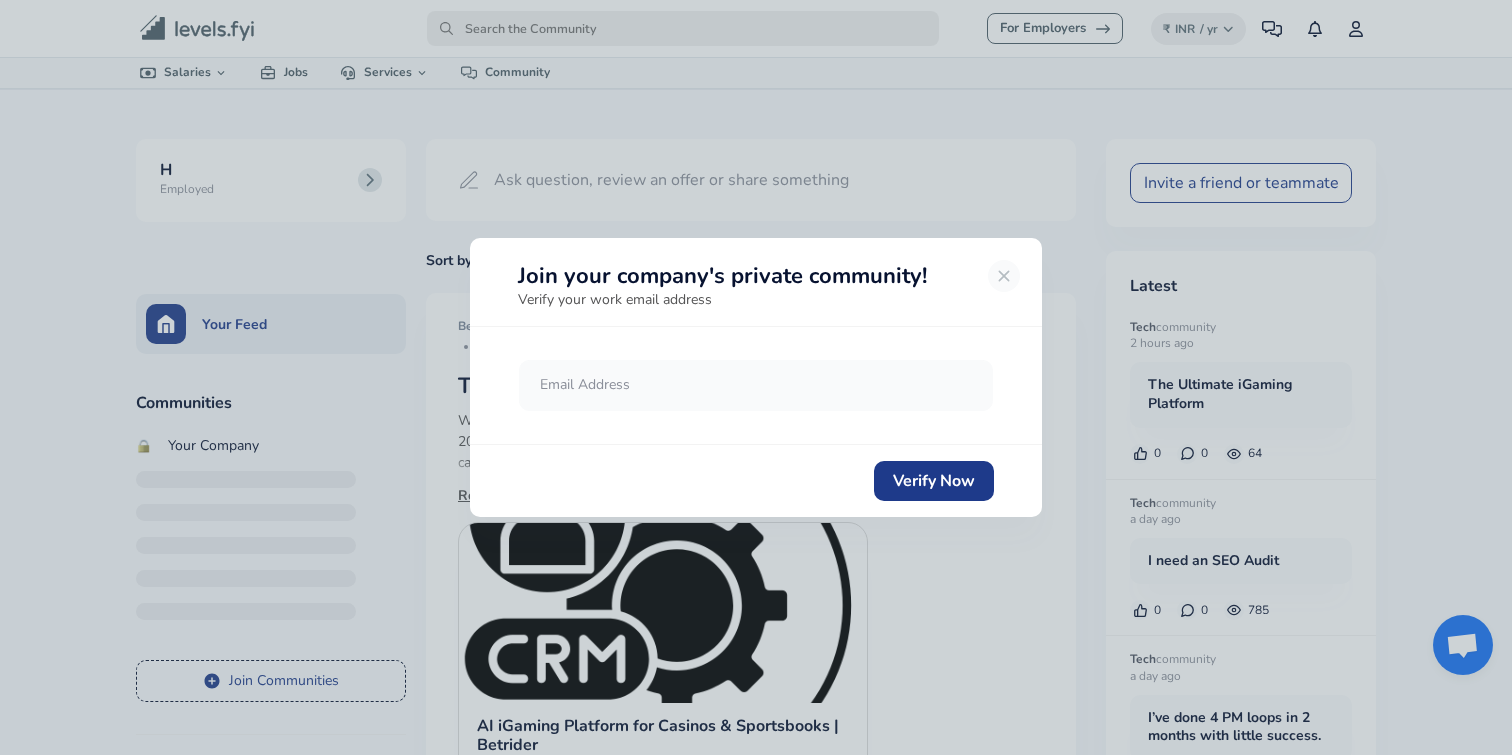 click 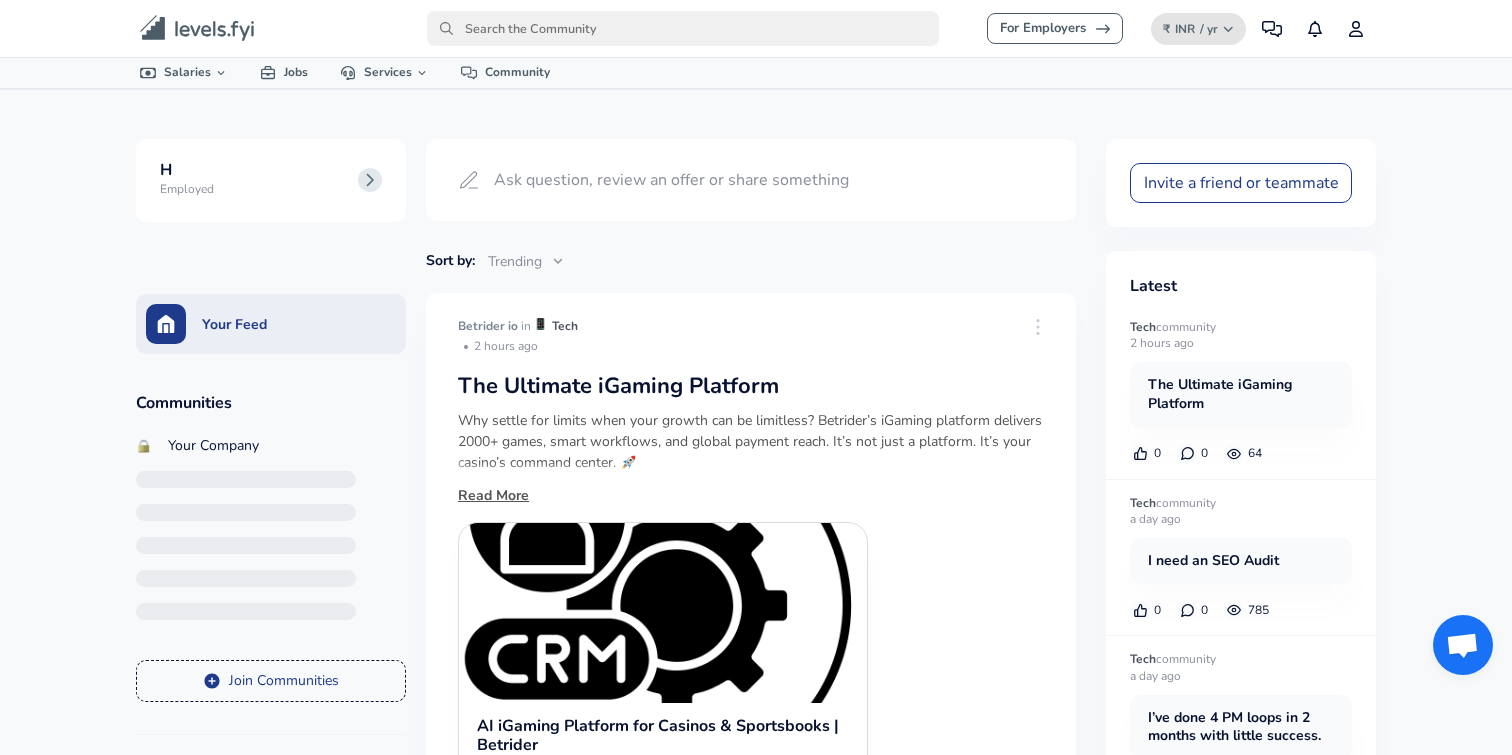 click on "INR" at bounding box center [1185, 29] 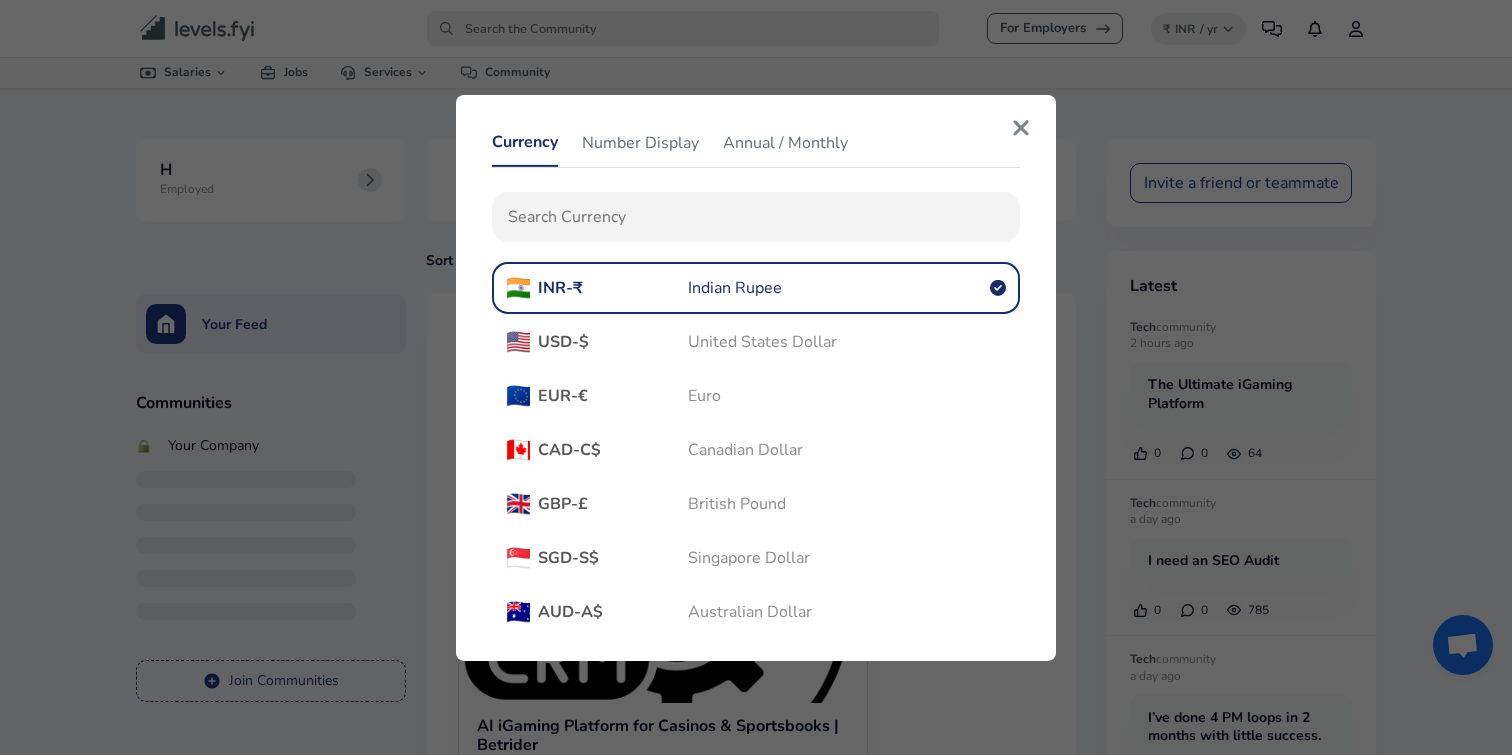 click 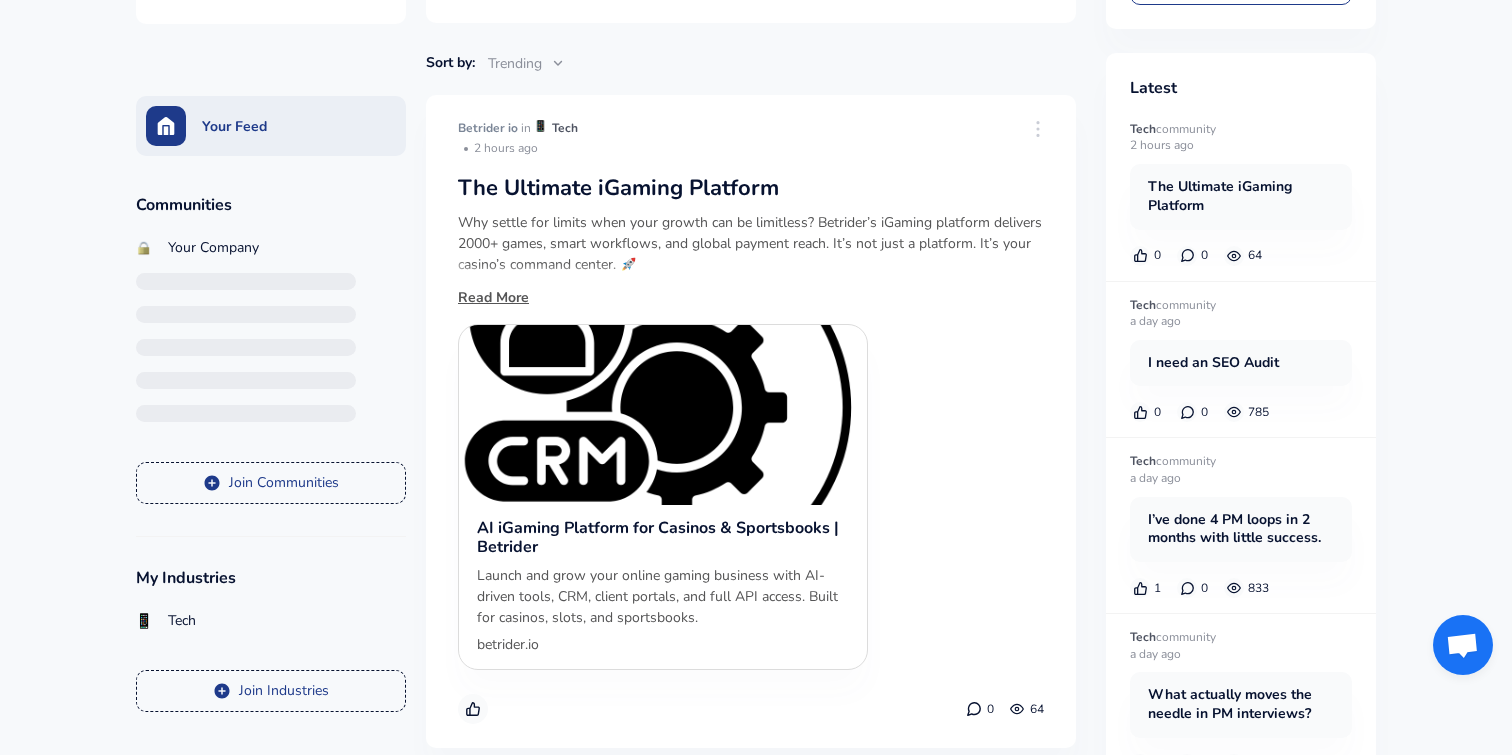 scroll, scrollTop: 0, scrollLeft: 0, axis: both 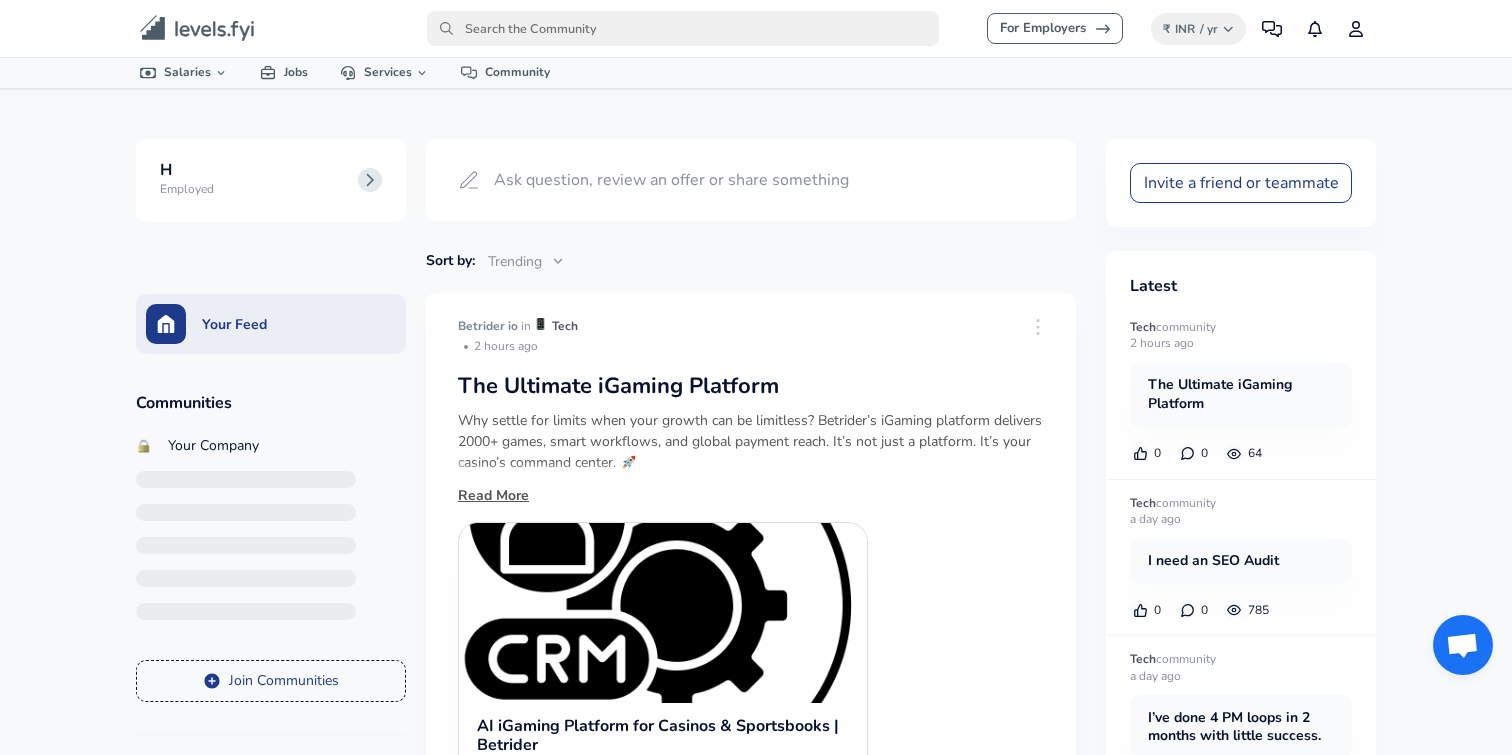 click at bounding box center [683, 28] 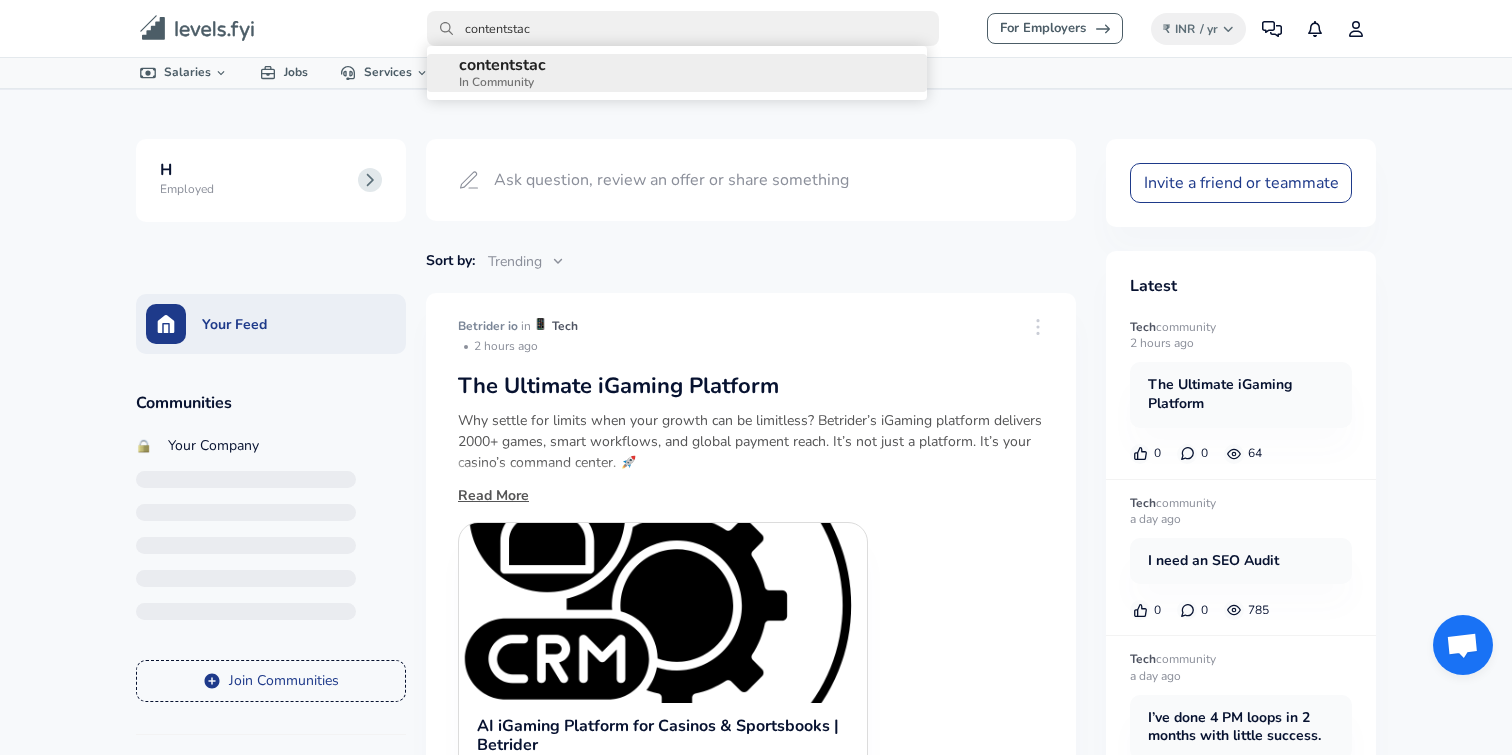 type on "contentstack" 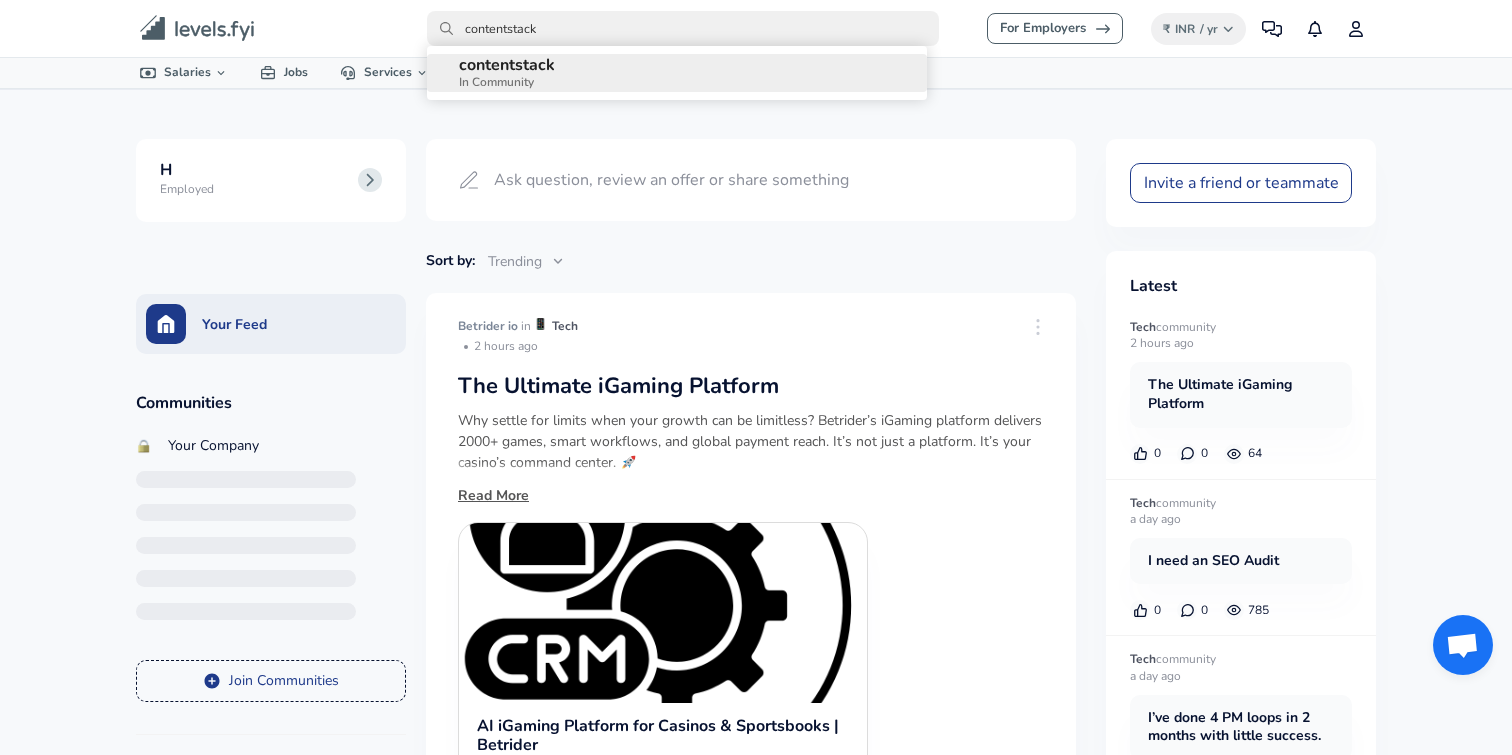 type on "contentstack" 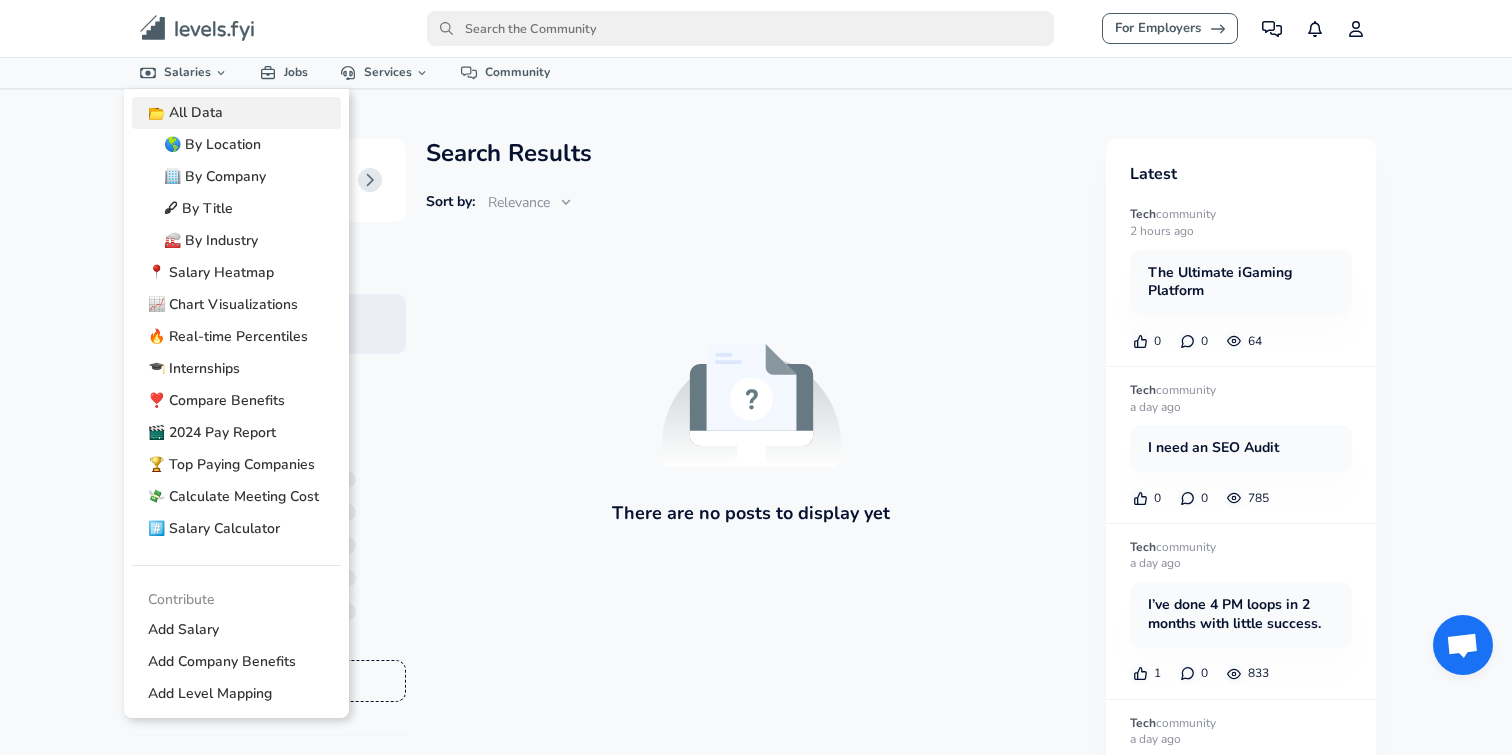 click on "📂   All Data" at bounding box center (236, 113) 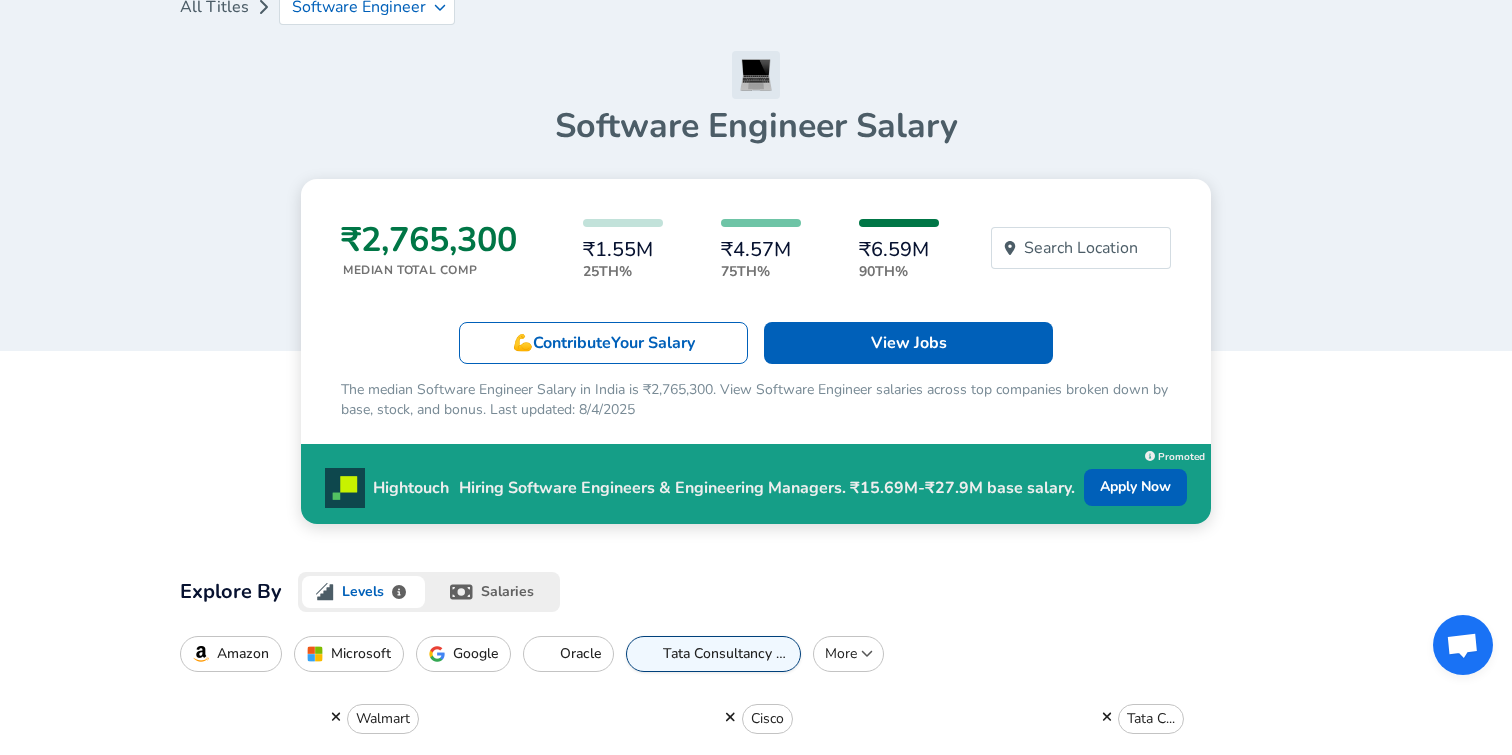 scroll, scrollTop: 114, scrollLeft: 0, axis: vertical 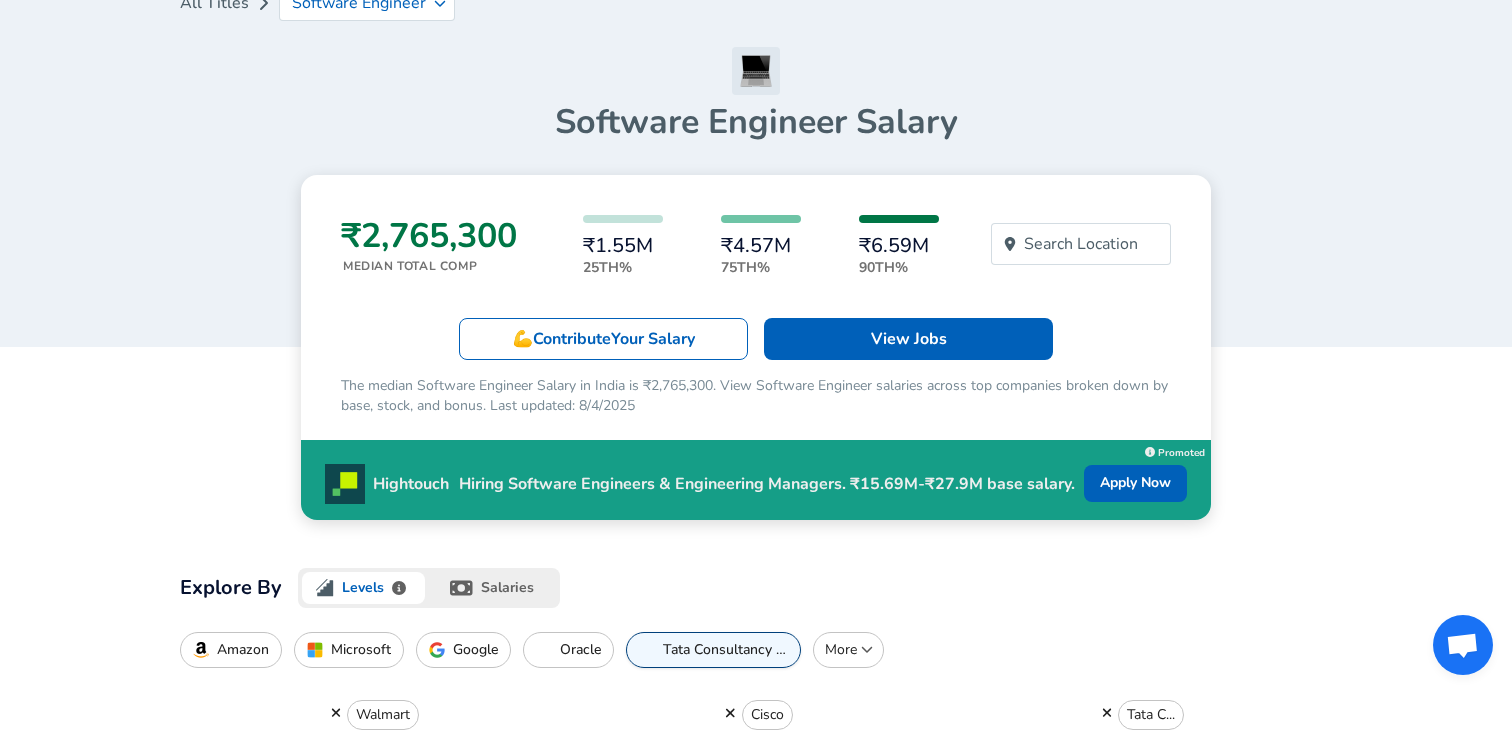 click on "💪  Contribute Your Salary" at bounding box center [604, 339] 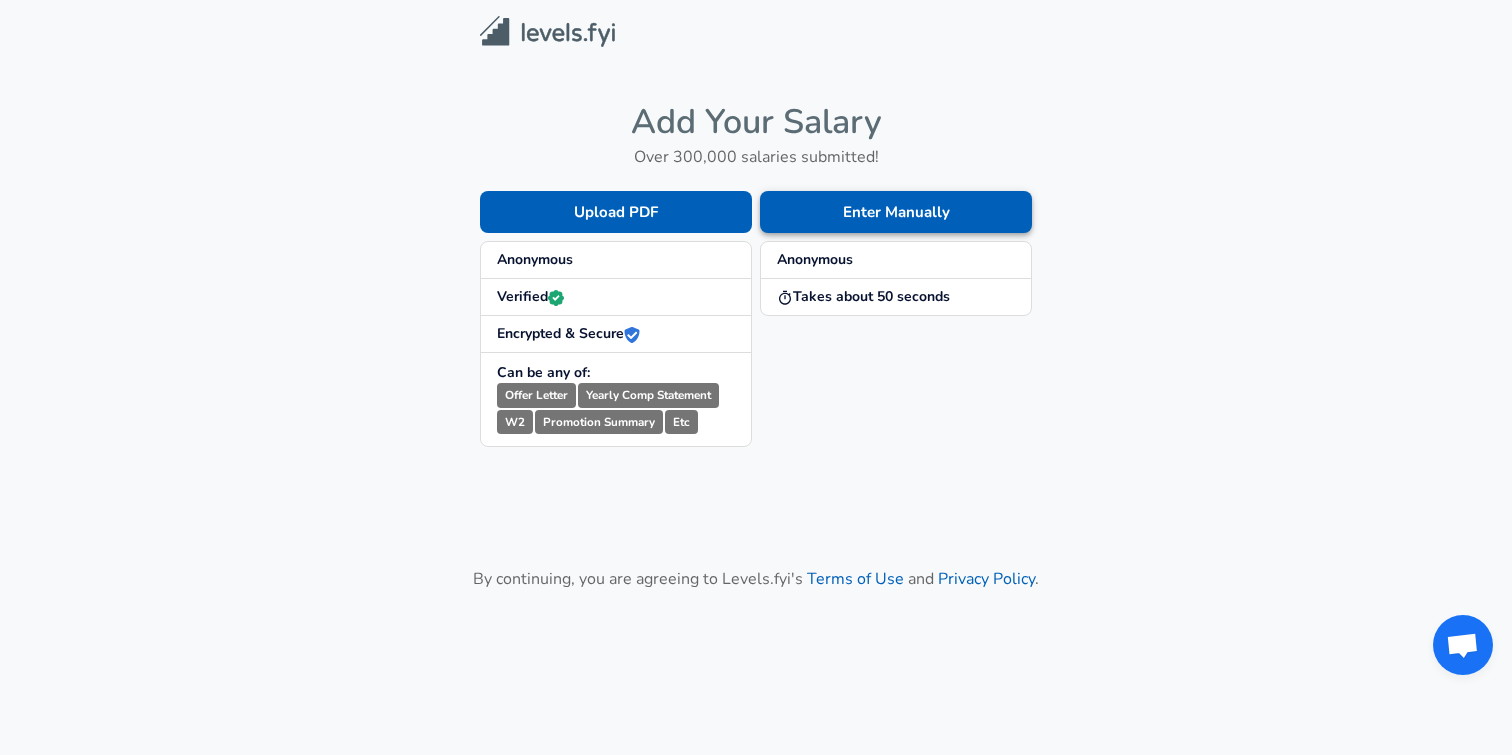 click on "Enter Manually" at bounding box center [896, 212] 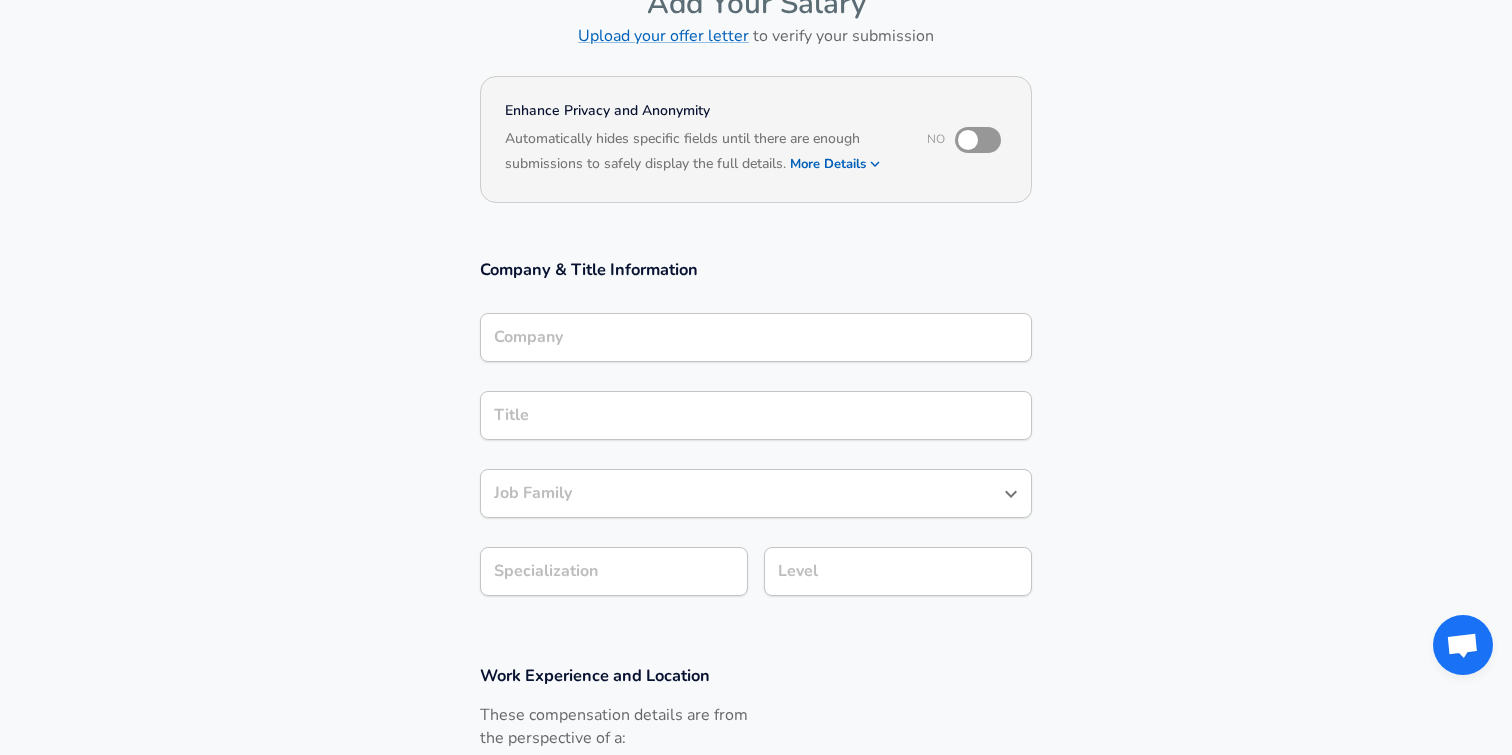 click on "Title" at bounding box center (756, 415) 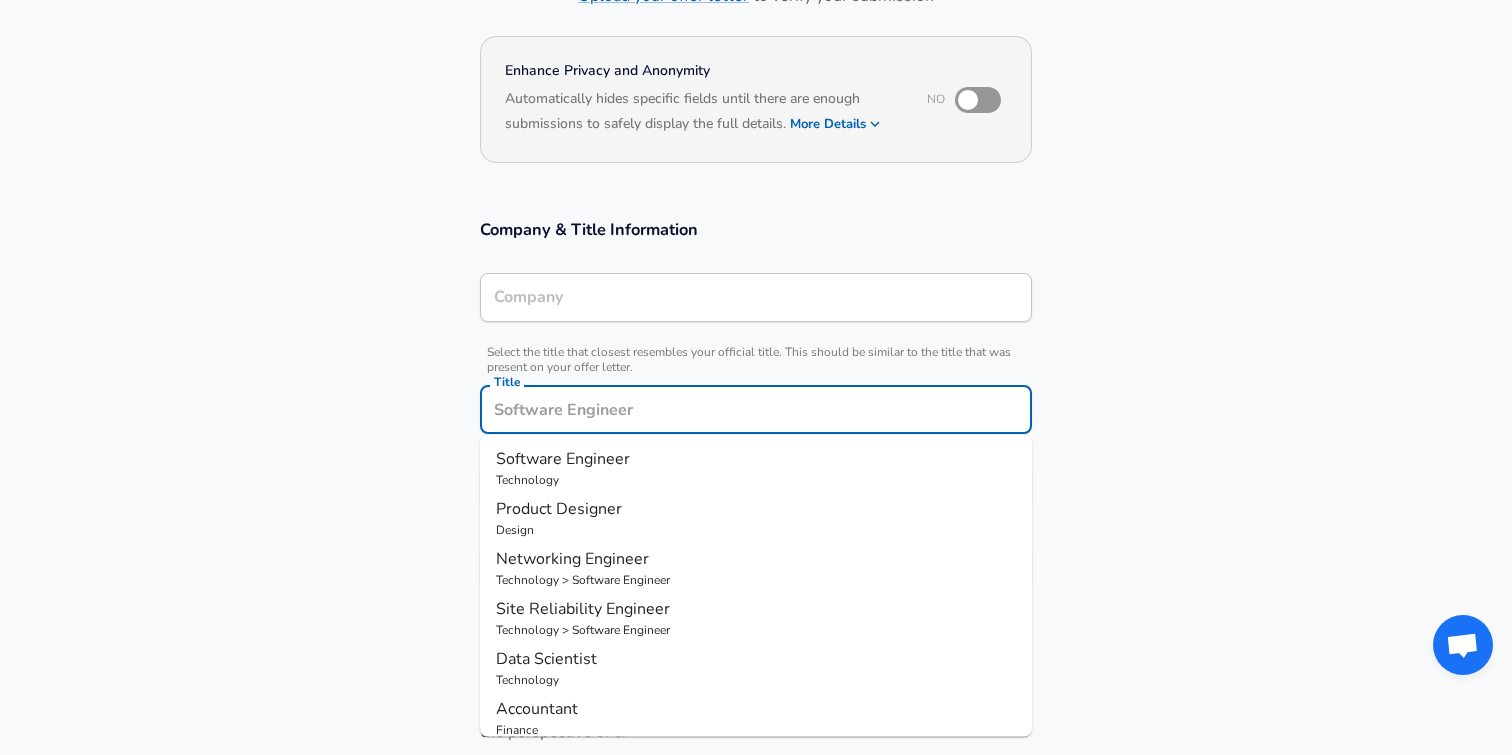click on "Company" at bounding box center [756, 297] 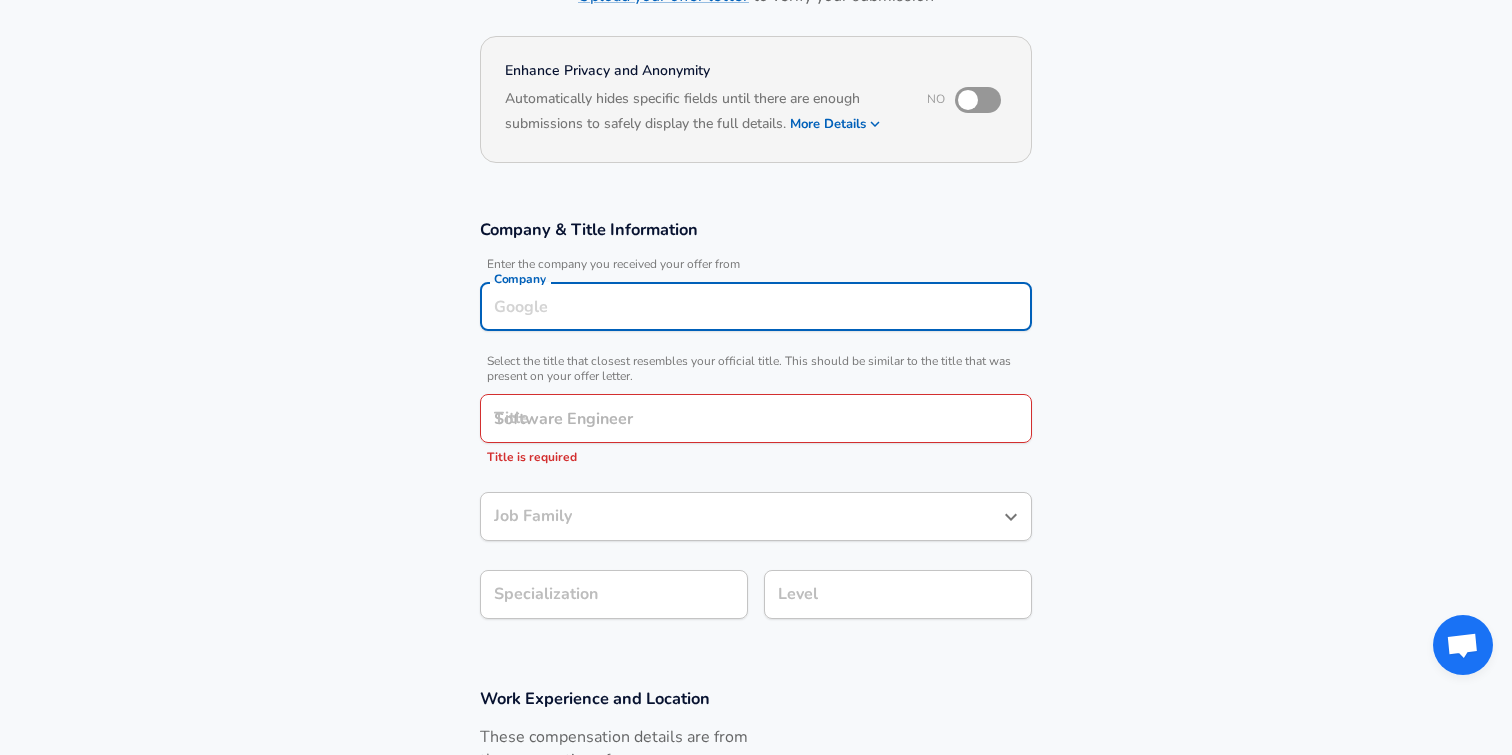 scroll, scrollTop: 181, scrollLeft: 0, axis: vertical 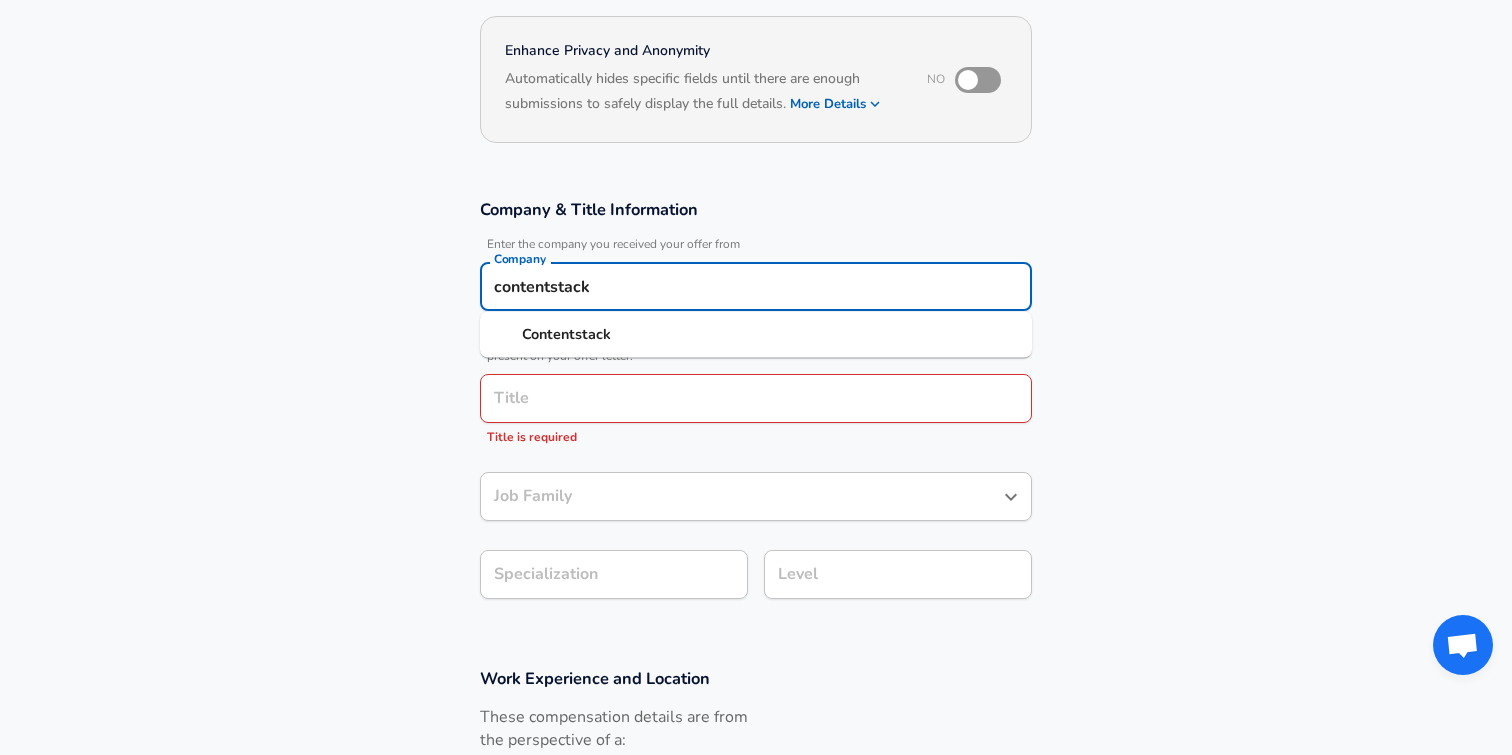 click on "Contentstack" at bounding box center [756, 335] 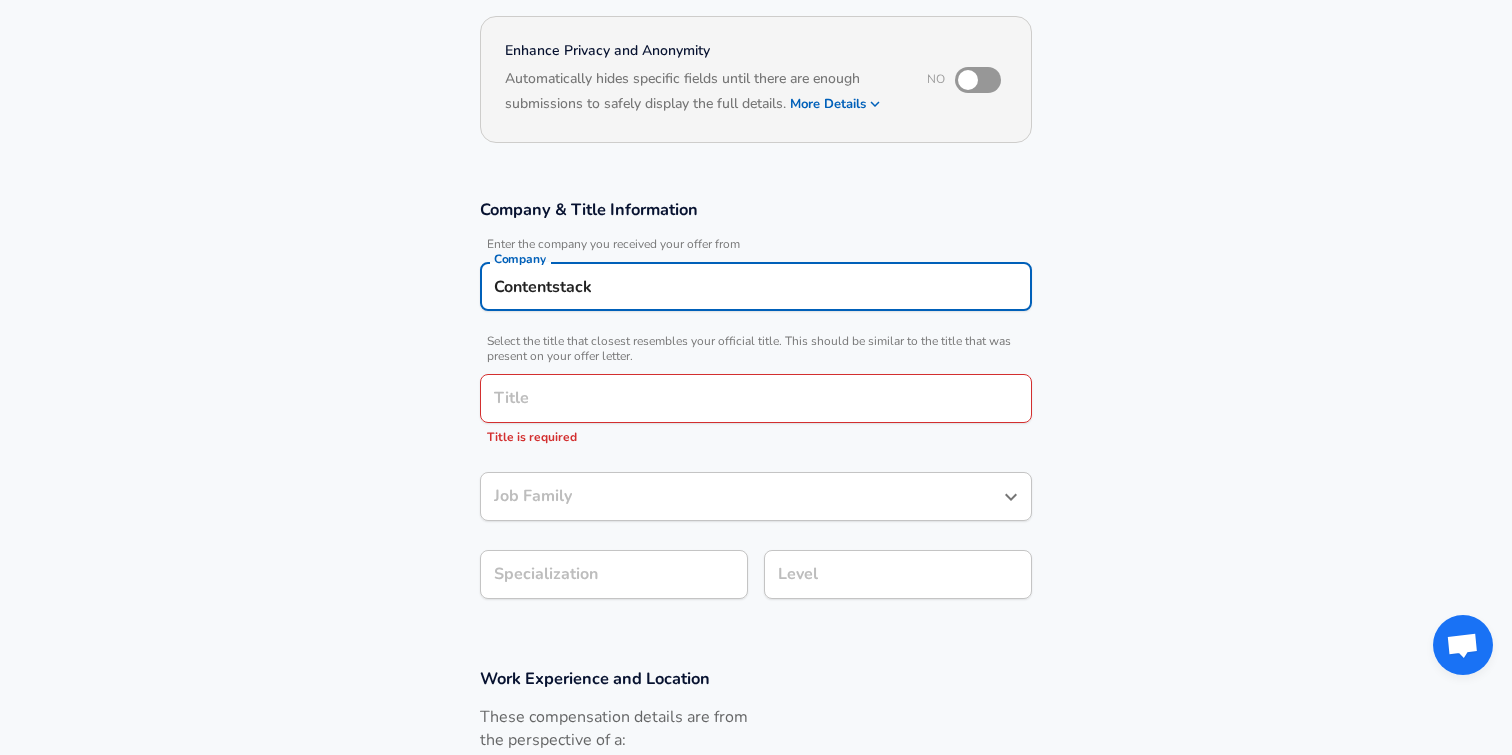 type on "Contentstack" 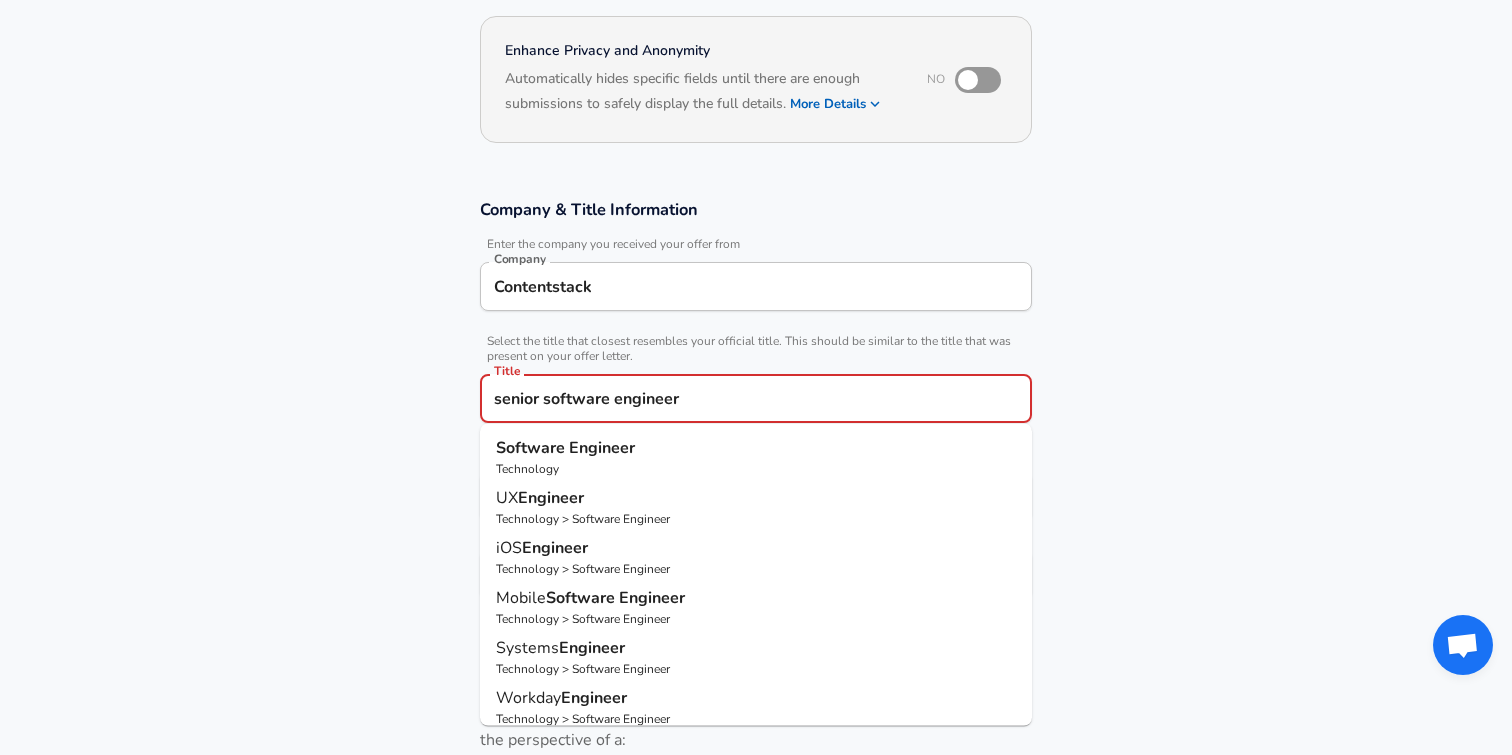 type on "senior software engineer" 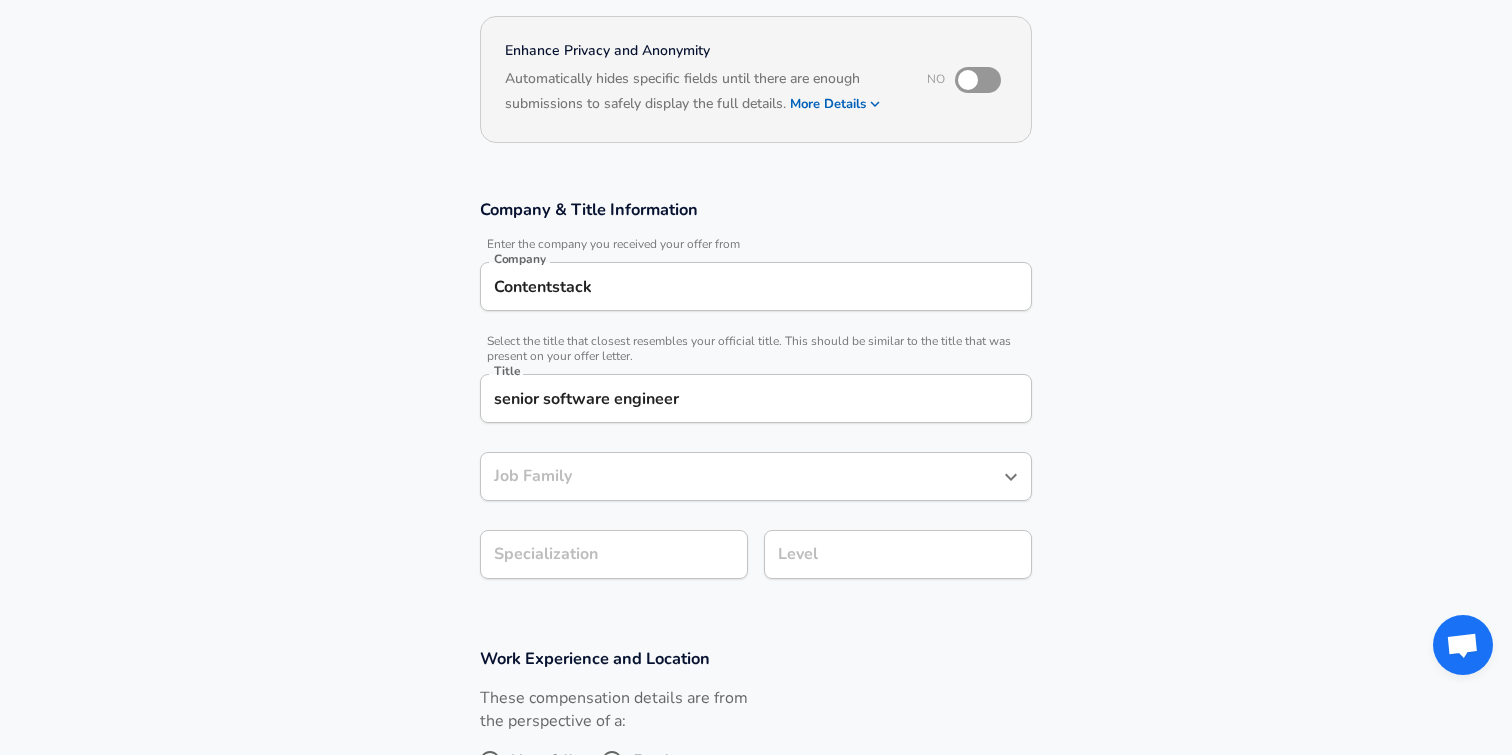 click on "Job Family" at bounding box center [741, 476] 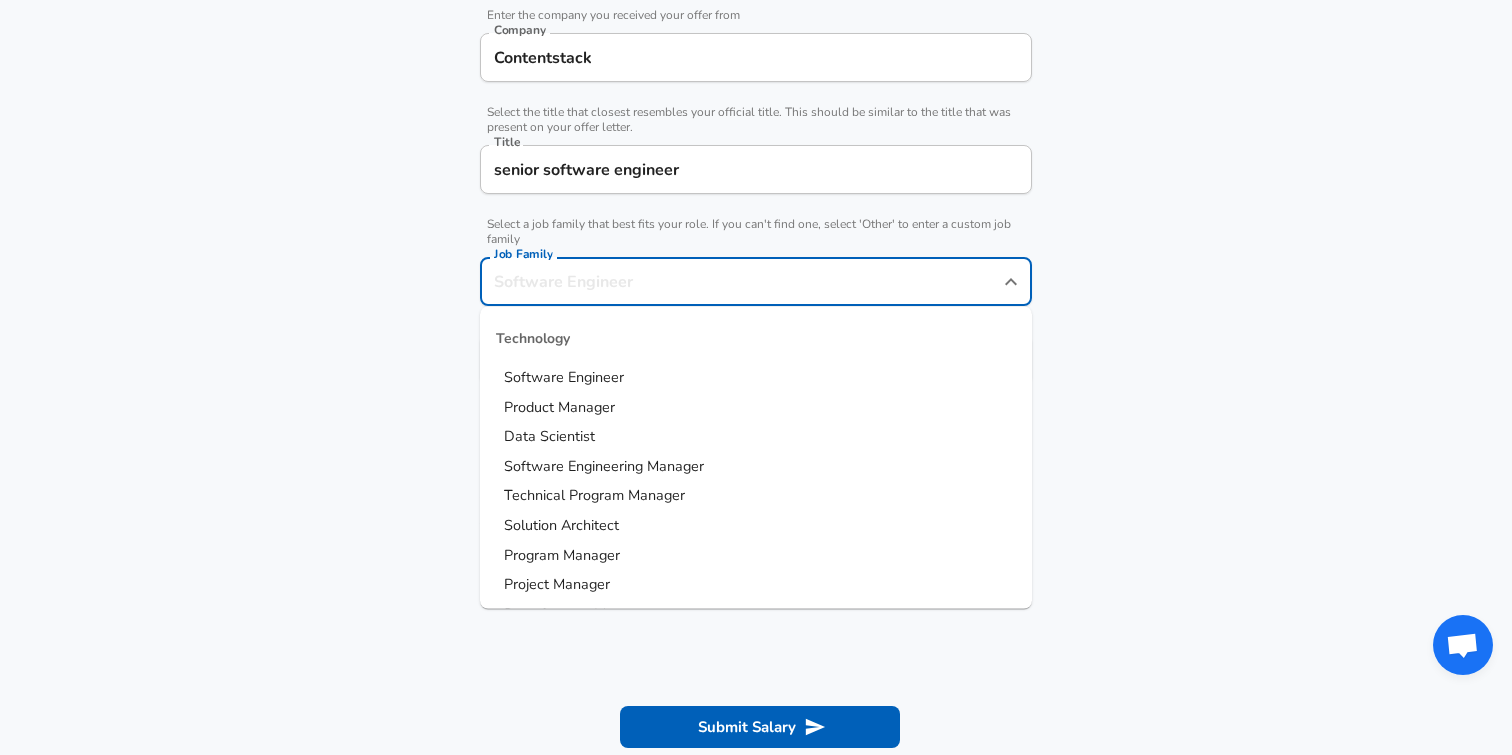 scroll, scrollTop: 413, scrollLeft: 0, axis: vertical 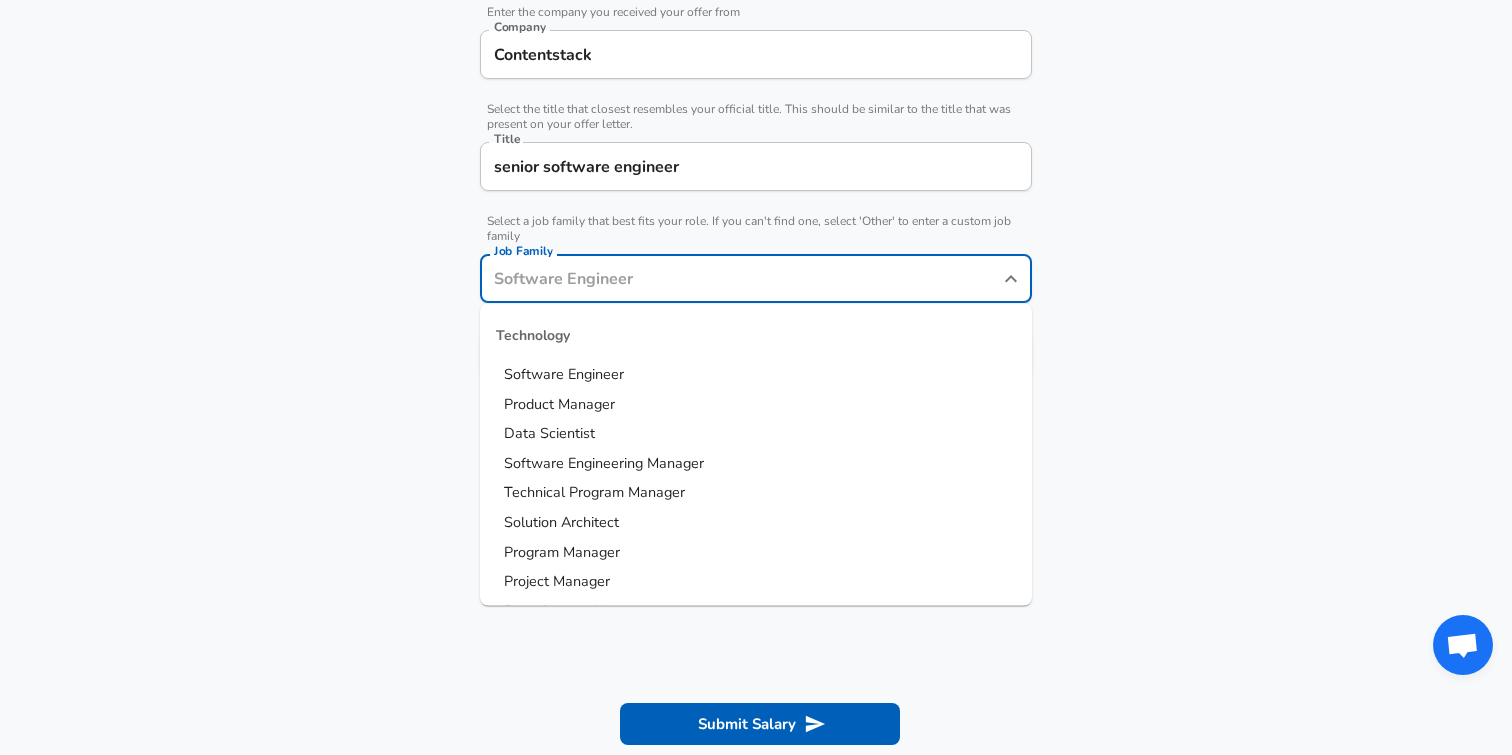 click on "Software Engineer" at bounding box center [564, 374] 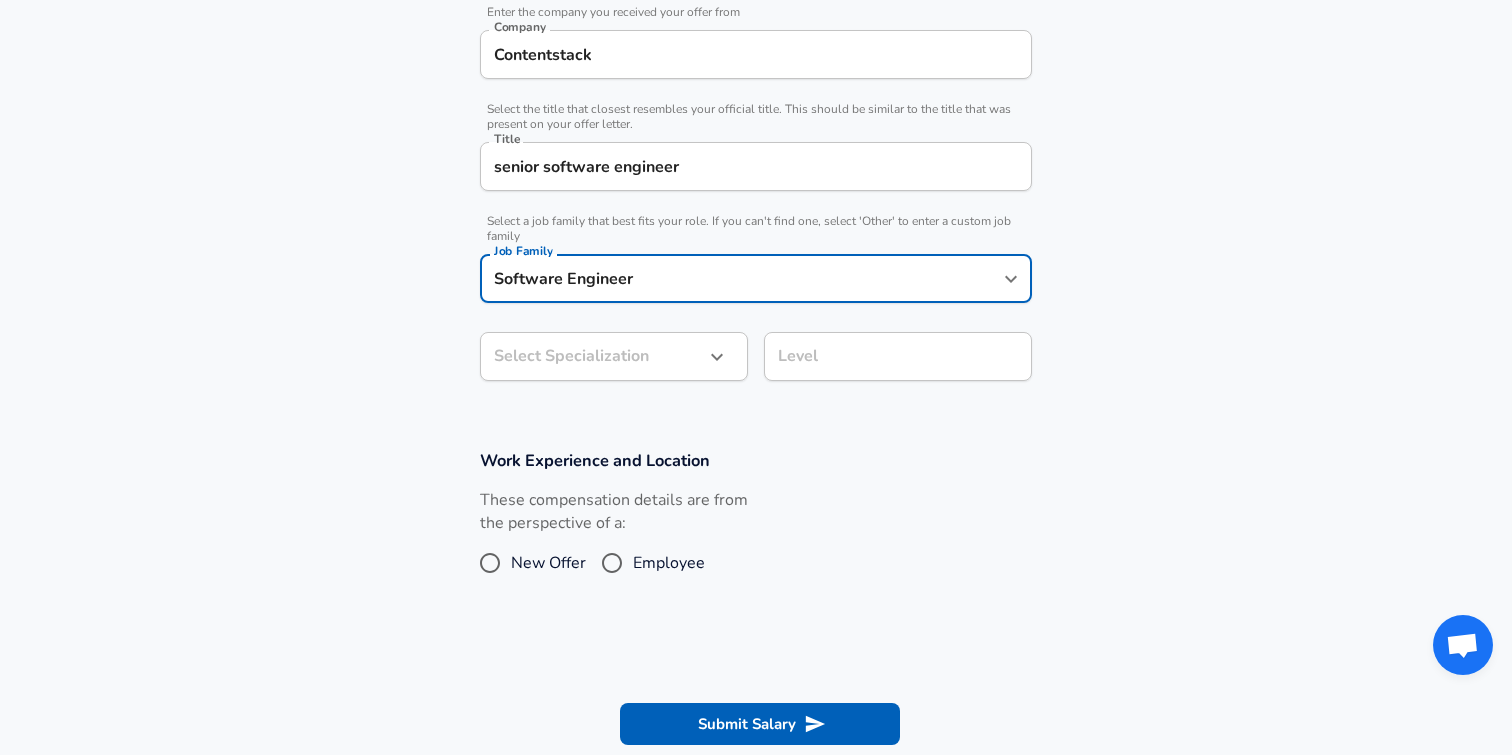 click on "Restart Add Your Salary Upload your offer letter   to verify your submission Enhance Privacy and Anonymity No Automatically hides specific fields until there are enough submissions to safely display the full details.   More Details Based on your submission and the data points that we have already collected, we will automatically hide and anonymize specific fields if there aren't enough data points to remain sufficiently anonymous. Company & Title Information   Enter the company you received your offer from Company Contentstack Company   Select the title that closest resembles your official title. This should be similar to the title that was present on your offer letter. Title senior software engineer Title   Select a job family that best fits your role. If you can't find one, select 'Other' to enter a custom job family Job Family Software Engineer Job Family Select Specialization ​ Select Specialization Level Level Work Experience and Location These compensation details are from the perspective of a:" at bounding box center (756, -36) 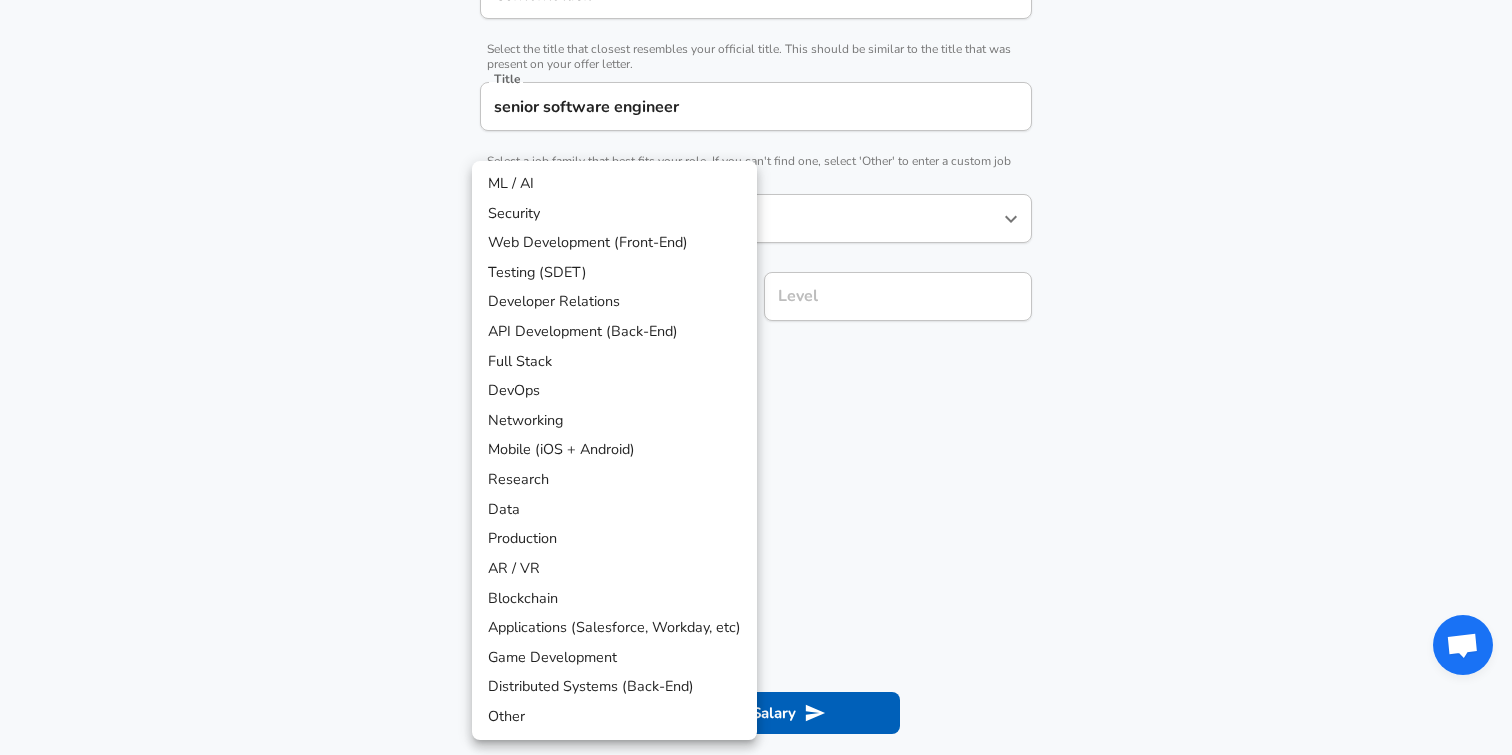 click on "API Development (Back-End)" at bounding box center [614, 332] 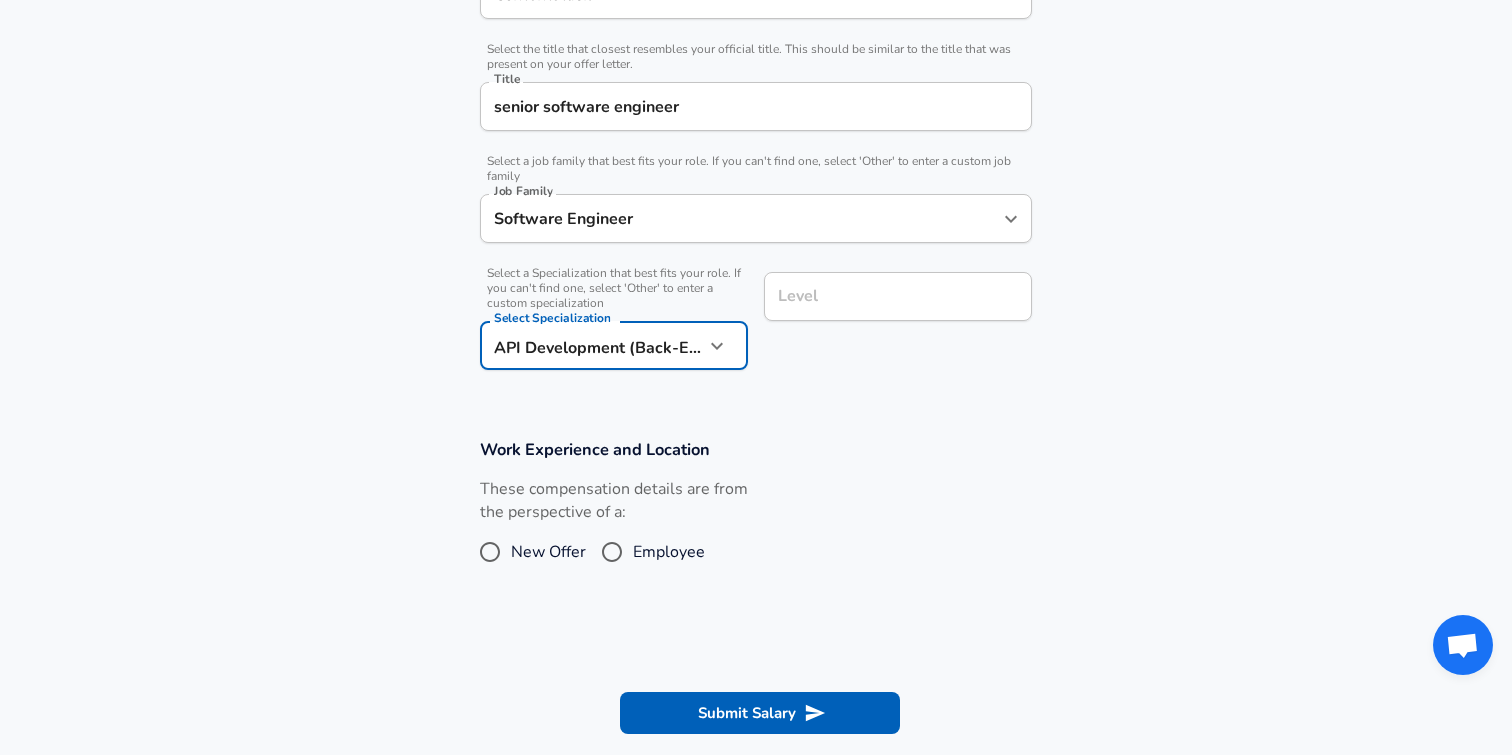 click on "Level" at bounding box center (898, 296) 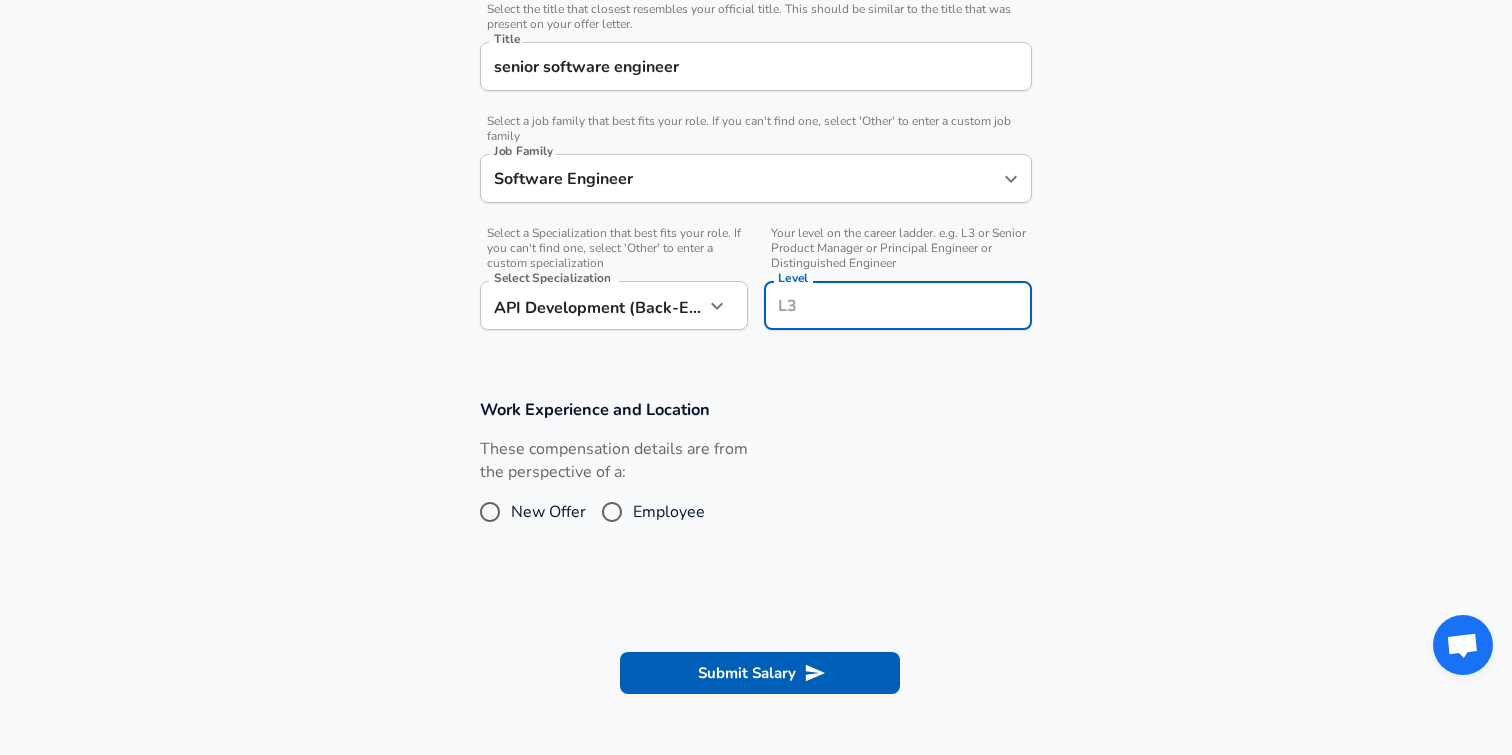 click on "Work Experience and Location These compensation details are from the perspective of a: New Offer Employee" at bounding box center [756, 471] 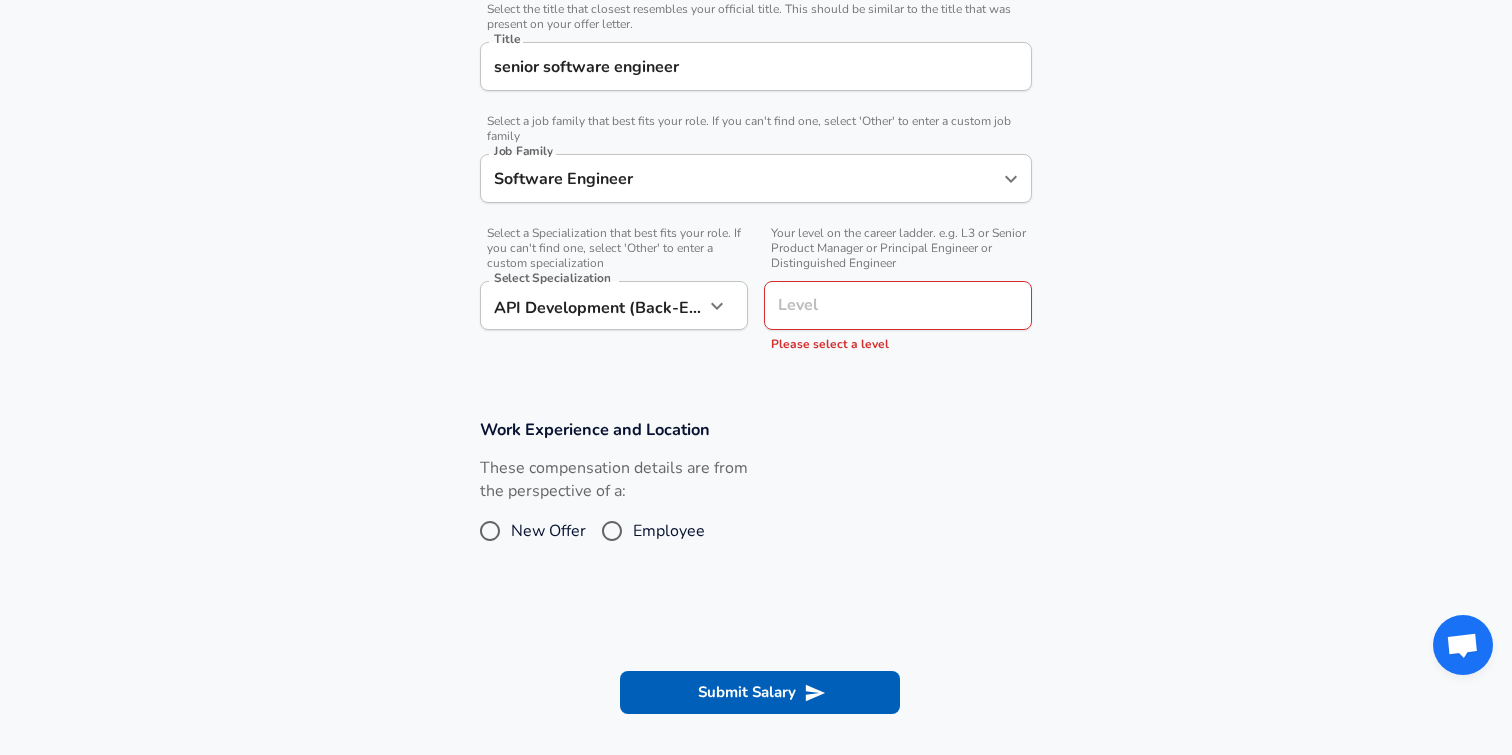 click on "Level Level Please select a level" at bounding box center [898, 318] 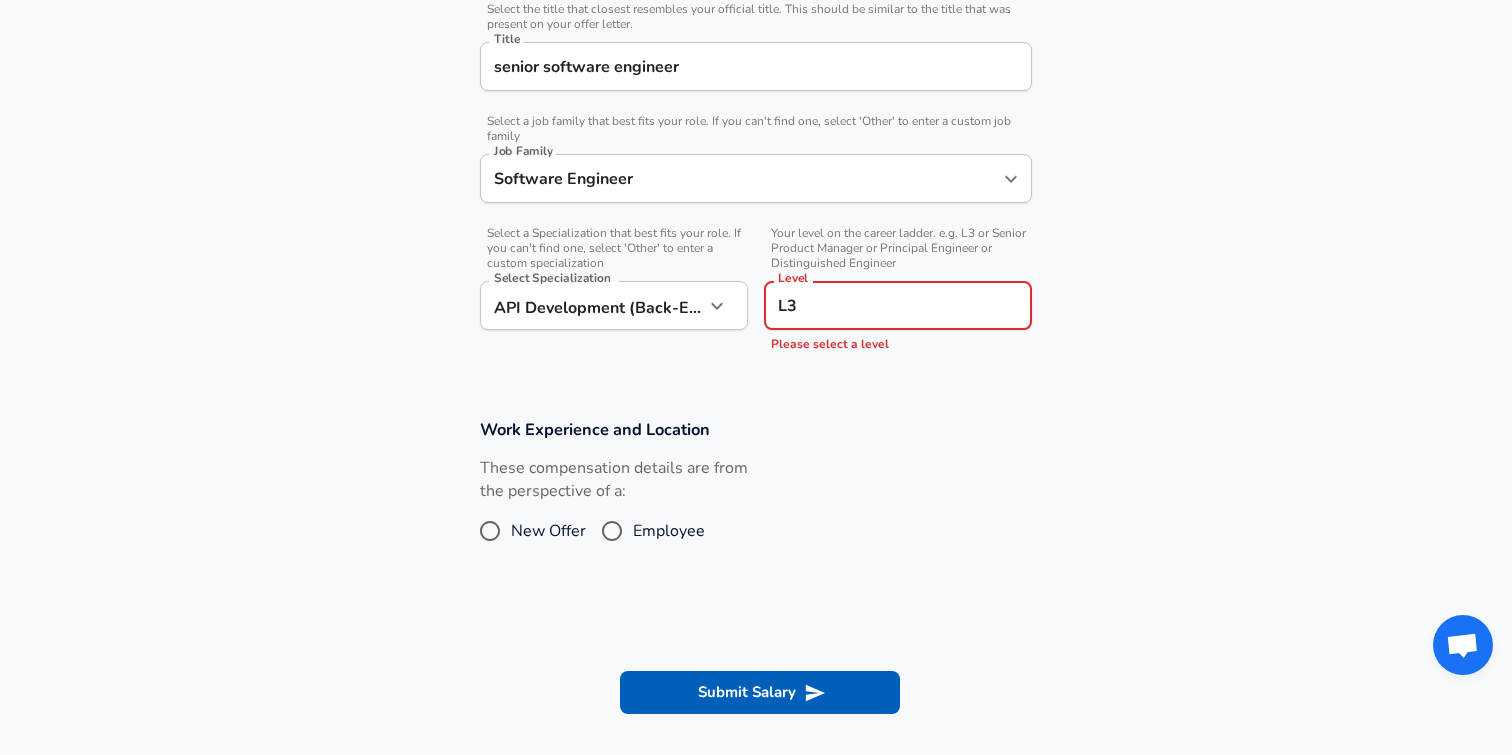 type on "L3" 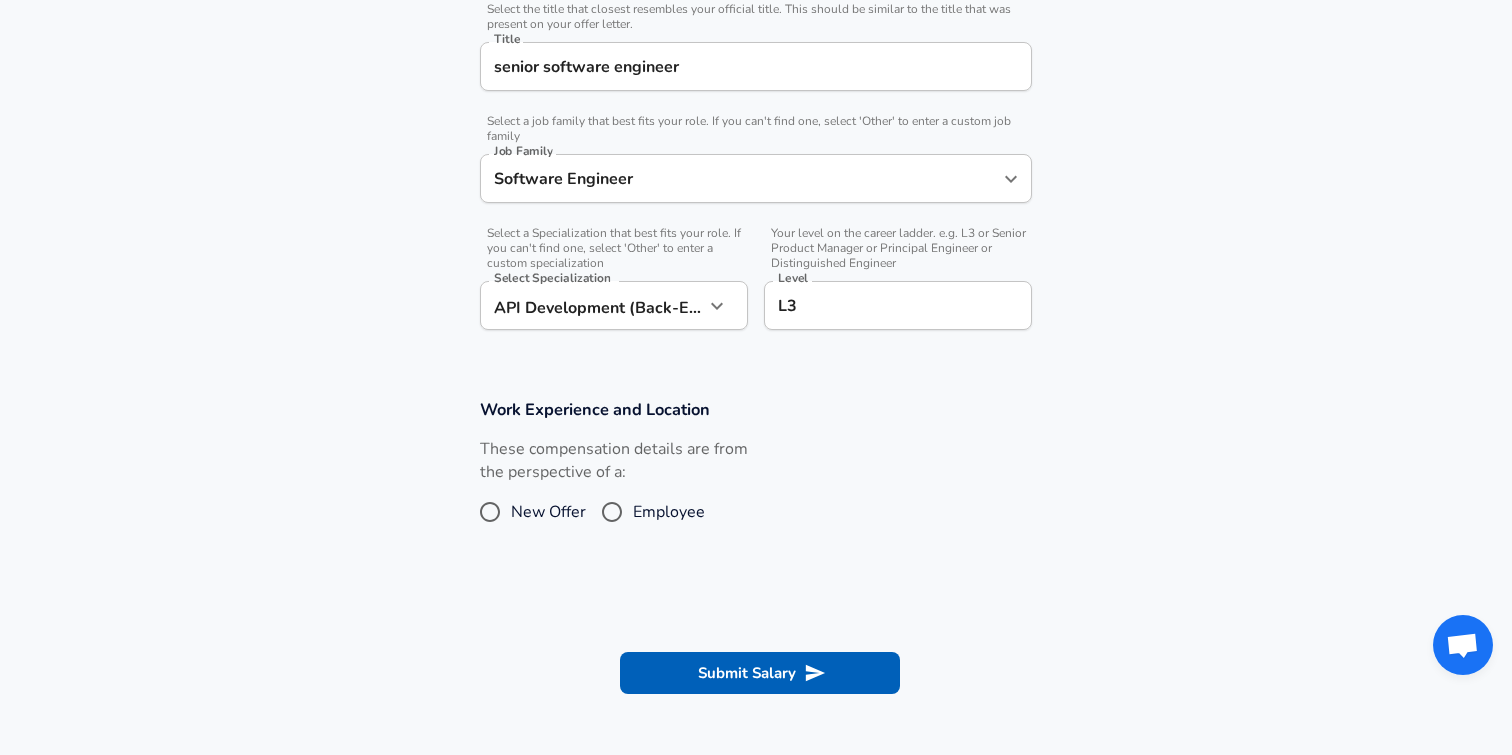 click on "Employee" at bounding box center [669, 512] 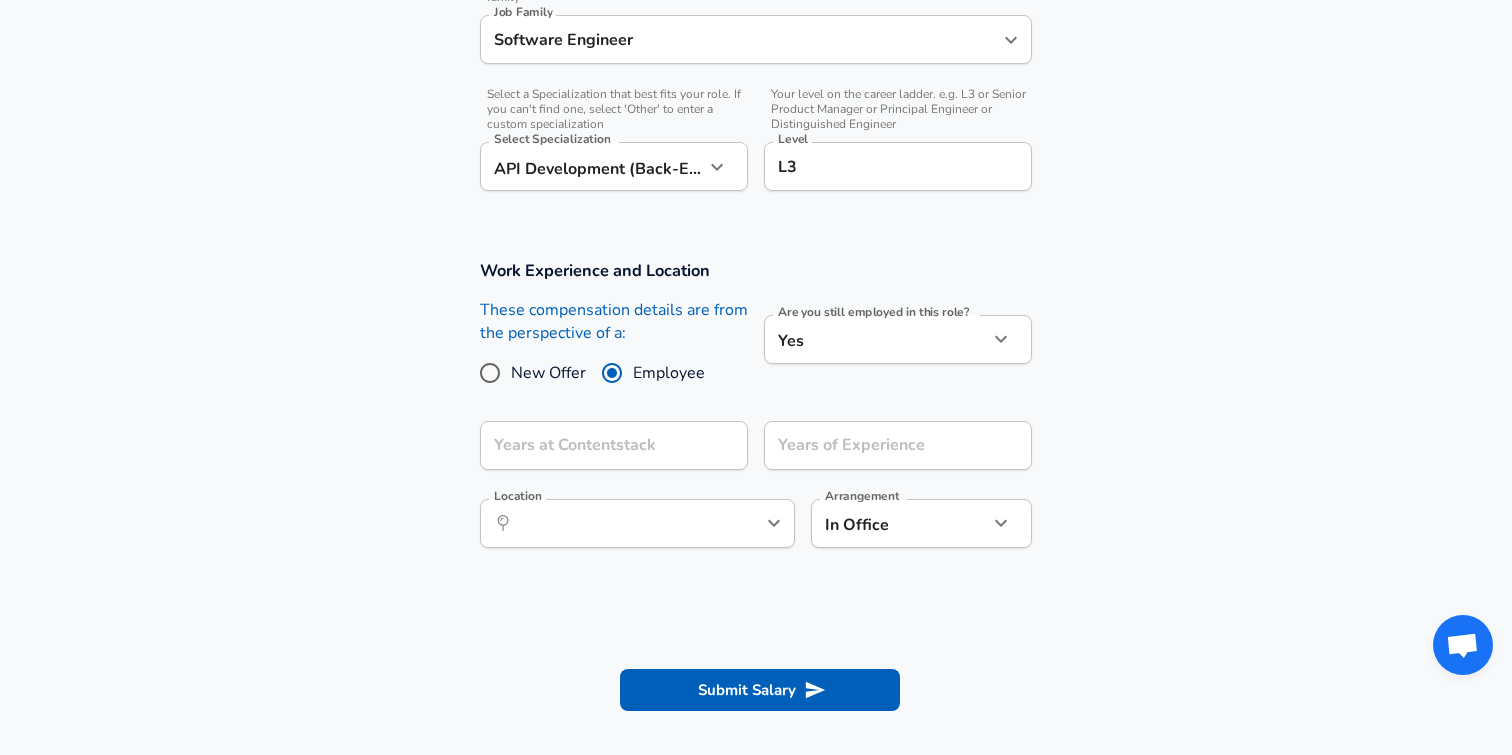 scroll, scrollTop: 681, scrollLeft: 0, axis: vertical 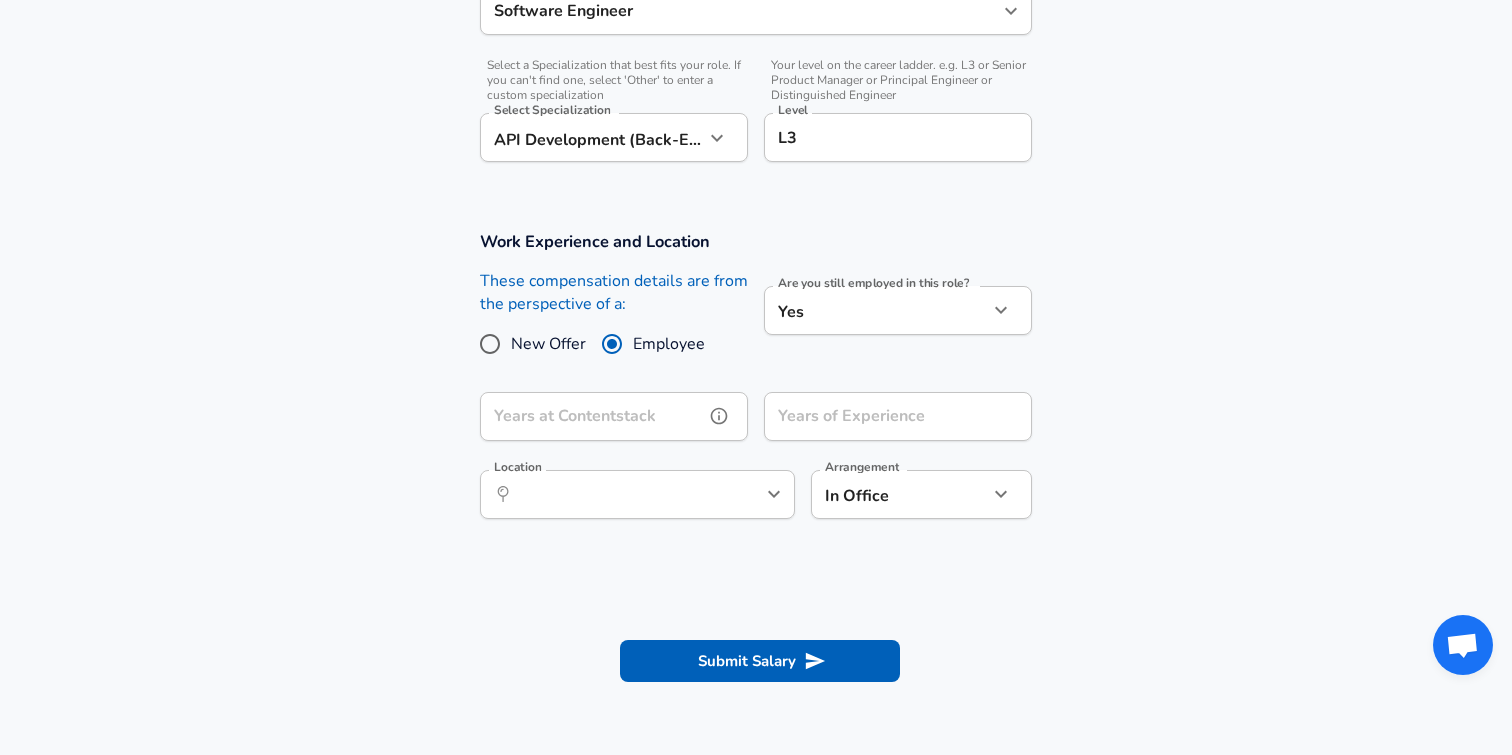 click on "Years at Contentstack" at bounding box center [592, 416] 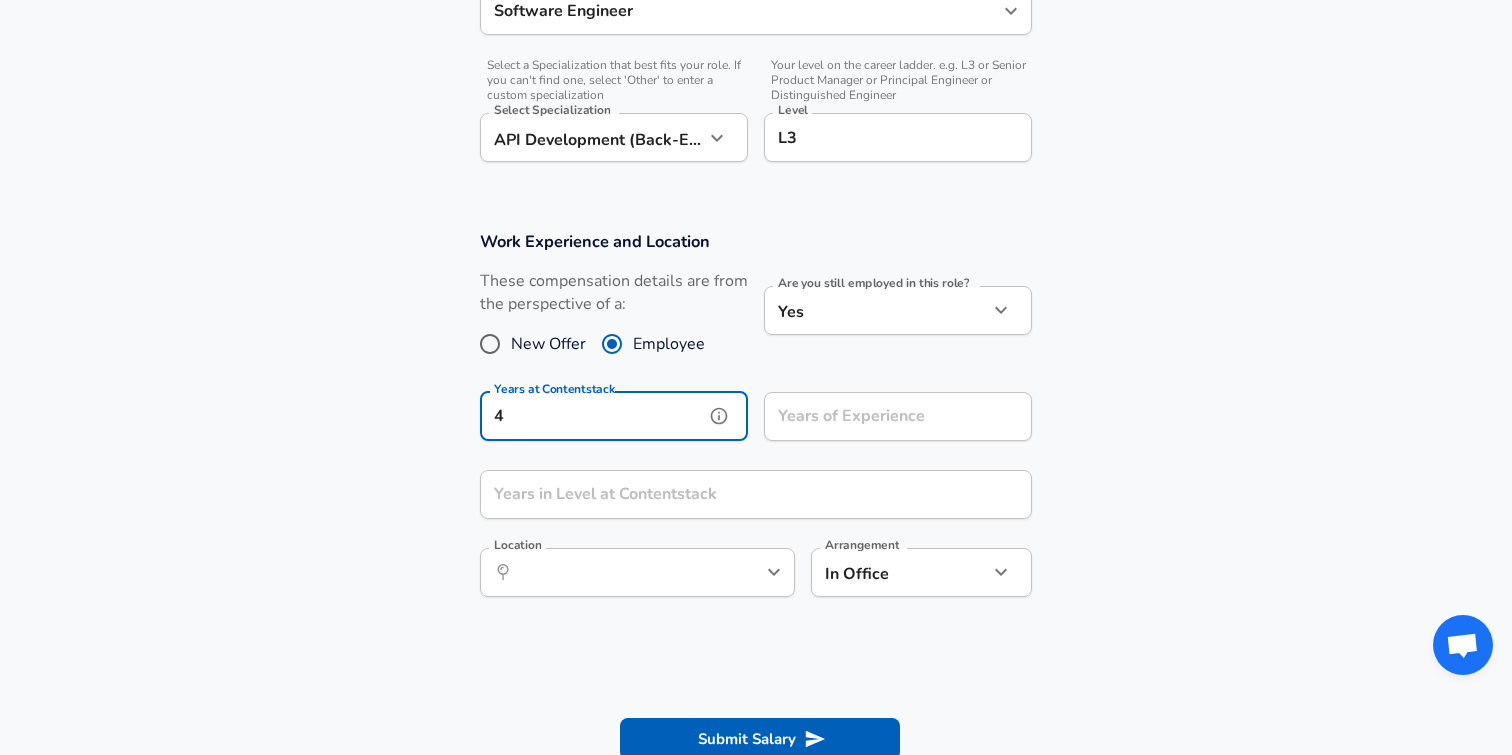 type on "4" 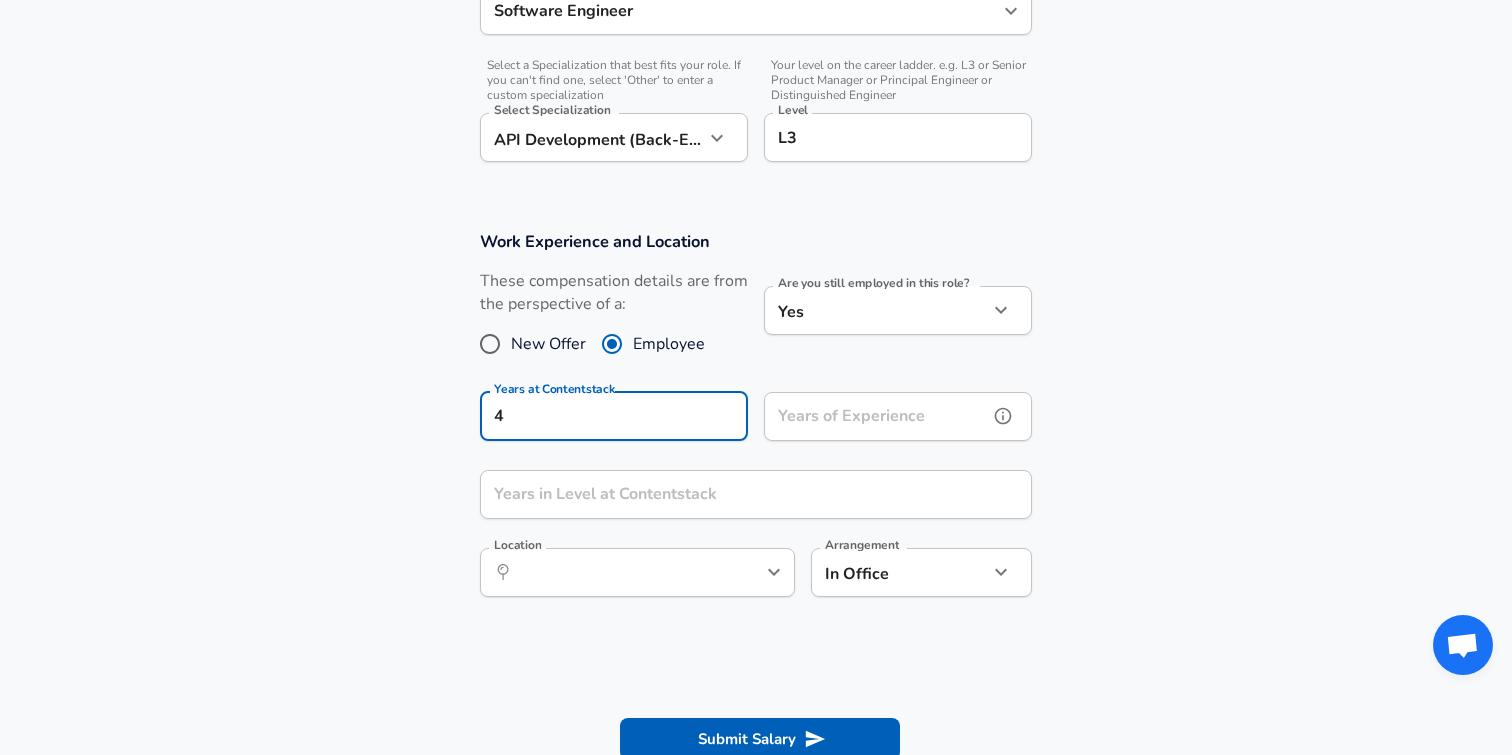 click on "Years of Experience" at bounding box center (876, 416) 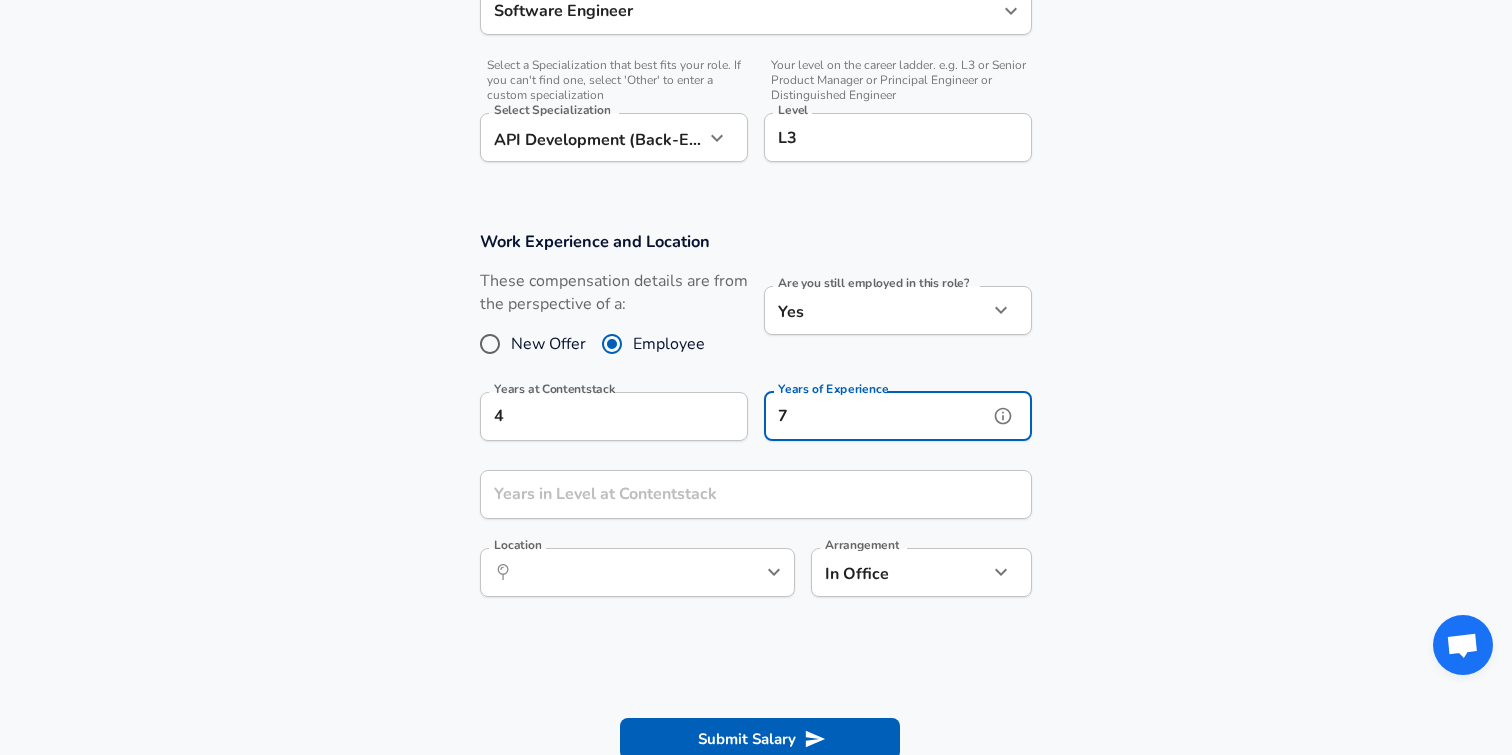 type on "7" 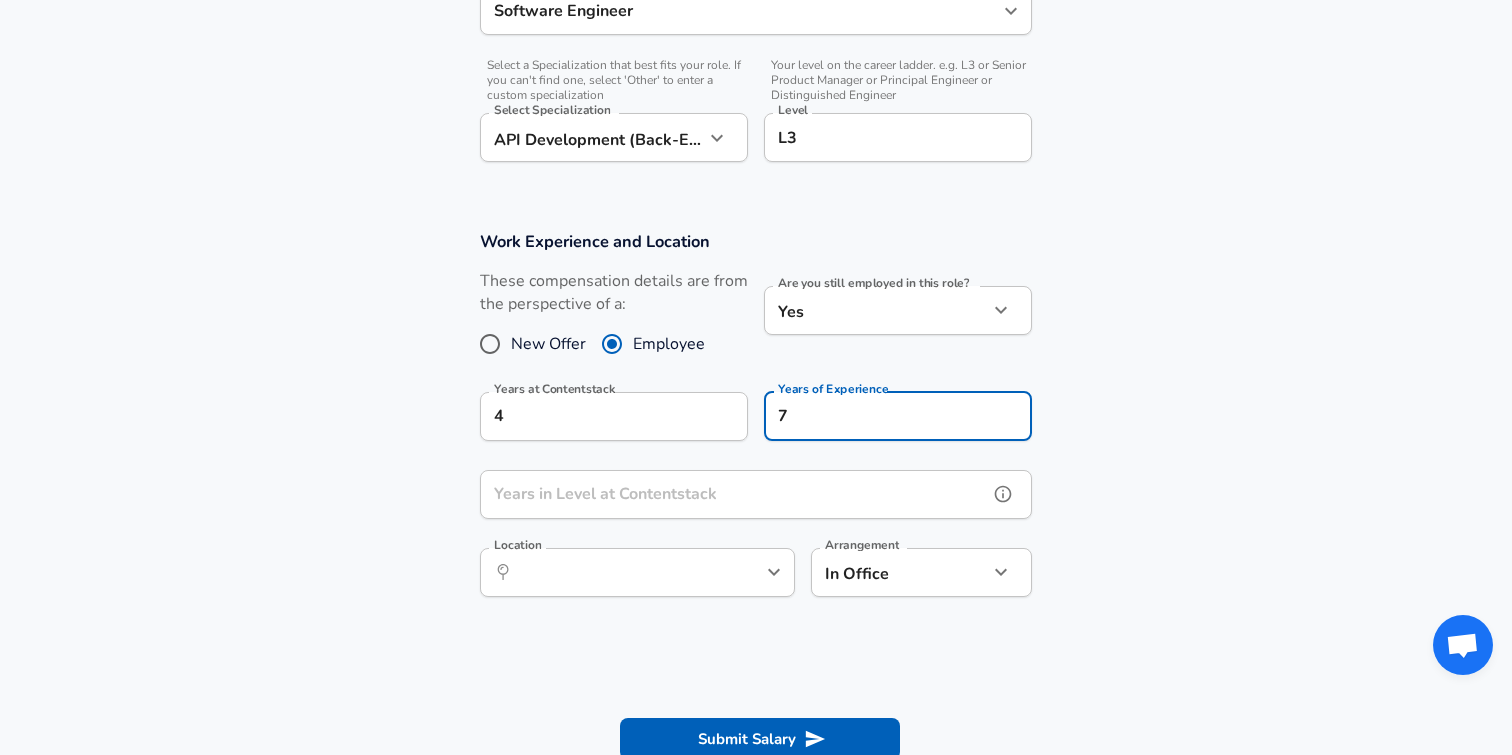 click on "Years in Level at Contentstack" at bounding box center [734, 494] 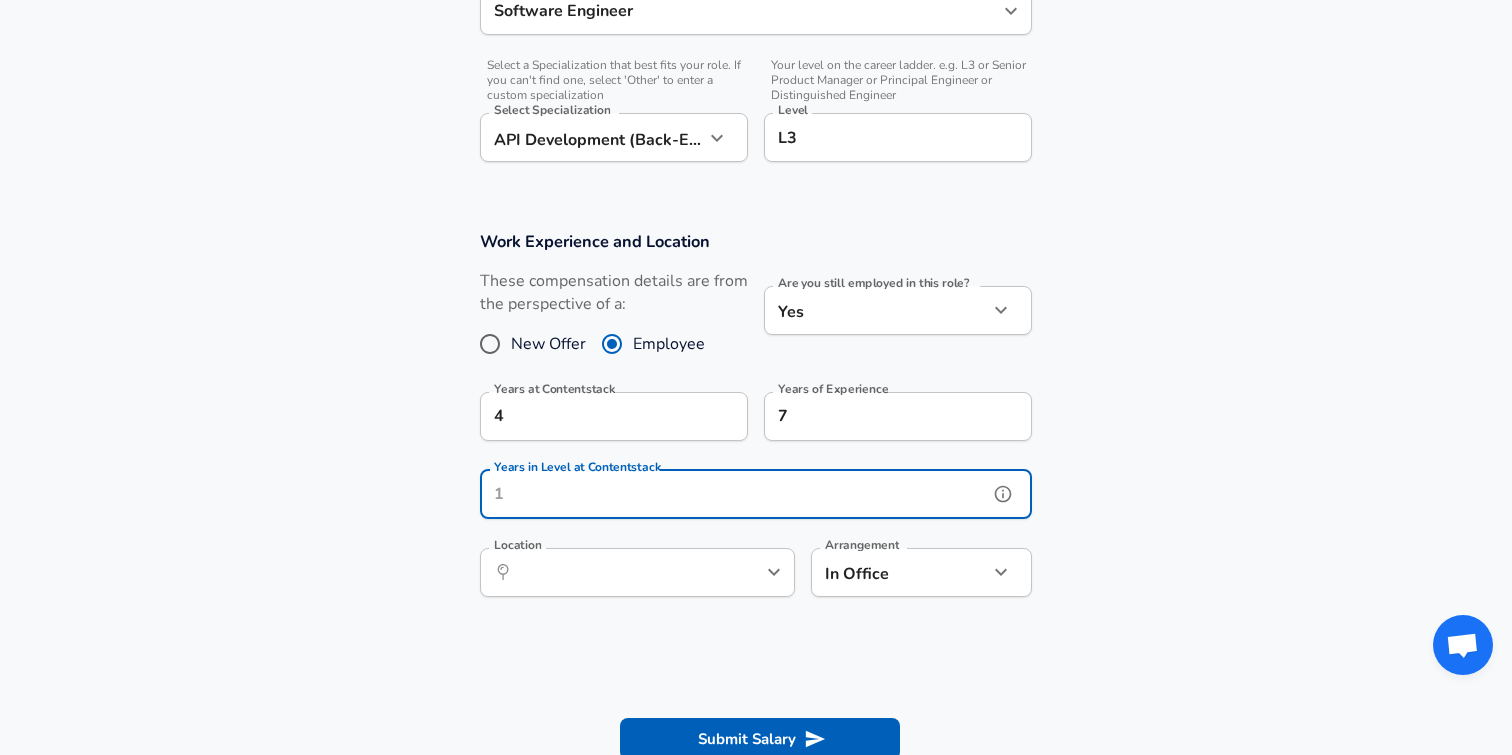 click 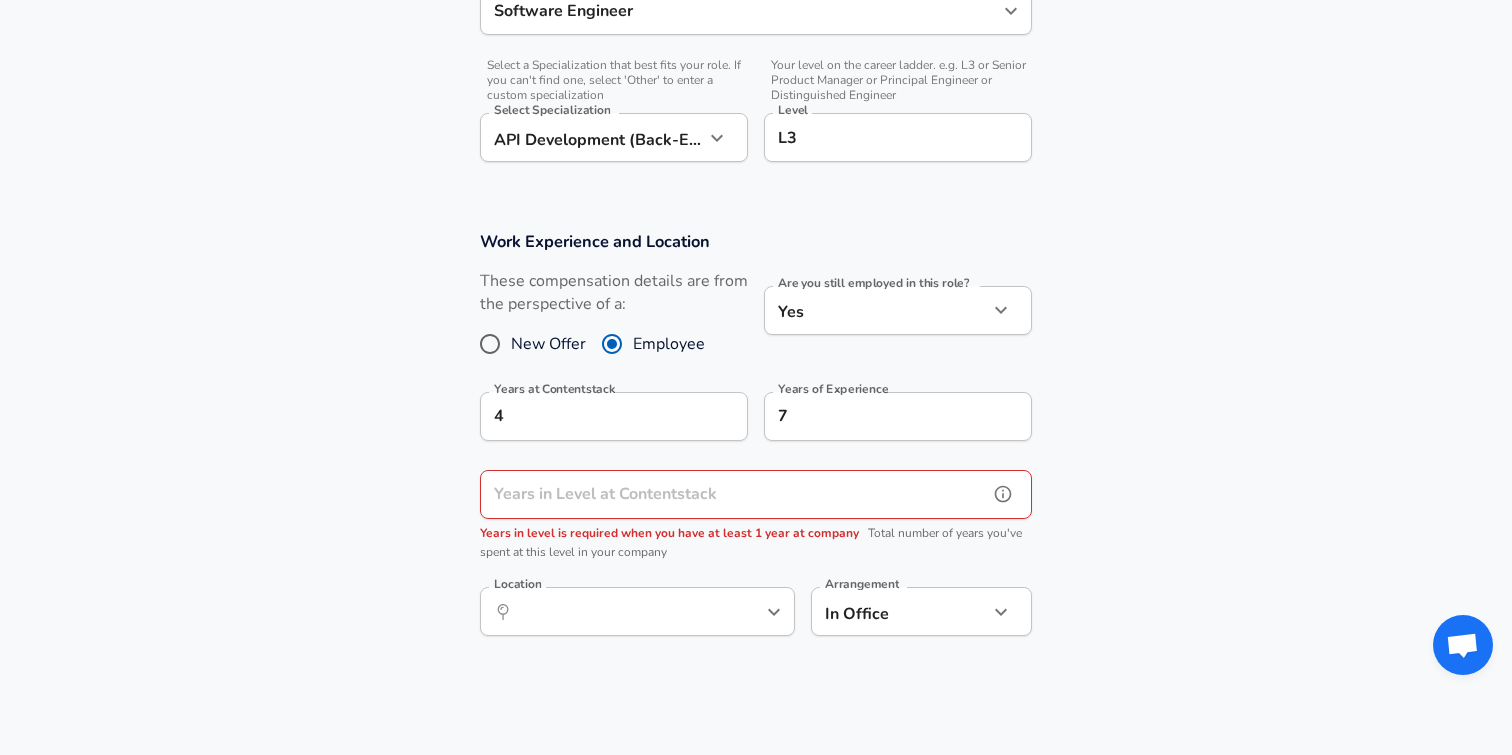 click on "Years in Level at Contentstack" at bounding box center [734, 494] 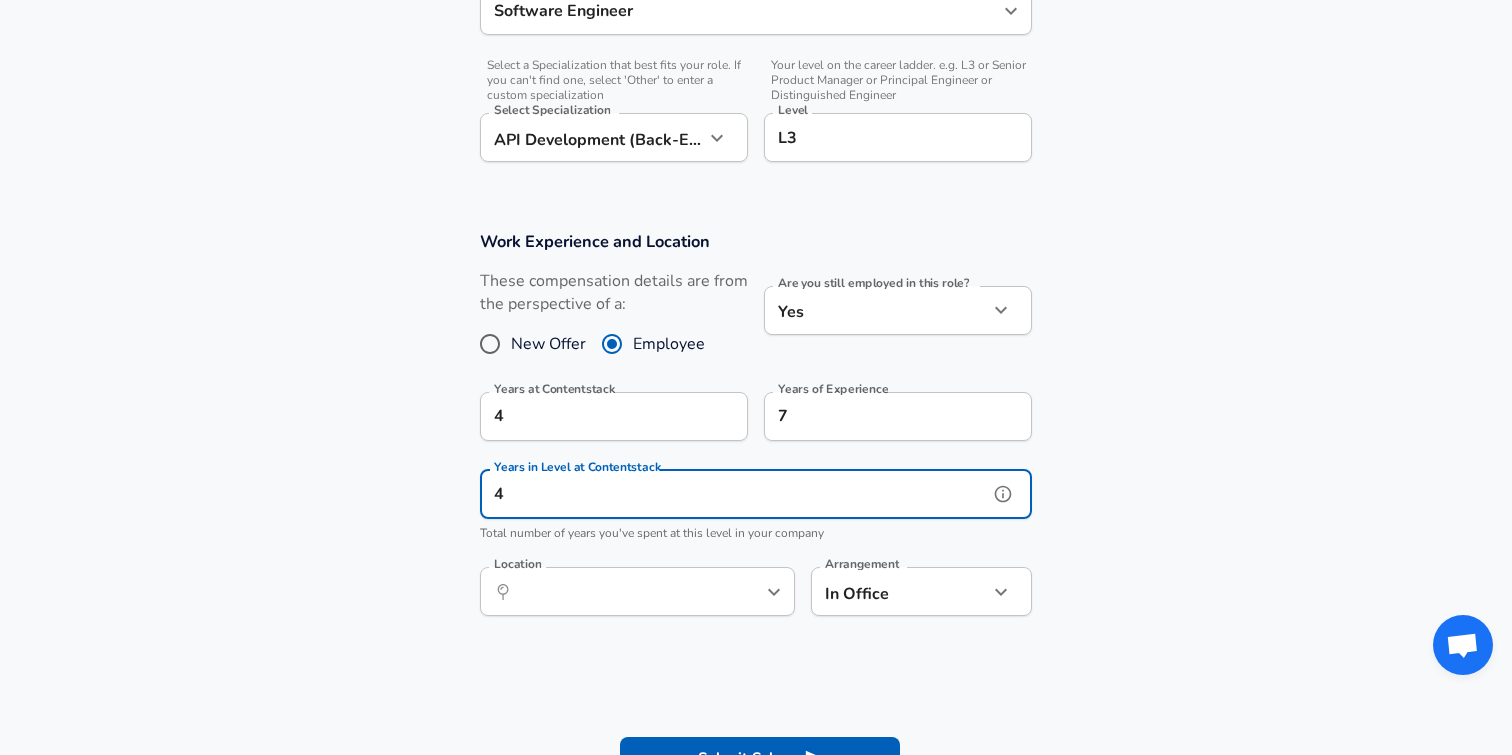 type on "4" 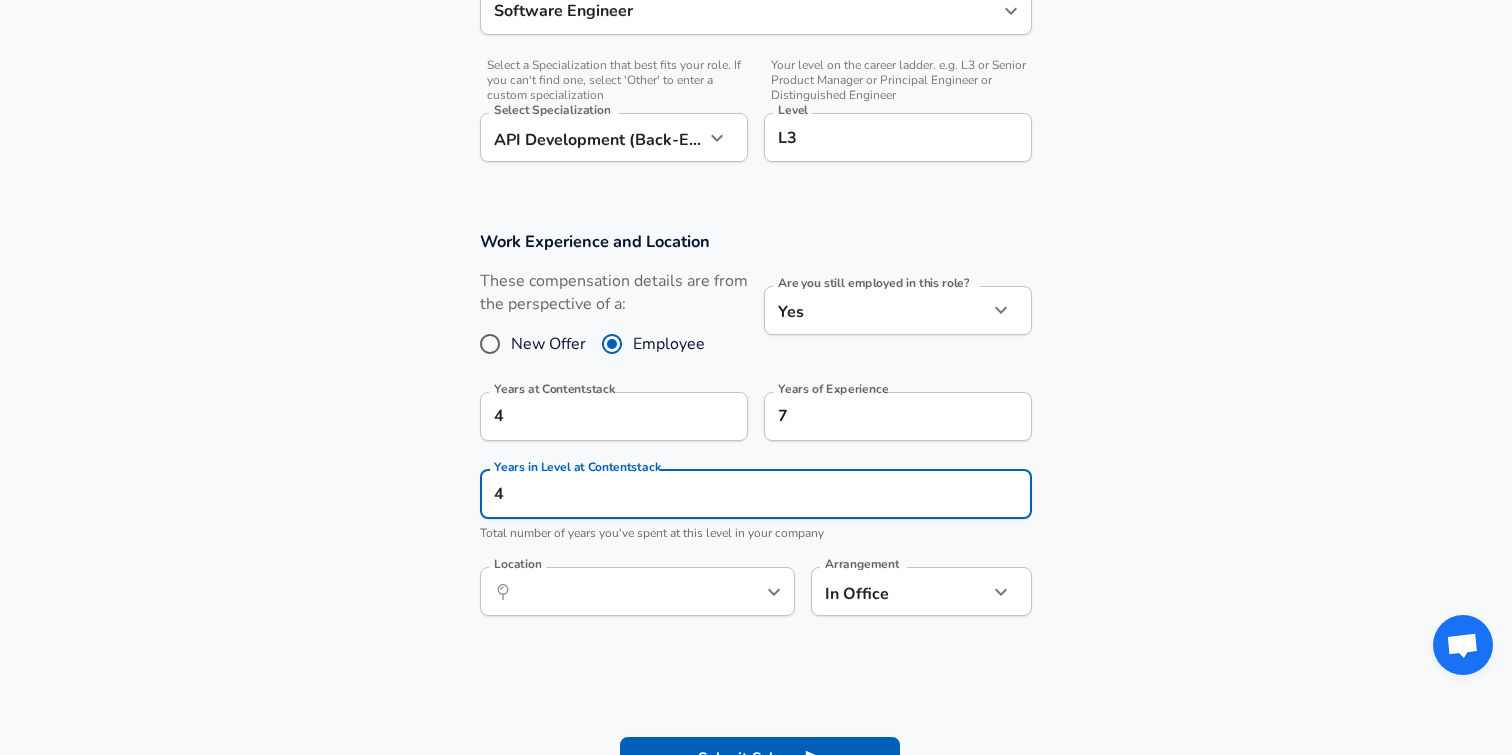 click on "Work Experience and Location These compensation details are from the perspective of a: New Offer Employee Are you still employed in this role? Yes yes Are you still employed in this role? Years at Contentstack 4 Years at Contentstack Years of Experience 7 Years of Experience Years in Level at Contentstack 4 Years in Level at Contentstack   Total number of years you've spent at this level in your company Location ​ Location Arrangement In Office office Arrangement" at bounding box center (756, 434) 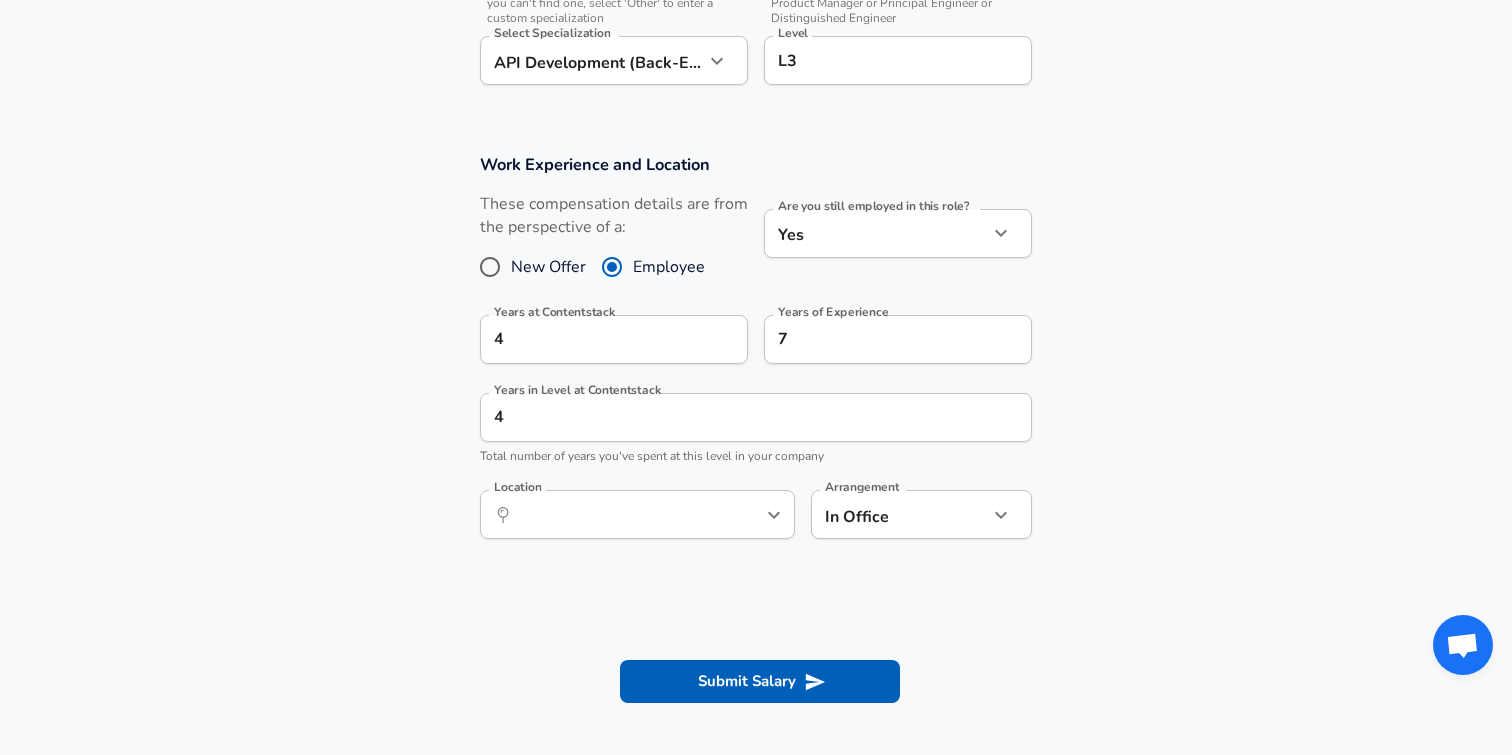 scroll, scrollTop: 784, scrollLeft: 0, axis: vertical 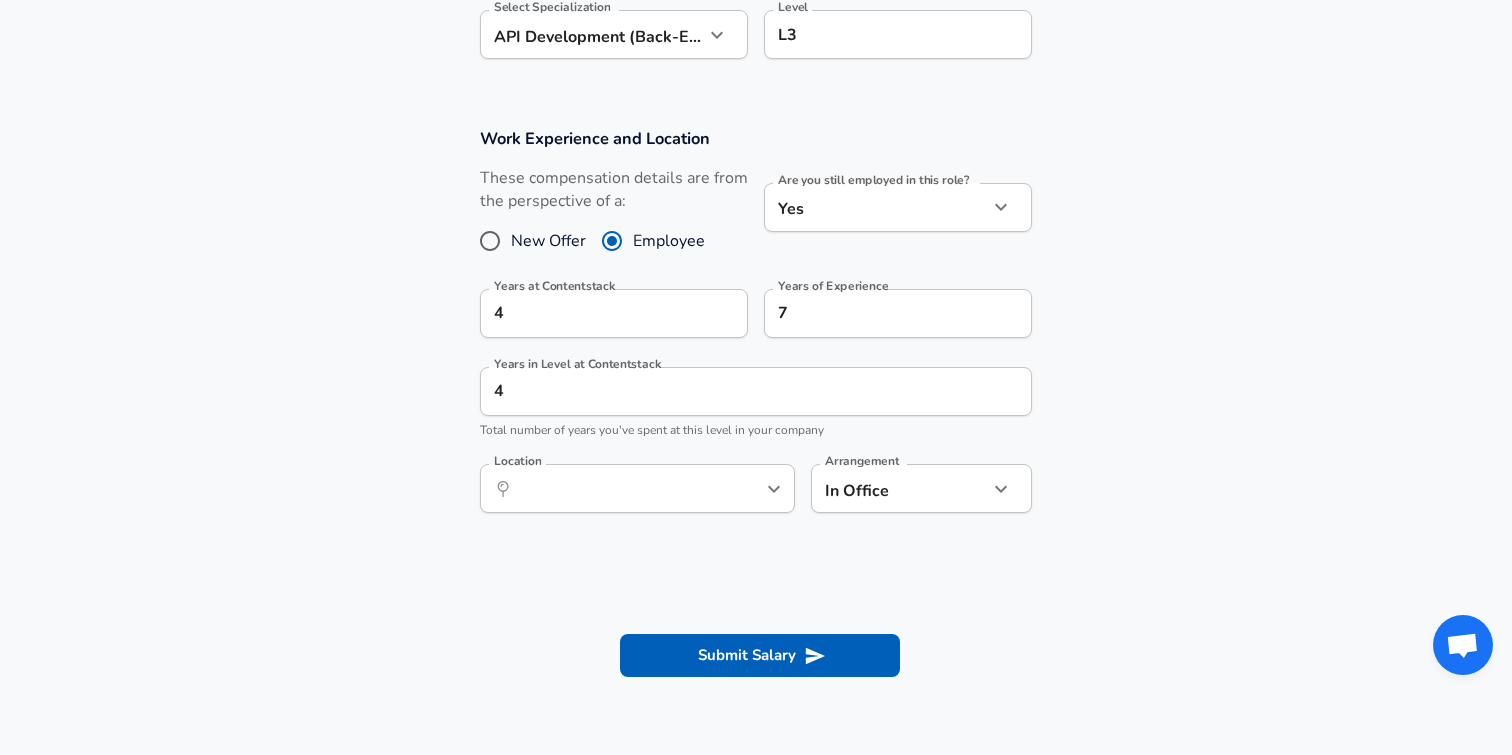 click on "Restart Add Your Salary Upload your offer letter   to verify your submission Enhance Privacy and Anonymity No Automatically hides specific fields until there are enough submissions to safely display the full details.   More Details Based on your submission and the data points that we have already collected, we will automatically hide and anonymize specific fields if there aren't enough data points to remain sufficiently anonymous. Company & Title Information   Enter the company you received your offer from Company Contentstack Company   Select the title that closest resembles your official title. This should be similar to the title that was present on your offer letter. Title senior software engineer Title   Select a job family that best fits your role. If you can't find one, select 'Other' to enter a custom job family Job Family Software Engineer Job Family   Select a Specialization that best fits your role. If you can't find one, select 'Other' to enter a custom specialization Select Specialization   Level" at bounding box center (756, -407) 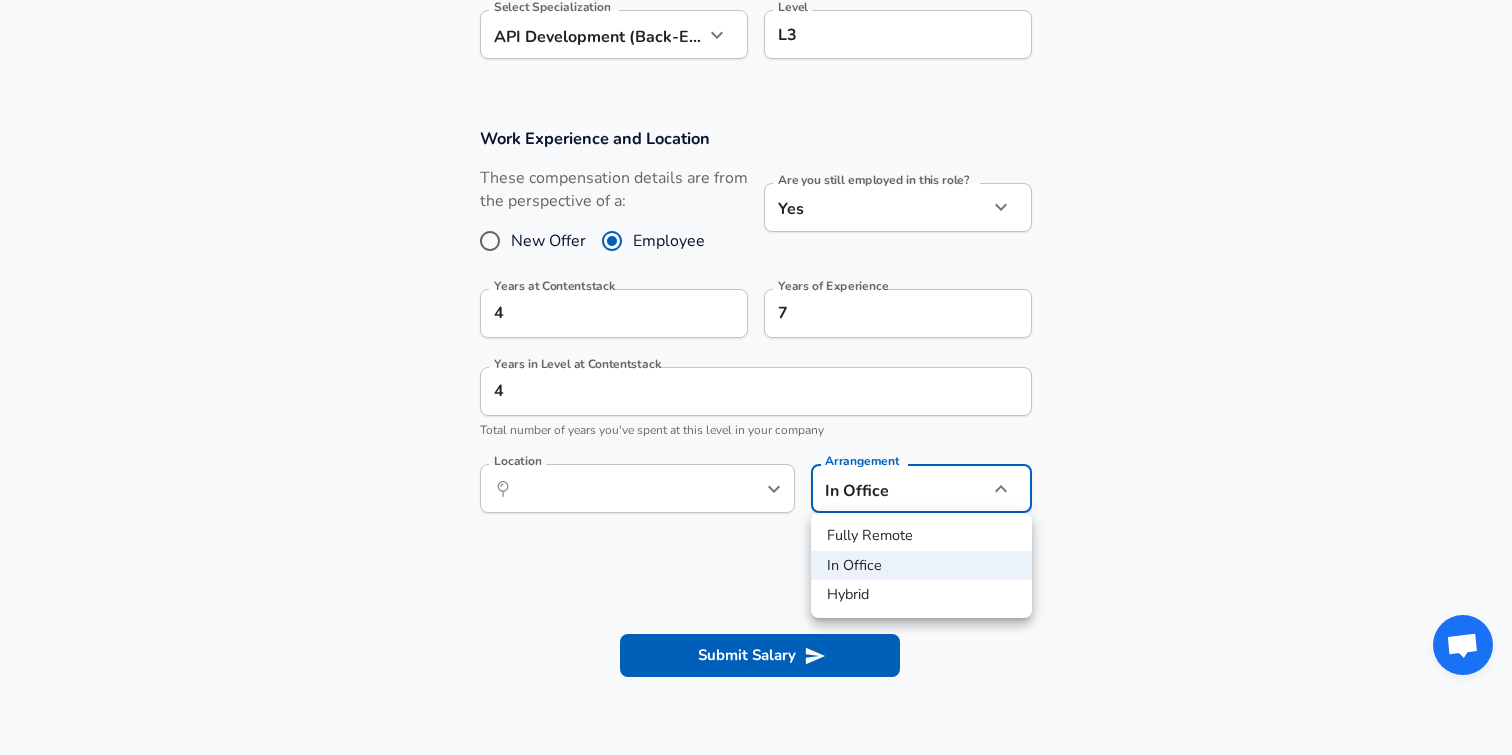 click on "Fully Remote" at bounding box center [921, 536] 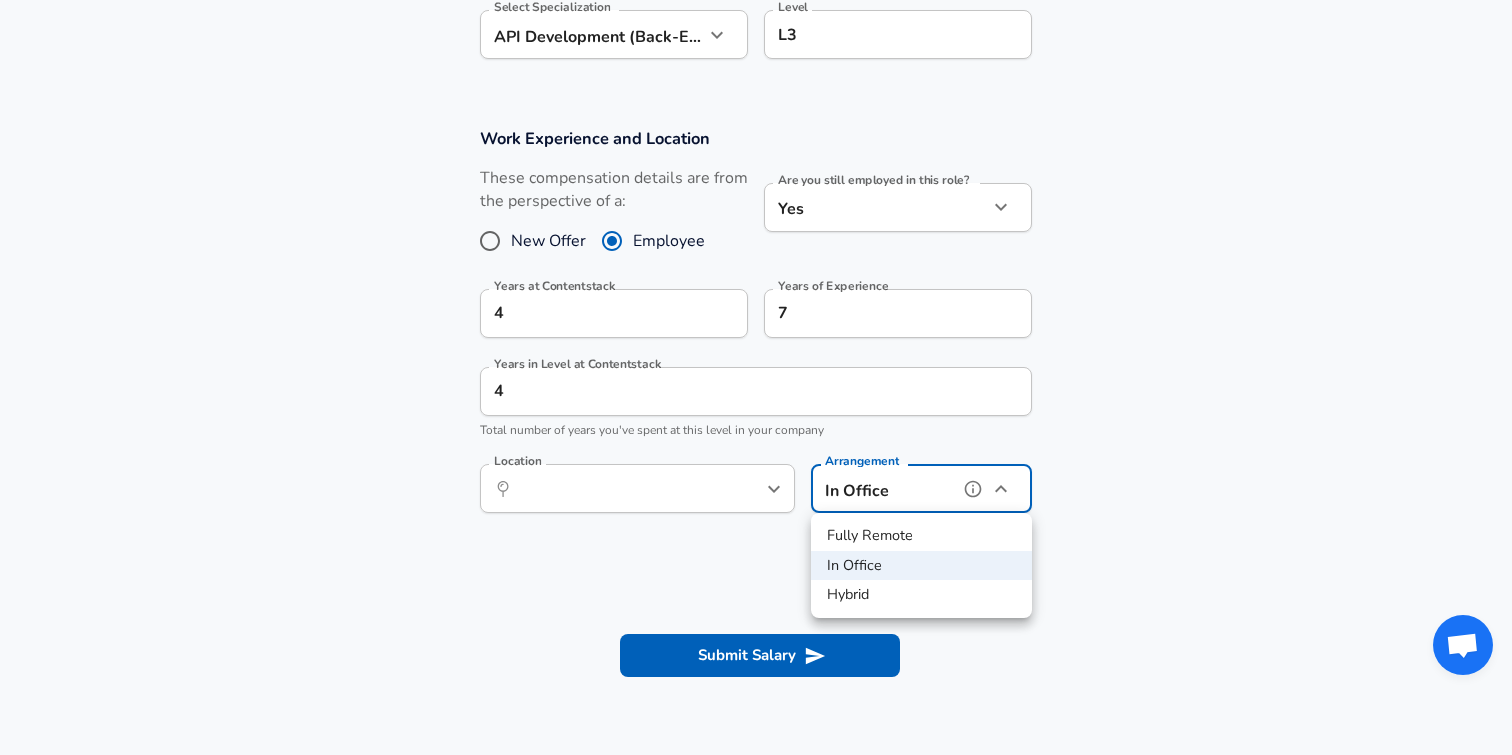type on "remote" 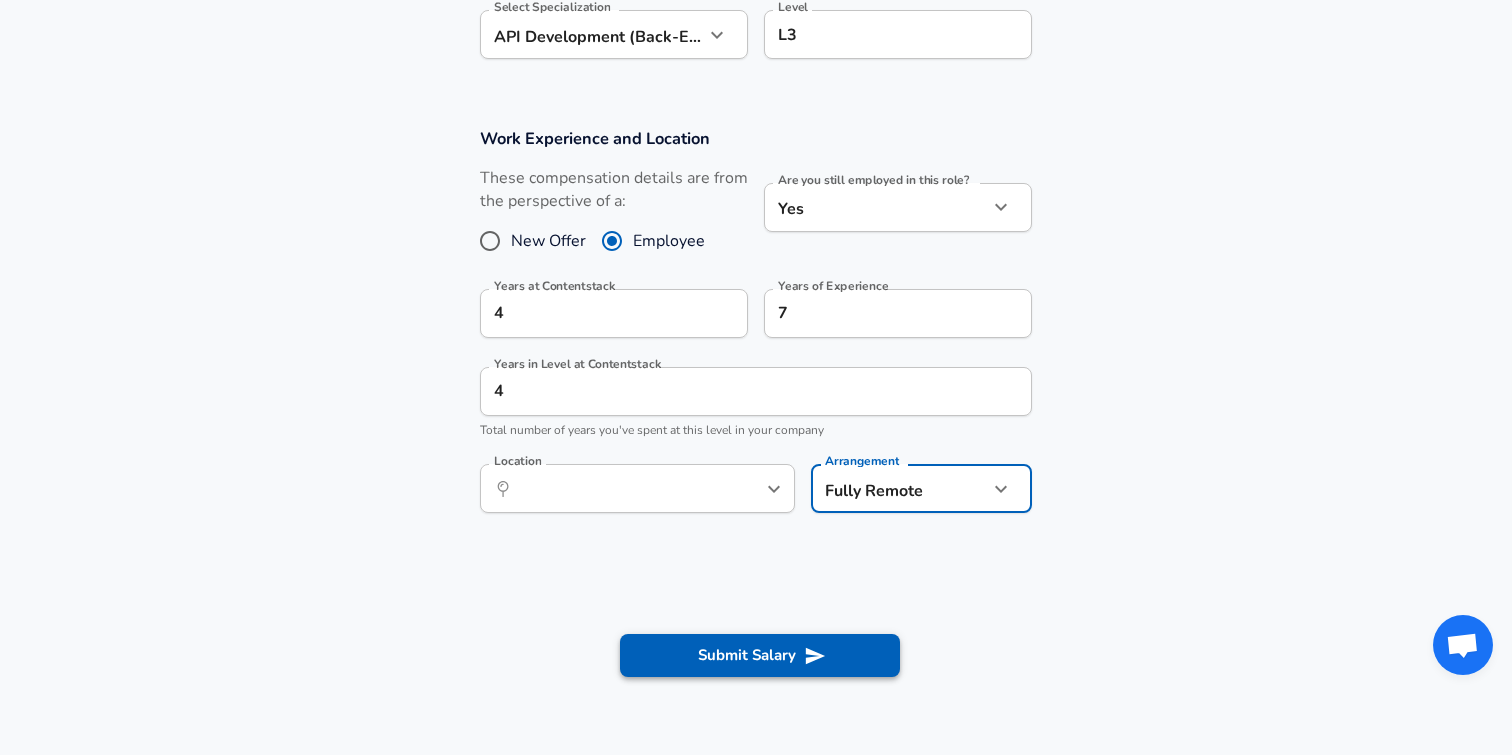 click on "Submit Salary" at bounding box center (760, 655) 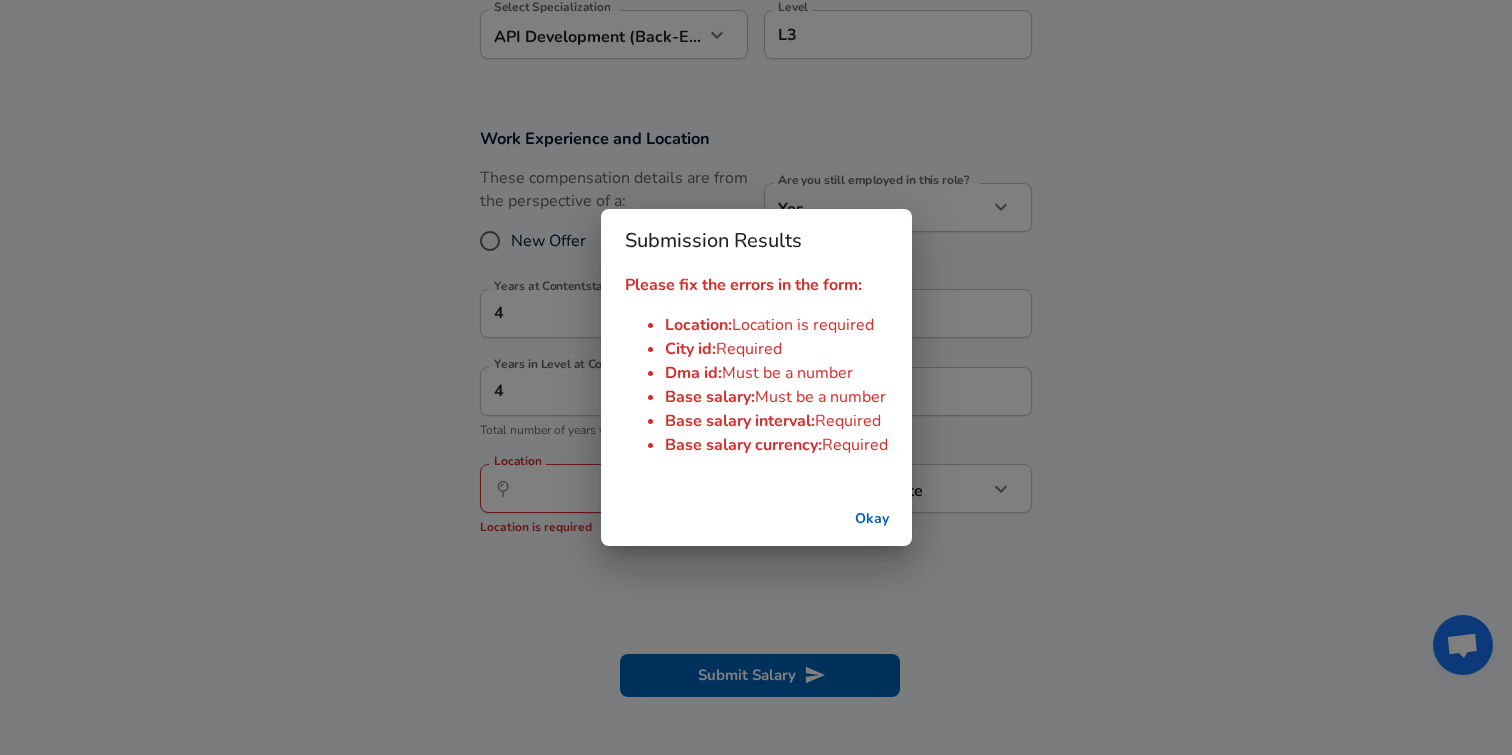 click on "Okay" at bounding box center [872, 519] 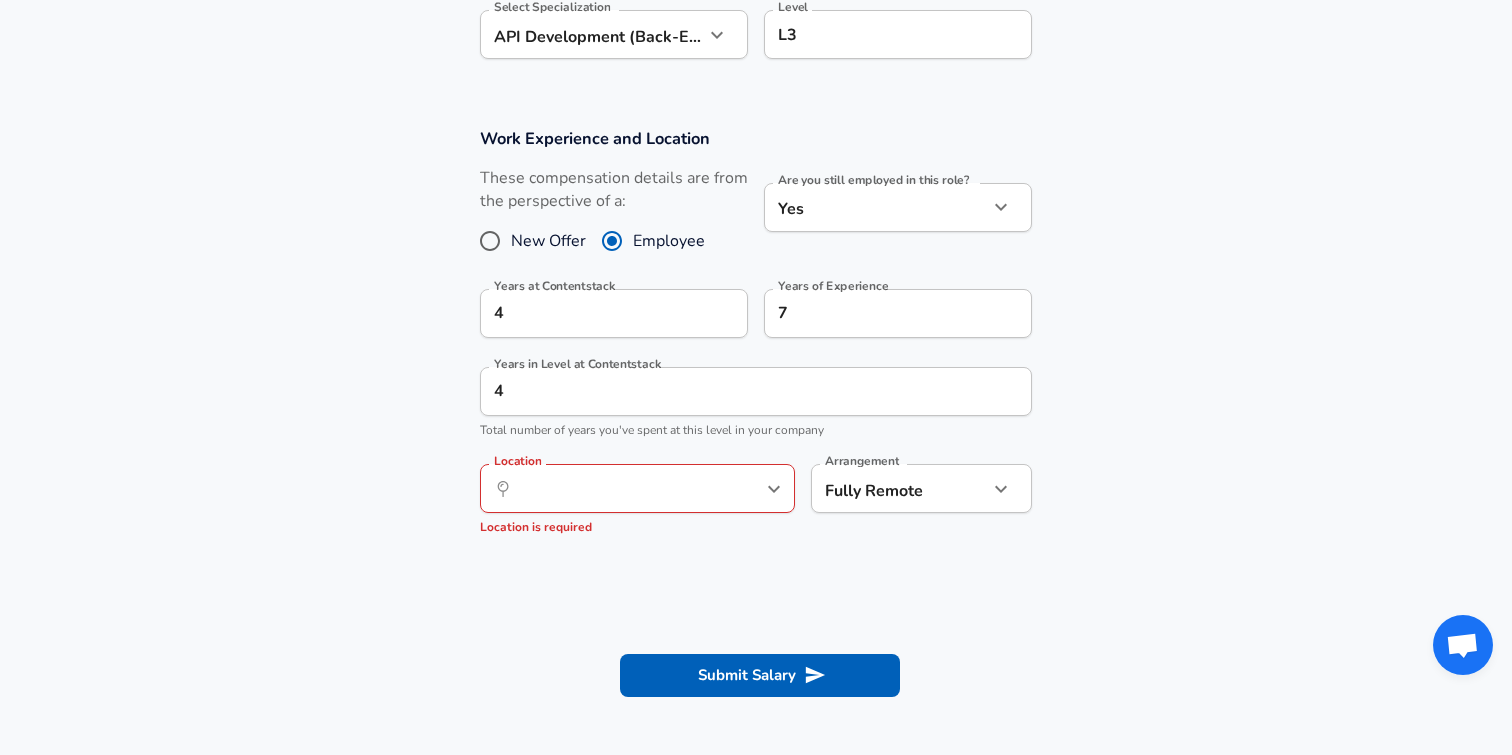 click on "Location is required" at bounding box center [536, 527] 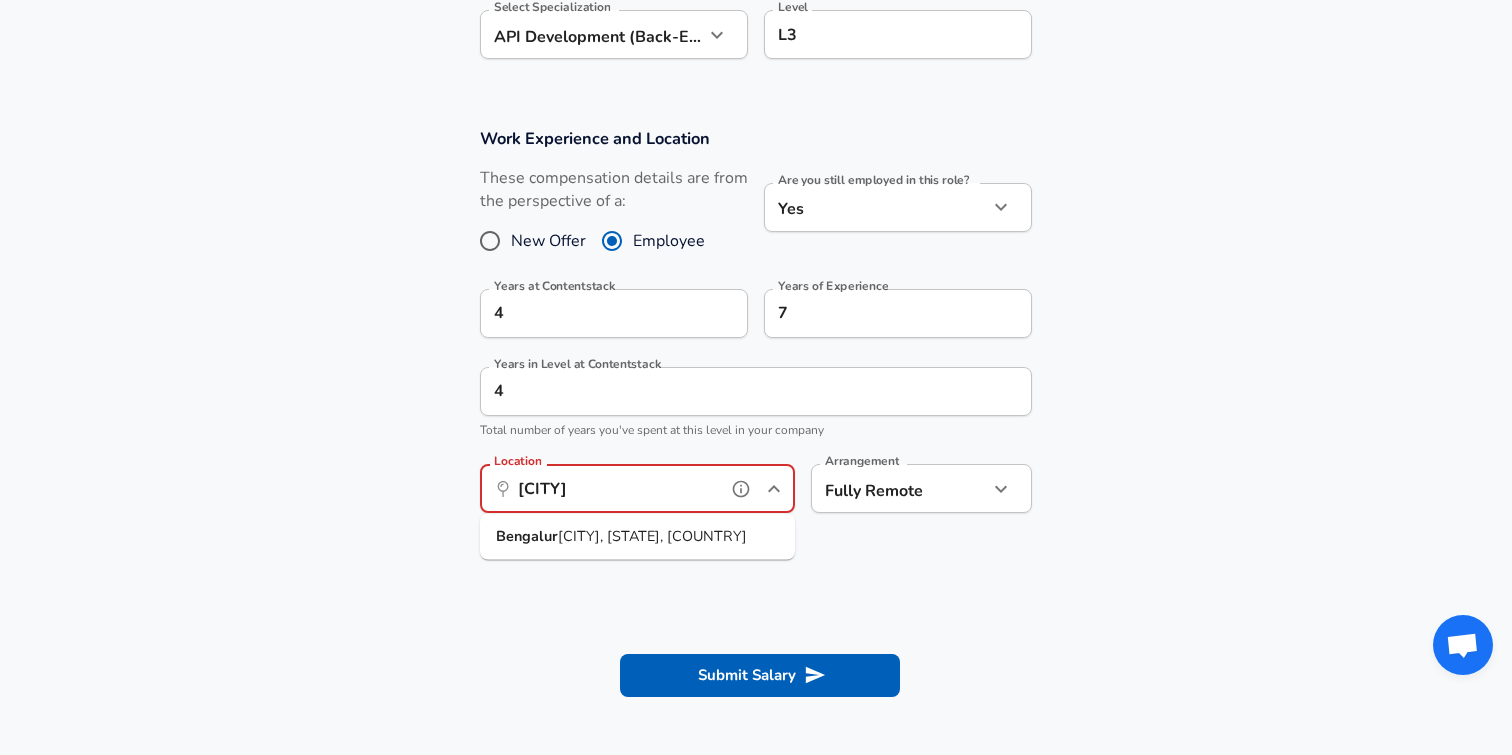 click on "[CITY], [STATE], [COUNTRY]" at bounding box center [637, 537] 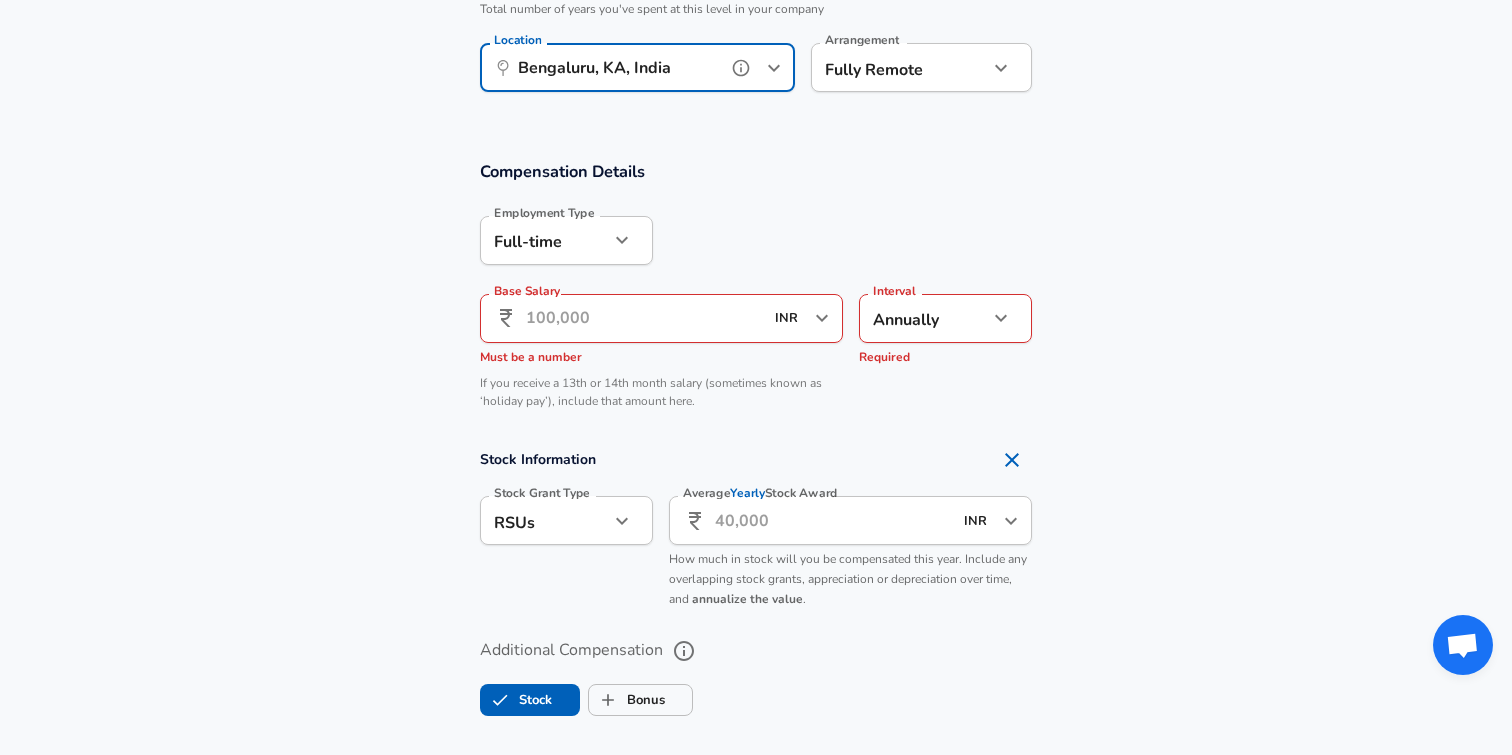 scroll, scrollTop: 1224, scrollLeft: 0, axis: vertical 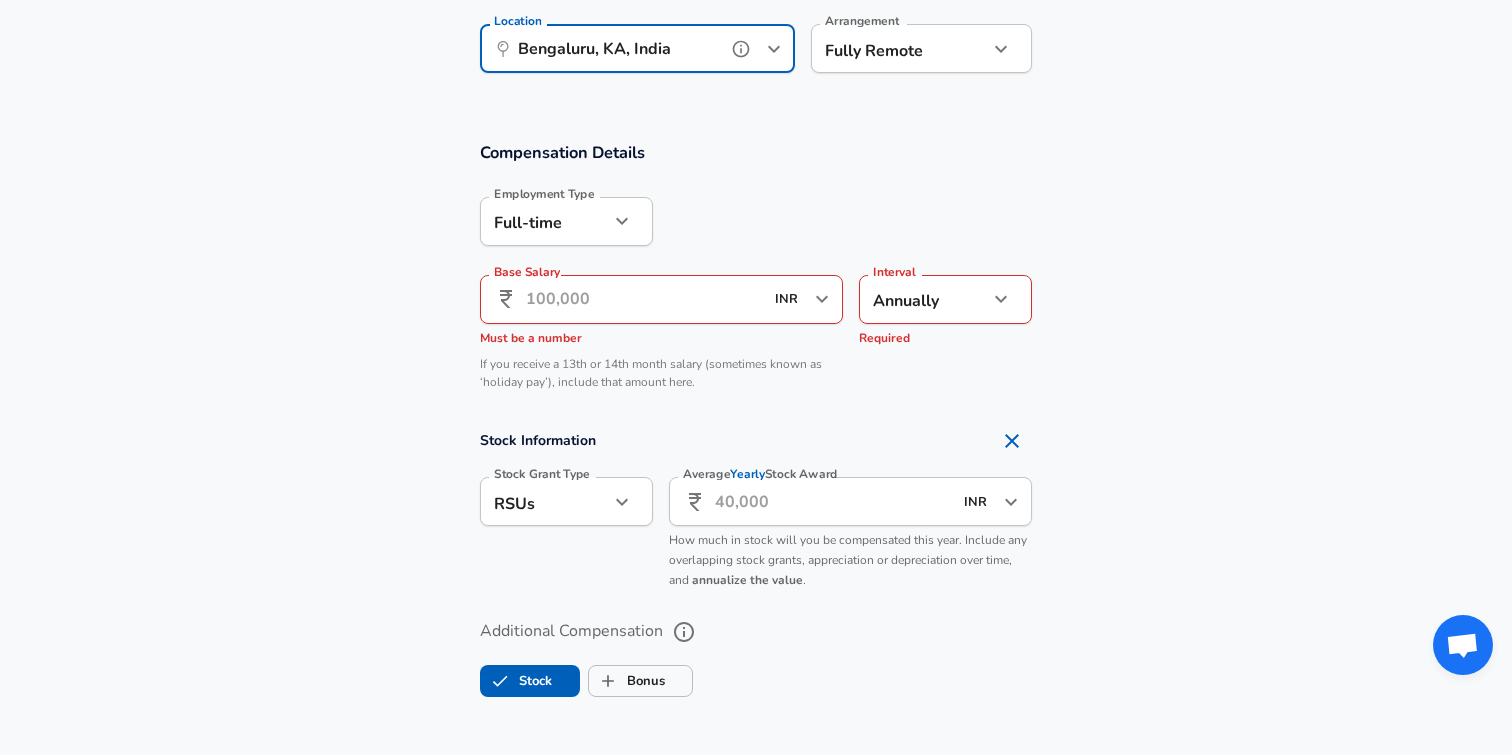 type on "Bengaluru, KA, India" 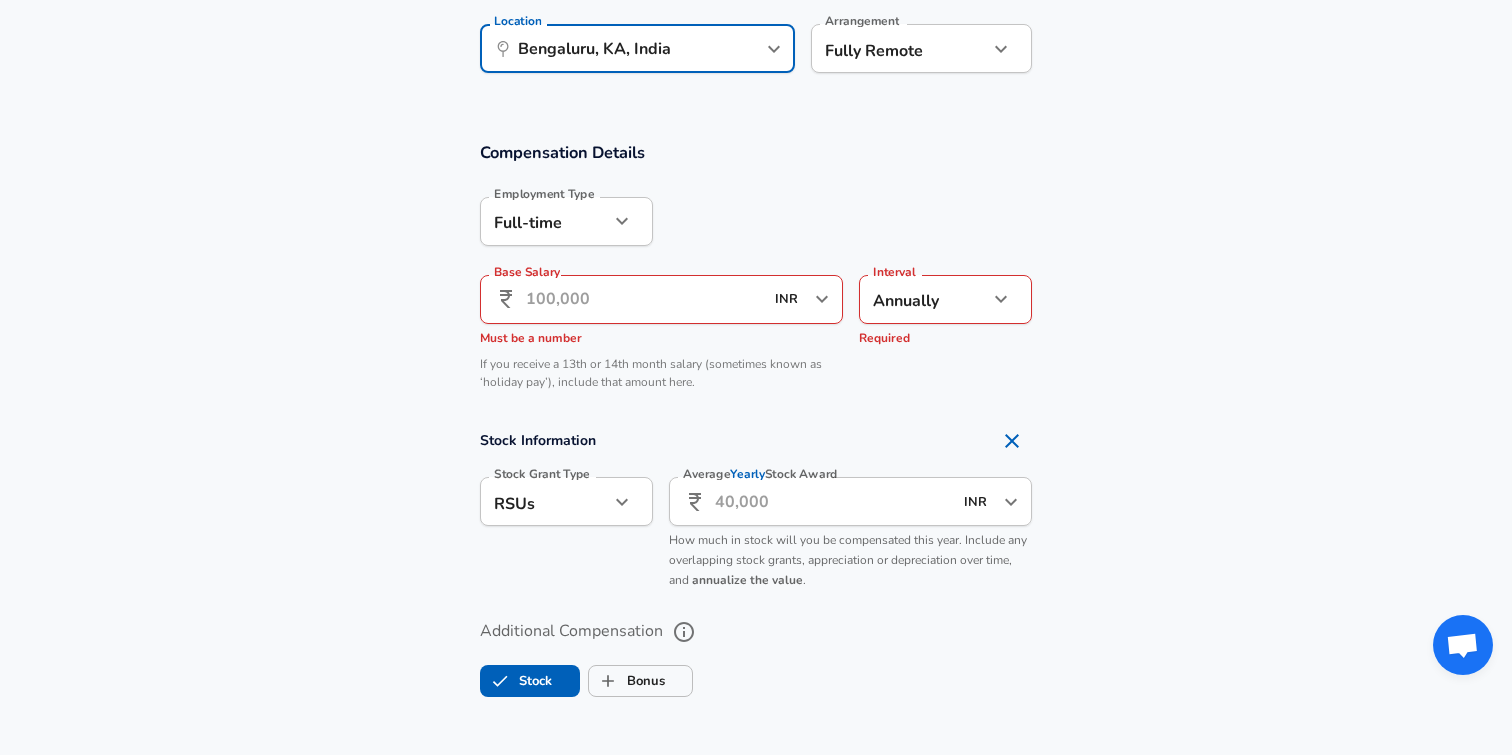 click on "Average  Yearly  Stock Award" at bounding box center (833, 501) 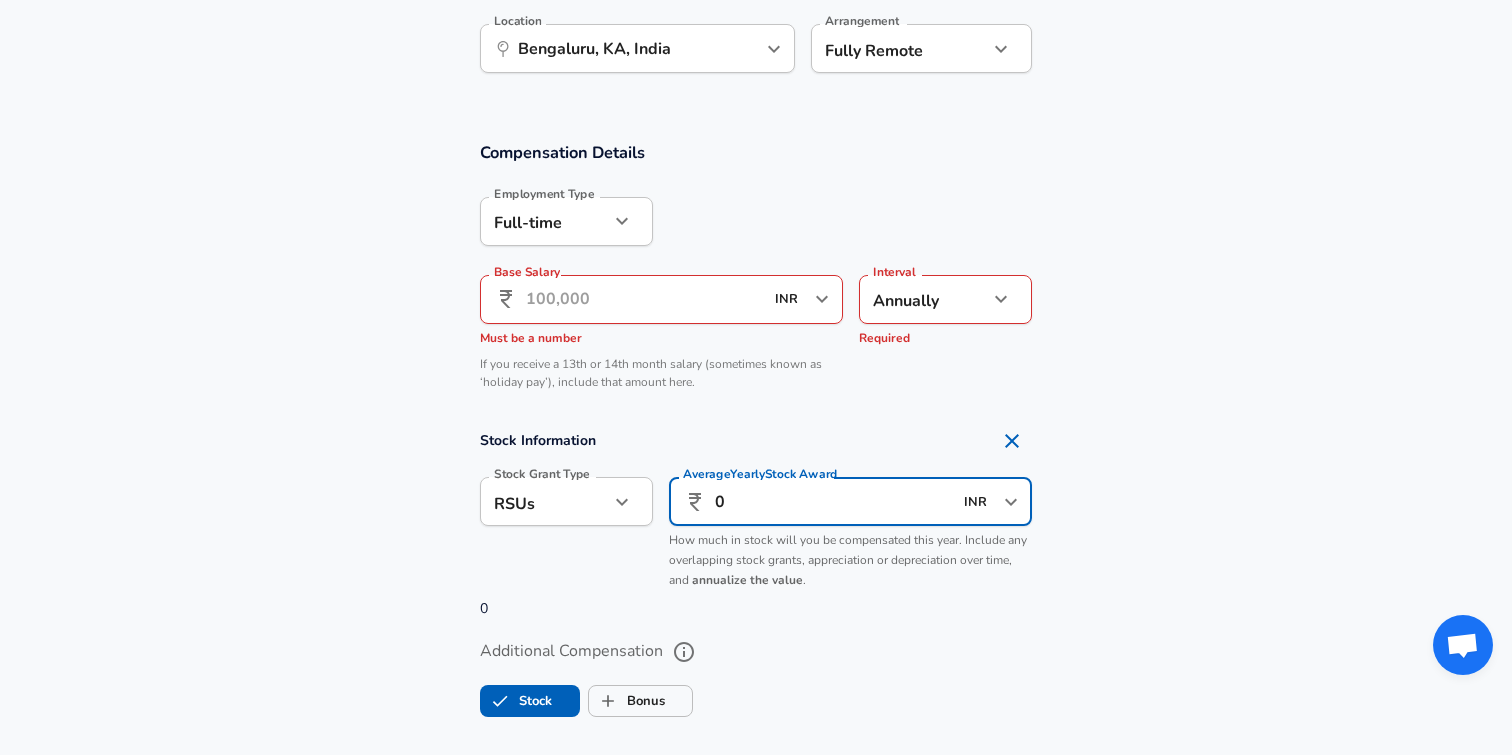 type on "0" 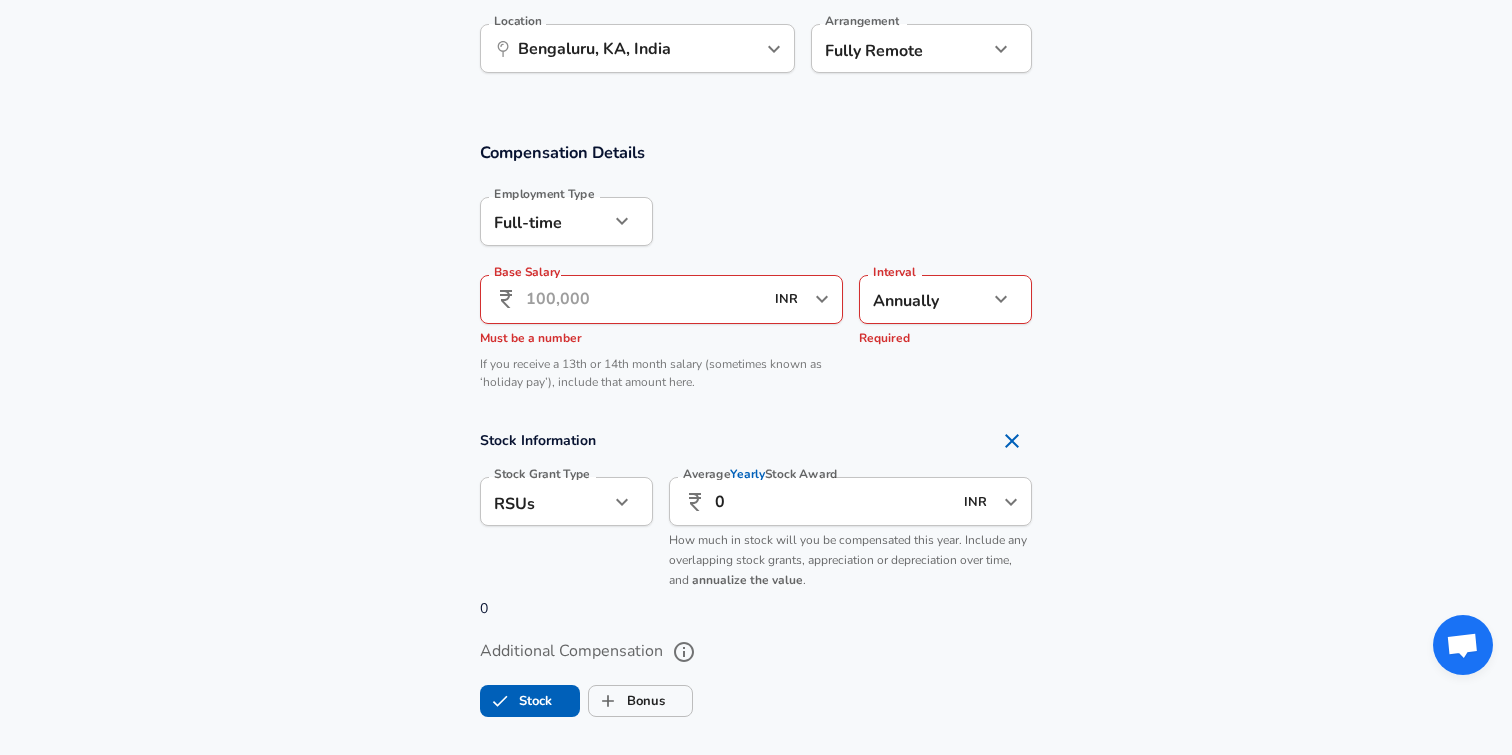 click on "Stock Information  Stock Grant Type RSUs stock Stock Grant Type Average  Yearly  Stock Award ​ 0 INR ​ Average  Yearly  Stock Award   How much in stock will you be compensated this year. Include any overlapping stock grants, appreciation or depreciation over time, and   annualize the value . 0" at bounding box center (756, 520) 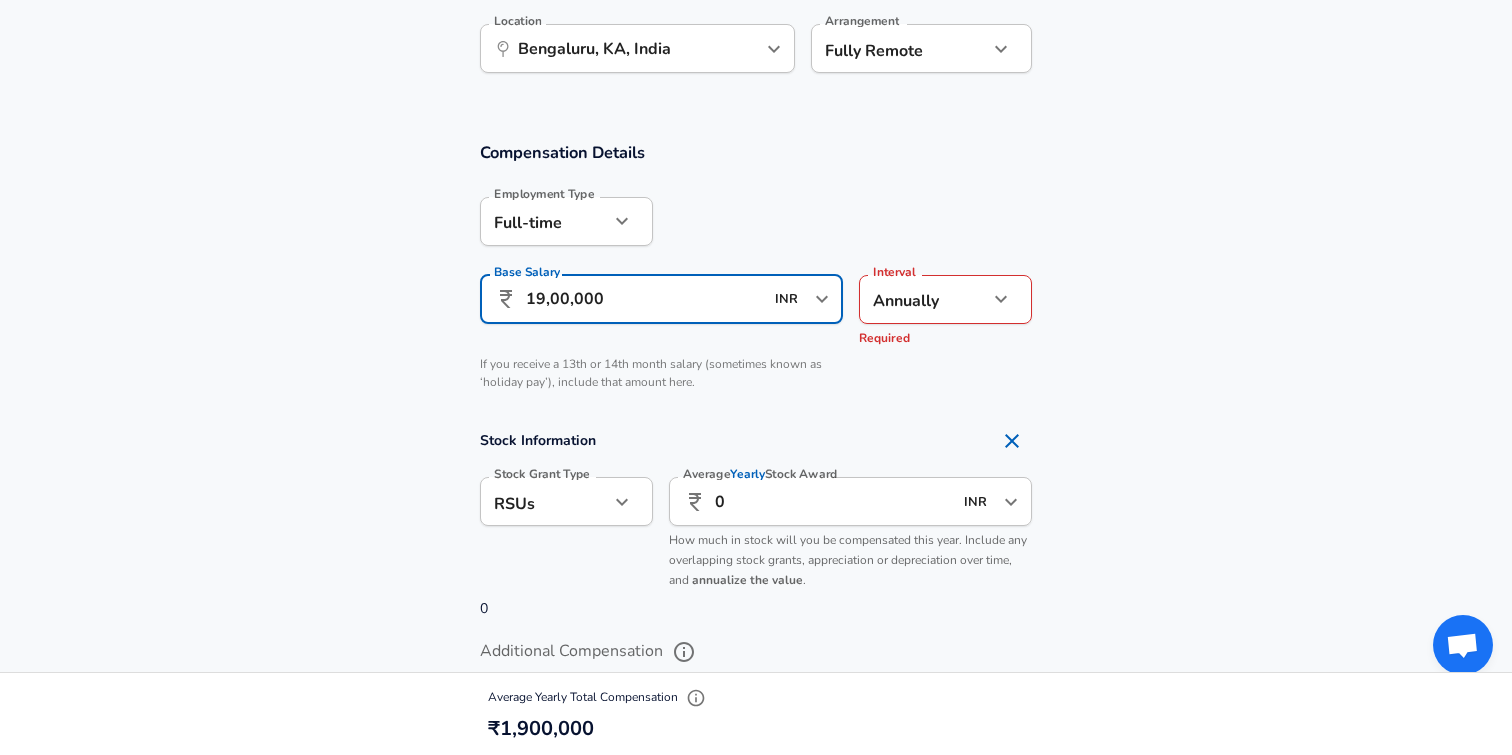 scroll, scrollTop: 0, scrollLeft: 0, axis: both 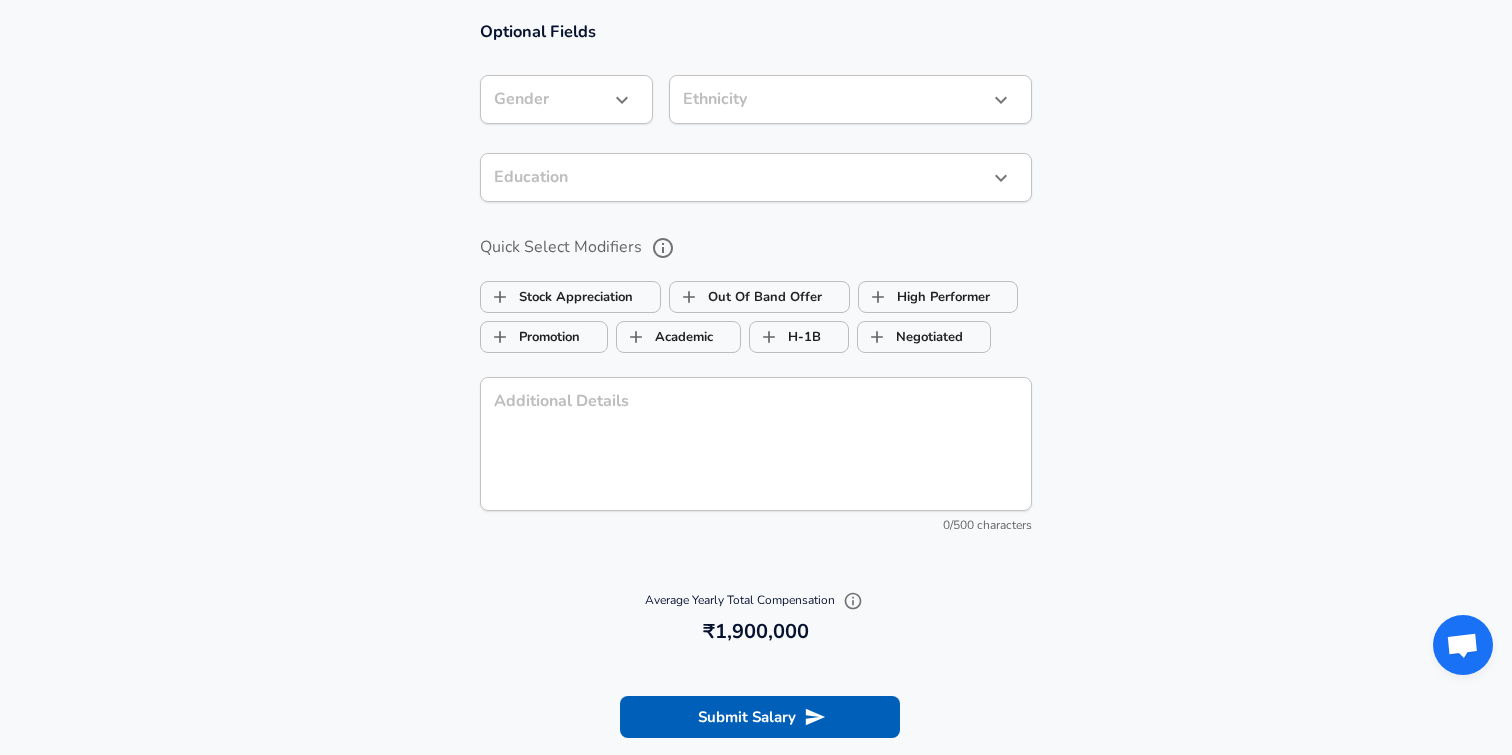 type on "19,00,000" 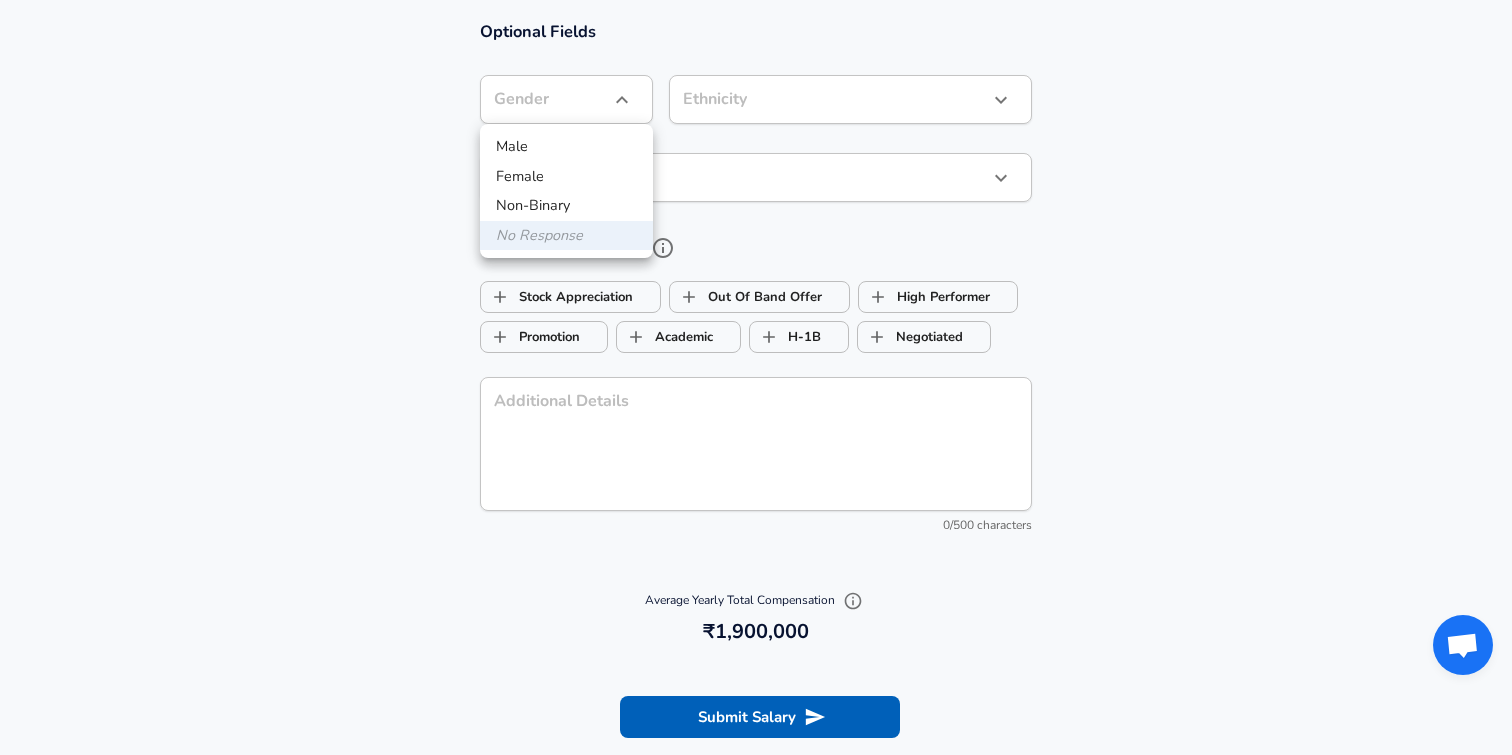 scroll, scrollTop: 0, scrollLeft: 0, axis: both 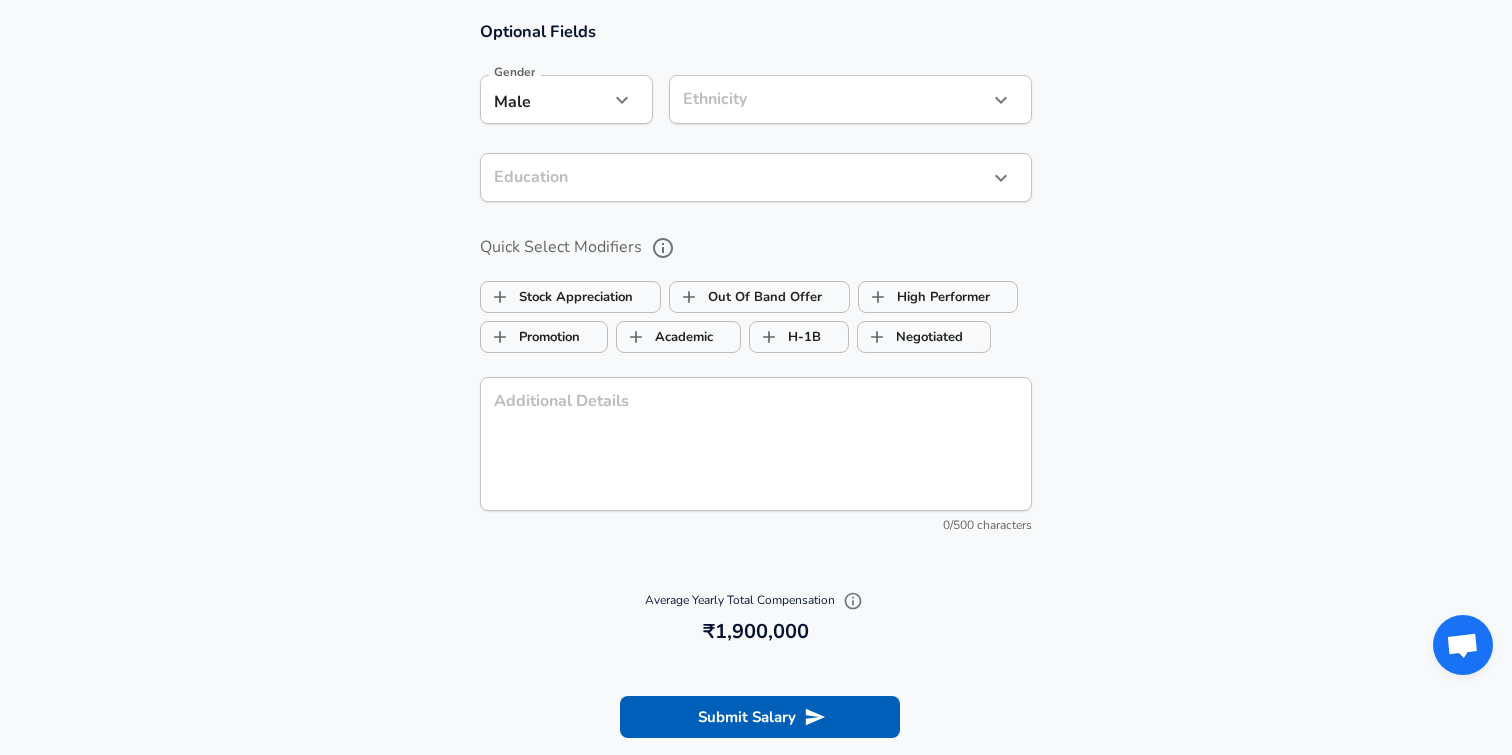 click on "Restart Add Your Salary Upload your offer letter   to verify your submission Enhance Privacy and Anonymity No Automatically hides specific fields until there are enough submissions to safely display the full details.   More Details Based on your submission and the data points that we have already collected, we will automatically hide and anonymize specific fields if there aren't enough data points to remain sufficiently anonymous. Company & Title Information   Enter the company you received your offer from Company Contentstack Company   Select the title that closest resembles your official title. This should be similar to the title that was present on your offer letter. Title senior software engineer Title   Select a job family that best fits your role. If you can't find one, select 'Other' to enter a custom job family Job Family Software Engineer Job Family   Select a Specialization that best fits your role. If you can't find one, select 'Other' to enter a custom specialization Select Specialization   Level" at bounding box center (756, -1607) 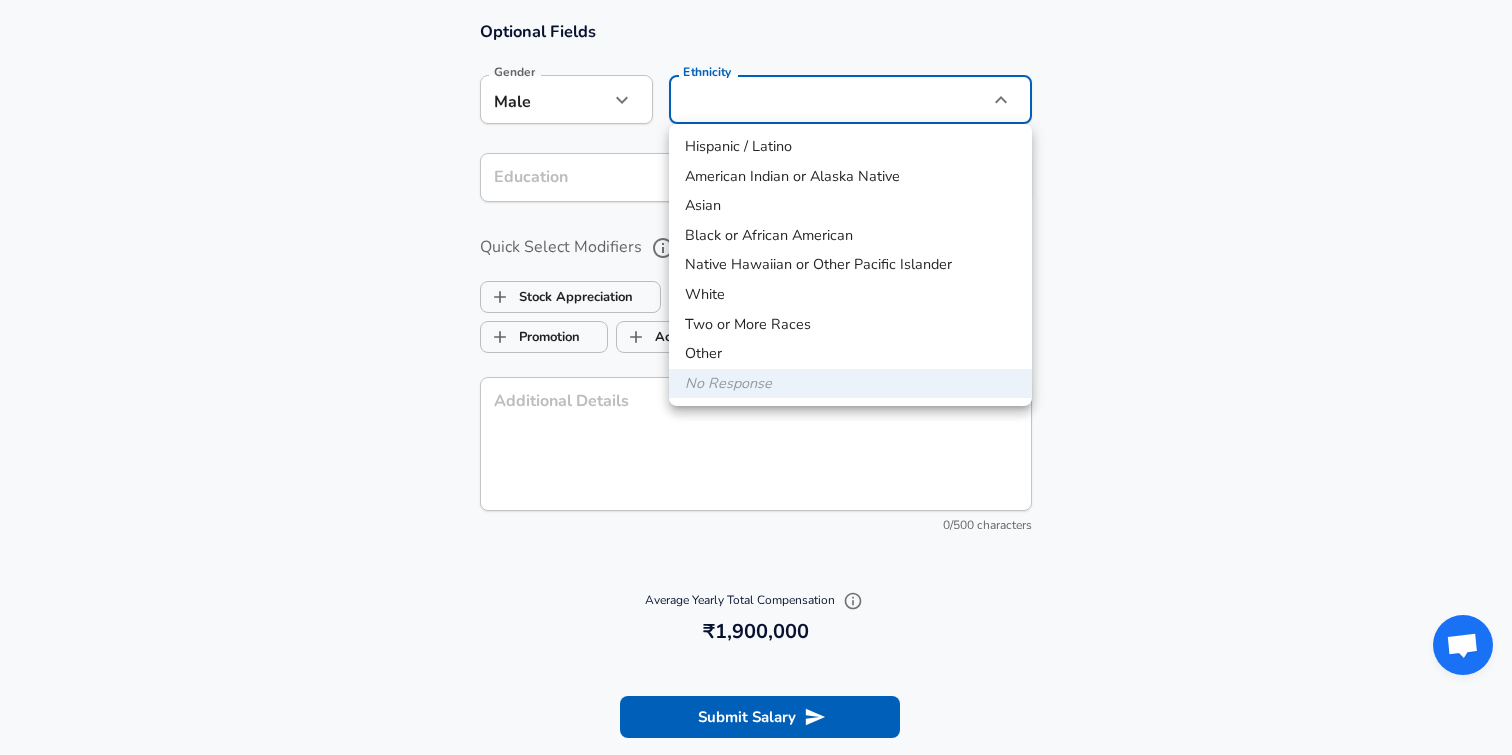 click on "Other" at bounding box center (850, 354) 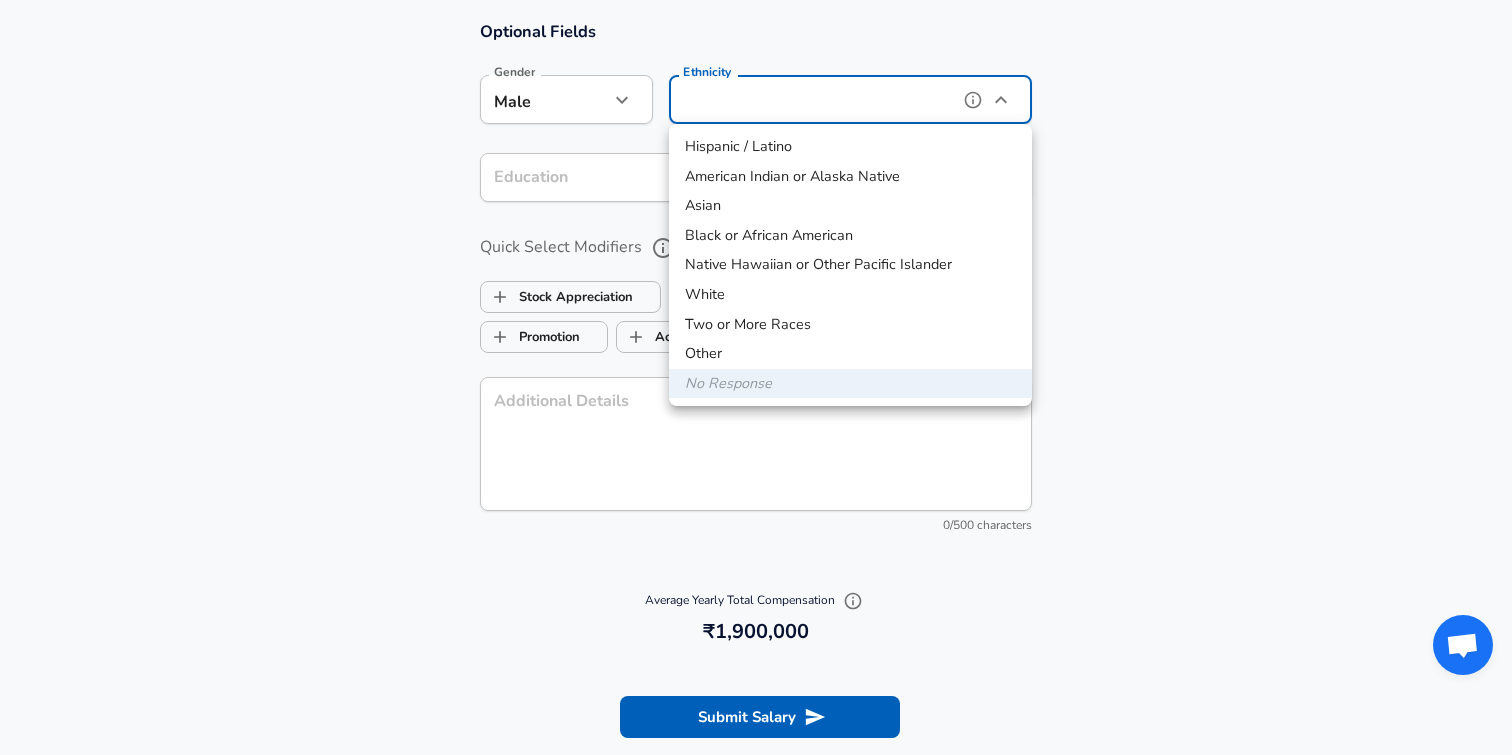 type on "Two or More Races" 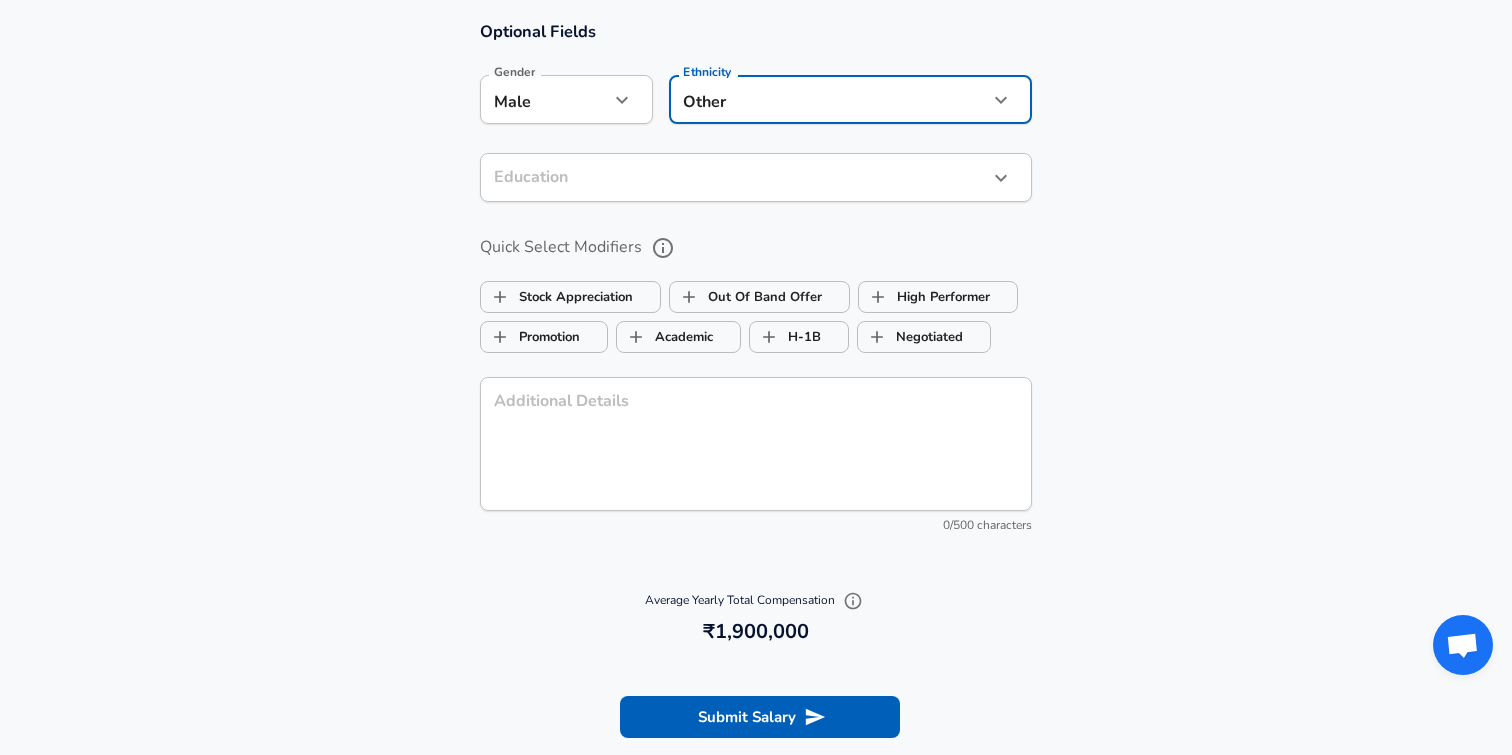 click on "Restart Add Your Salary Upload your offer letter   to verify your submission Enhance Privacy and Anonymity No Automatically hides specific fields until there are enough submissions to safely display the full details.   More Details Based on your submission and the data points that we have already collected, we will automatically hide and anonymize specific fields if there aren't enough data points to remain sufficiently anonymous. Company & Title Information   Enter the company you received your offer from Company Contentstack Company   Select the title that closest resembles your official title. This should be similar to the title that was present on your offer letter. Title senior software engineer Title   Select a job family that best fits your role. If you can't find one, select 'Other' to enter a custom job family Job Family Software Engineer Job Family   Select a Specialization that best fits your role. If you can't find one, select 'Other' to enter a custom specialization Select Specialization   Level" at bounding box center [756, -1607] 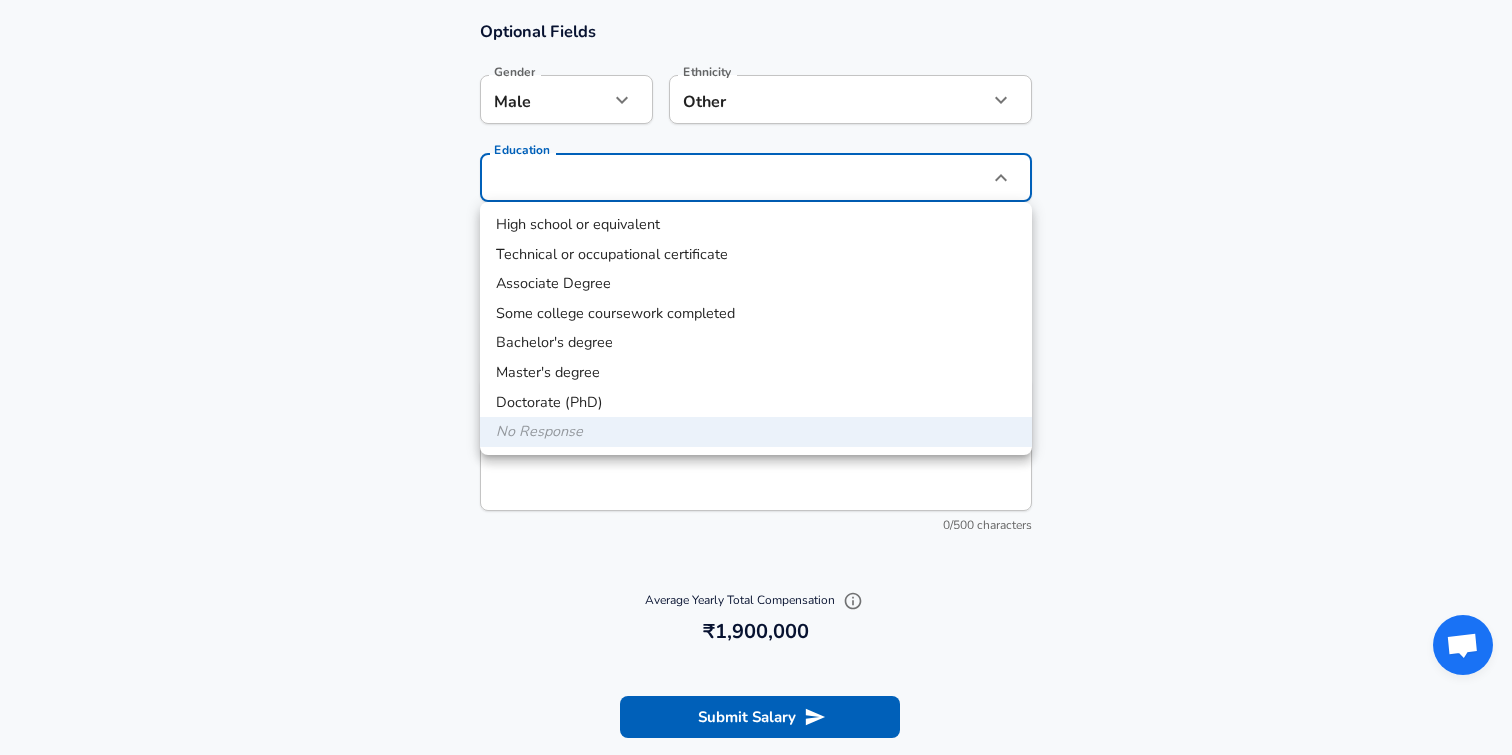 click on "Bachelor's degree" at bounding box center (756, 343) 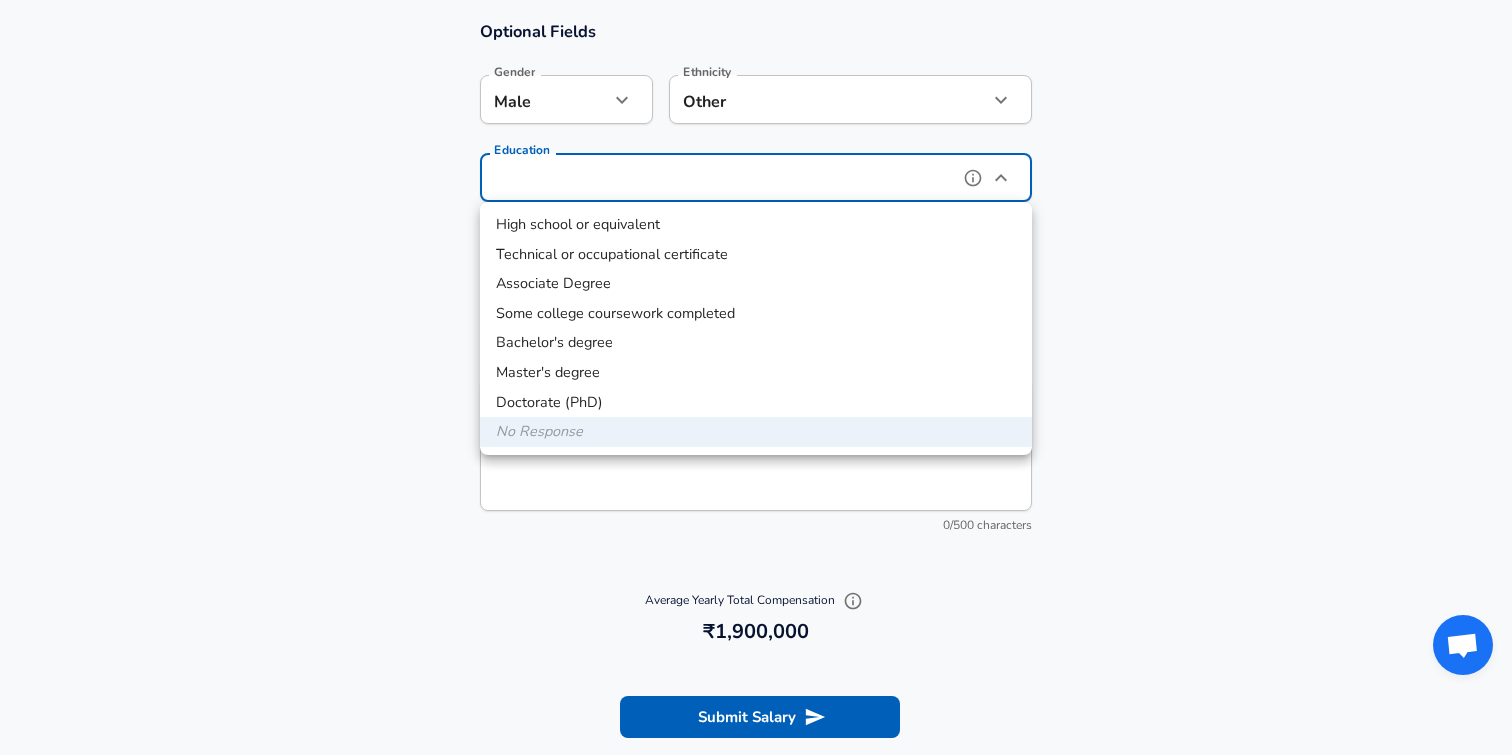 type on "Bachelors degree" 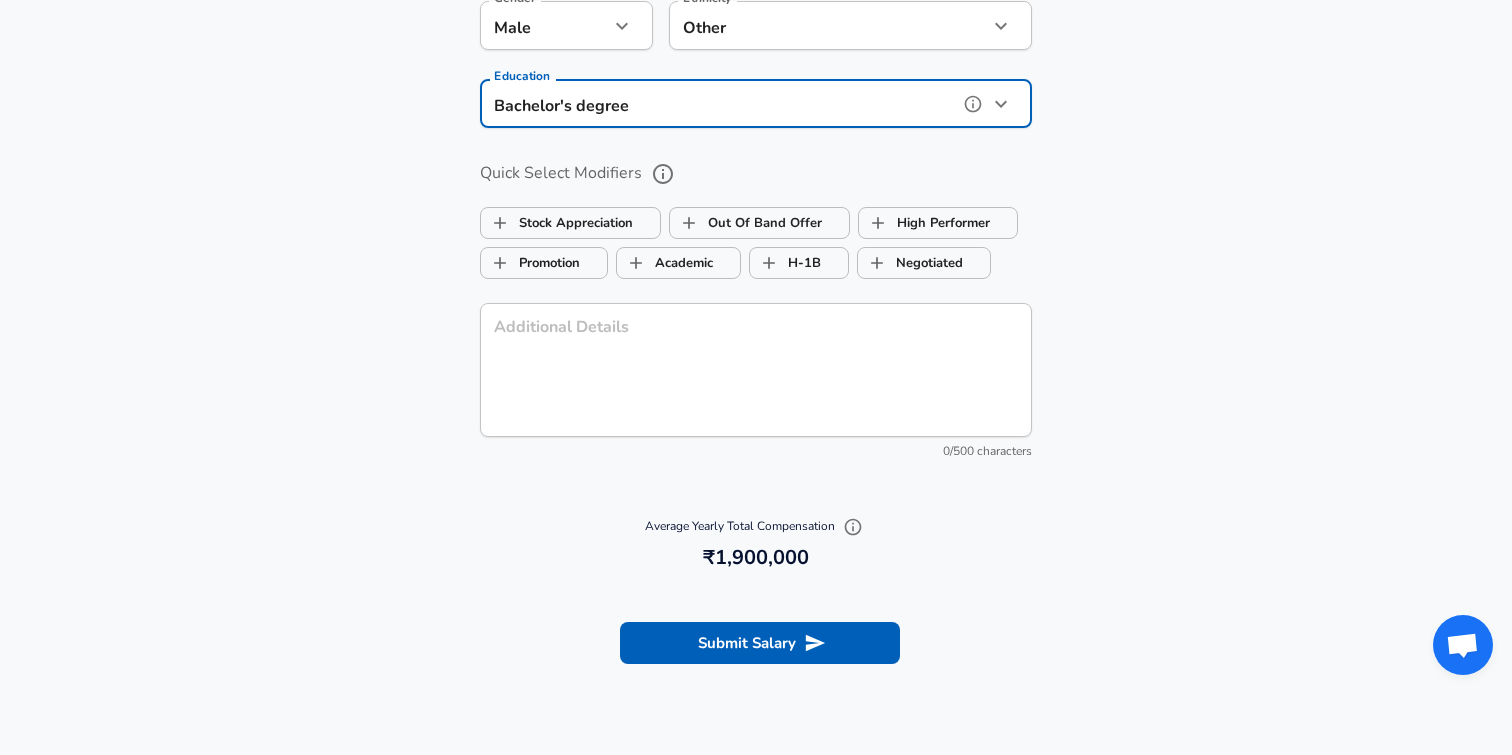 scroll, scrollTop: 2059, scrollLeft: 0, axis: vertical 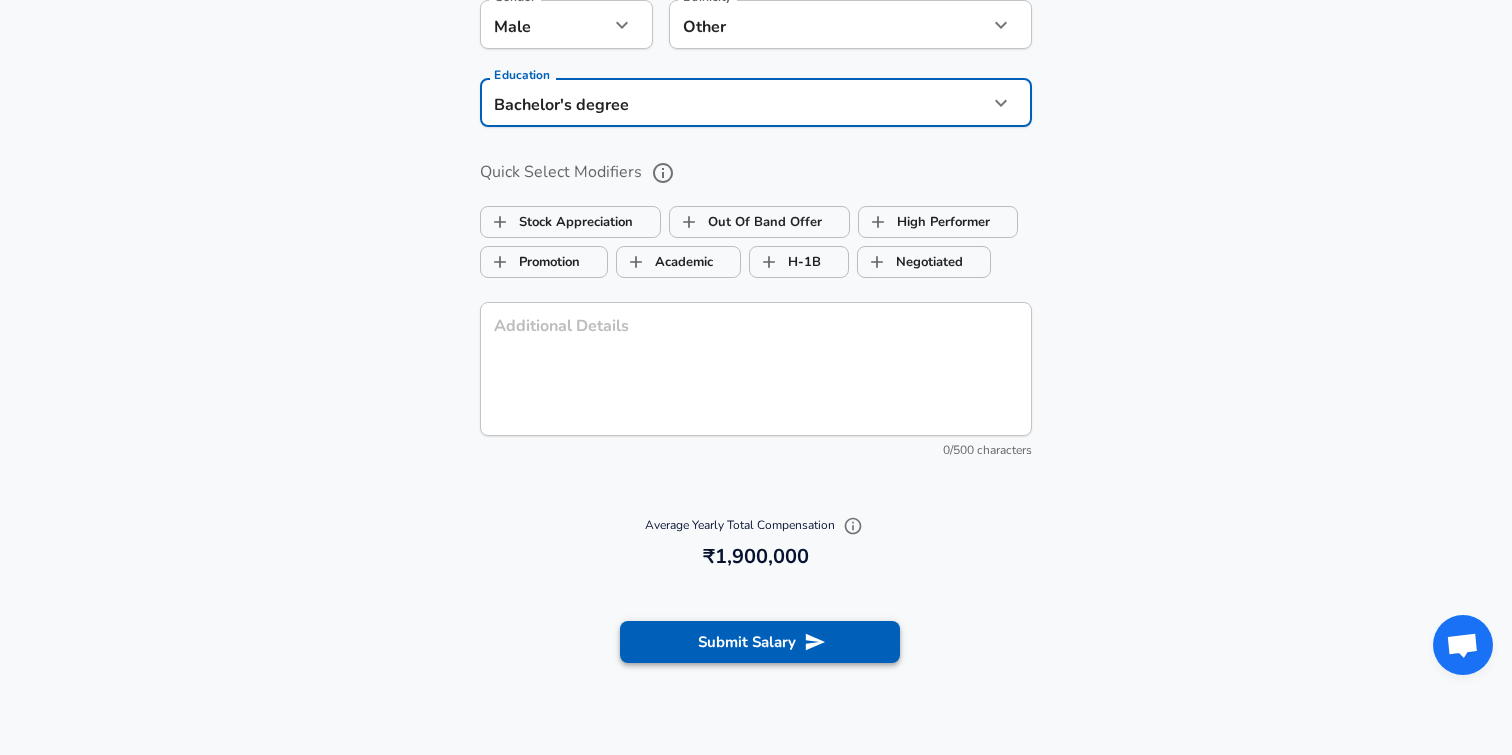click 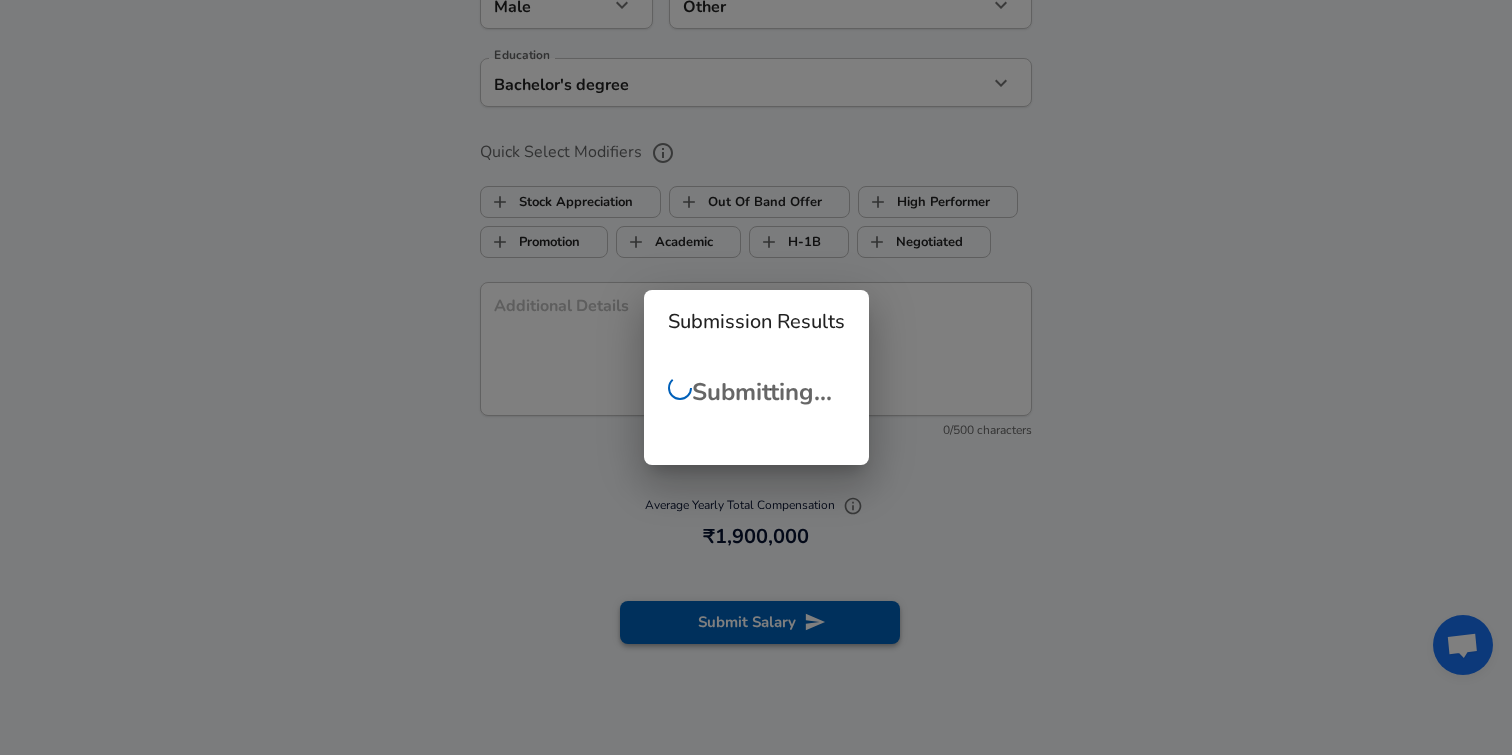 scroll, scrollTop: 2039, scrollLeft: 0, axis: vertical 